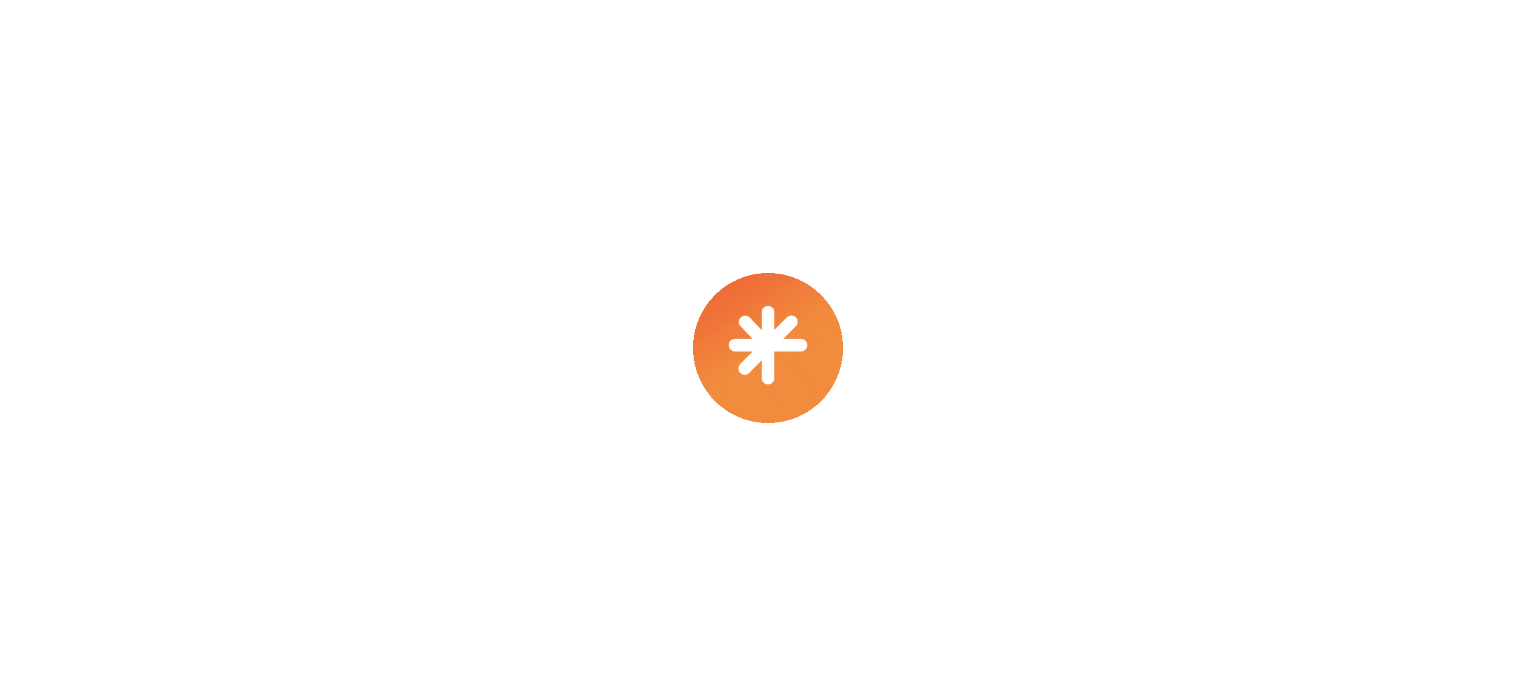 scroll, scrollTop: 0, scrollLeft: 0, axis: both 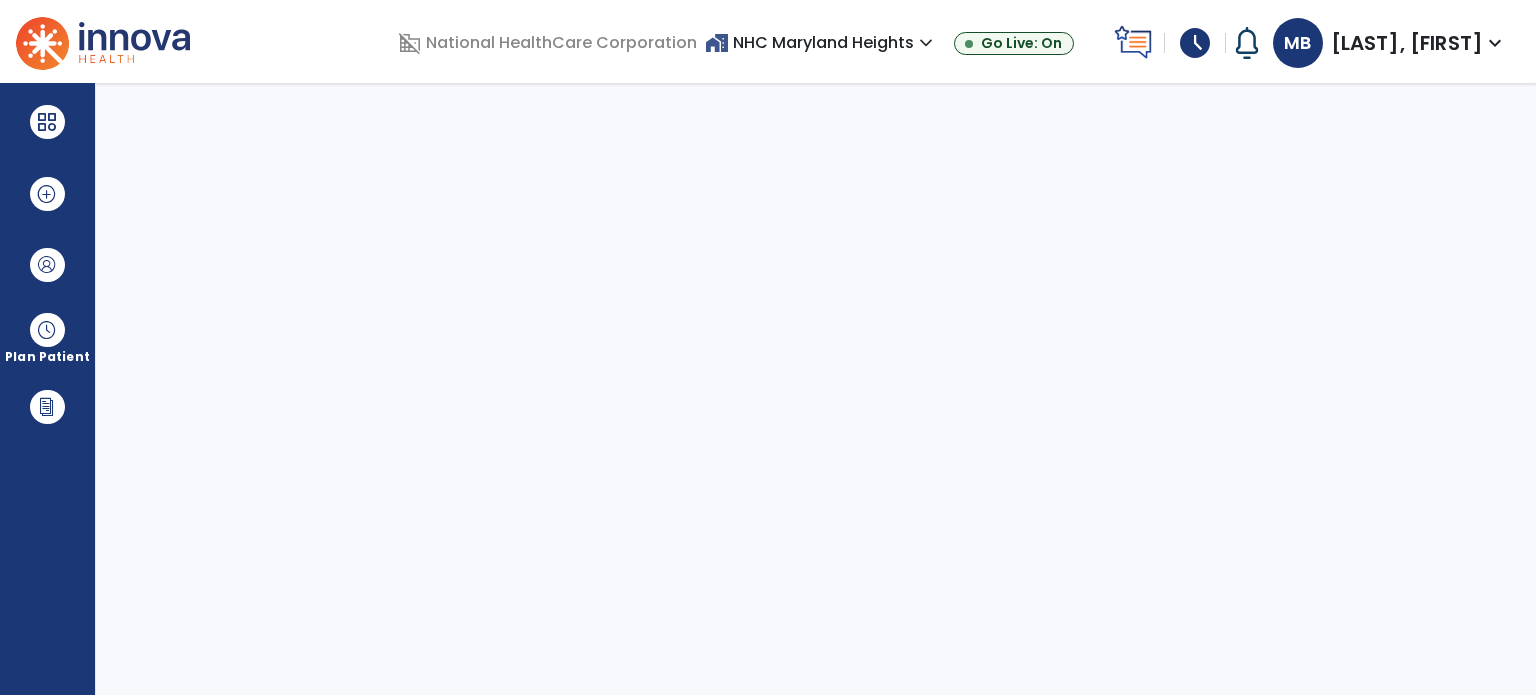 select on "****" 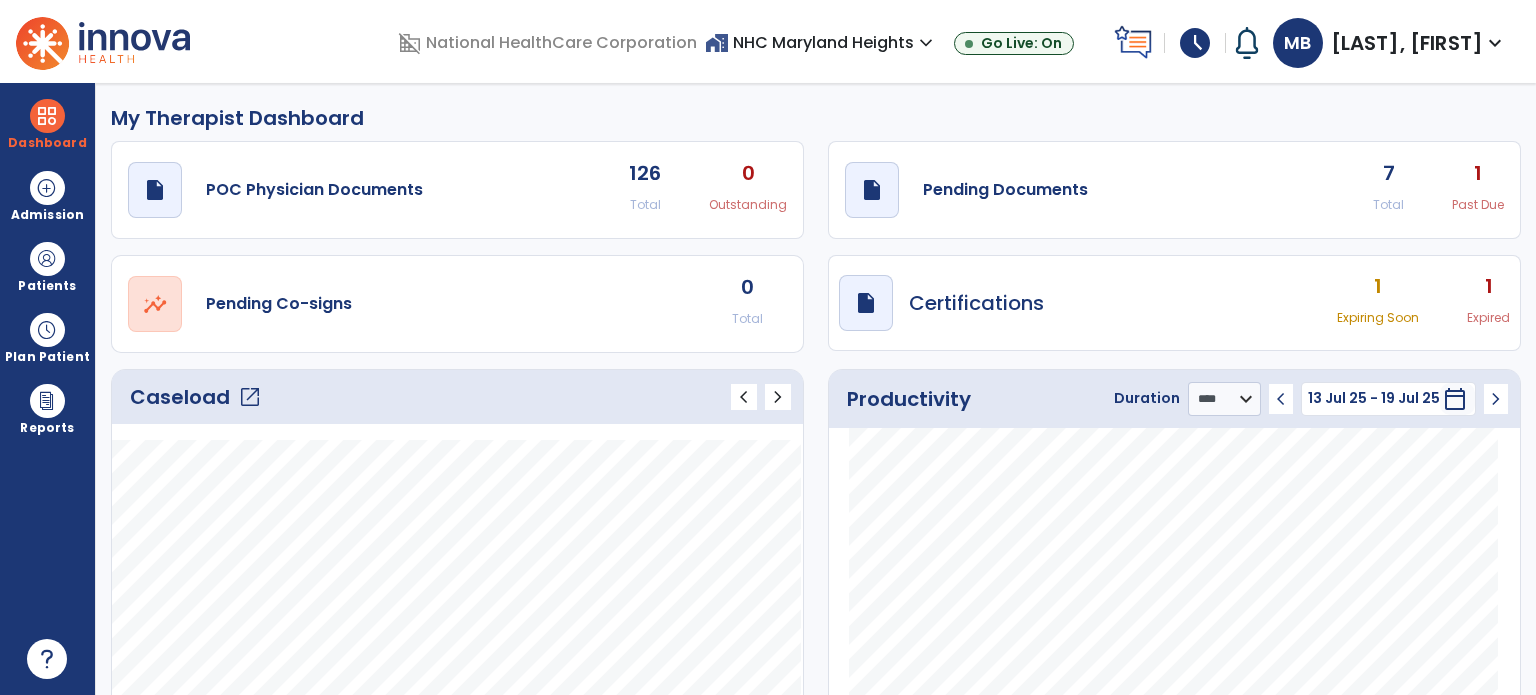 click on "schedule" at bounding box center (1195, 43) 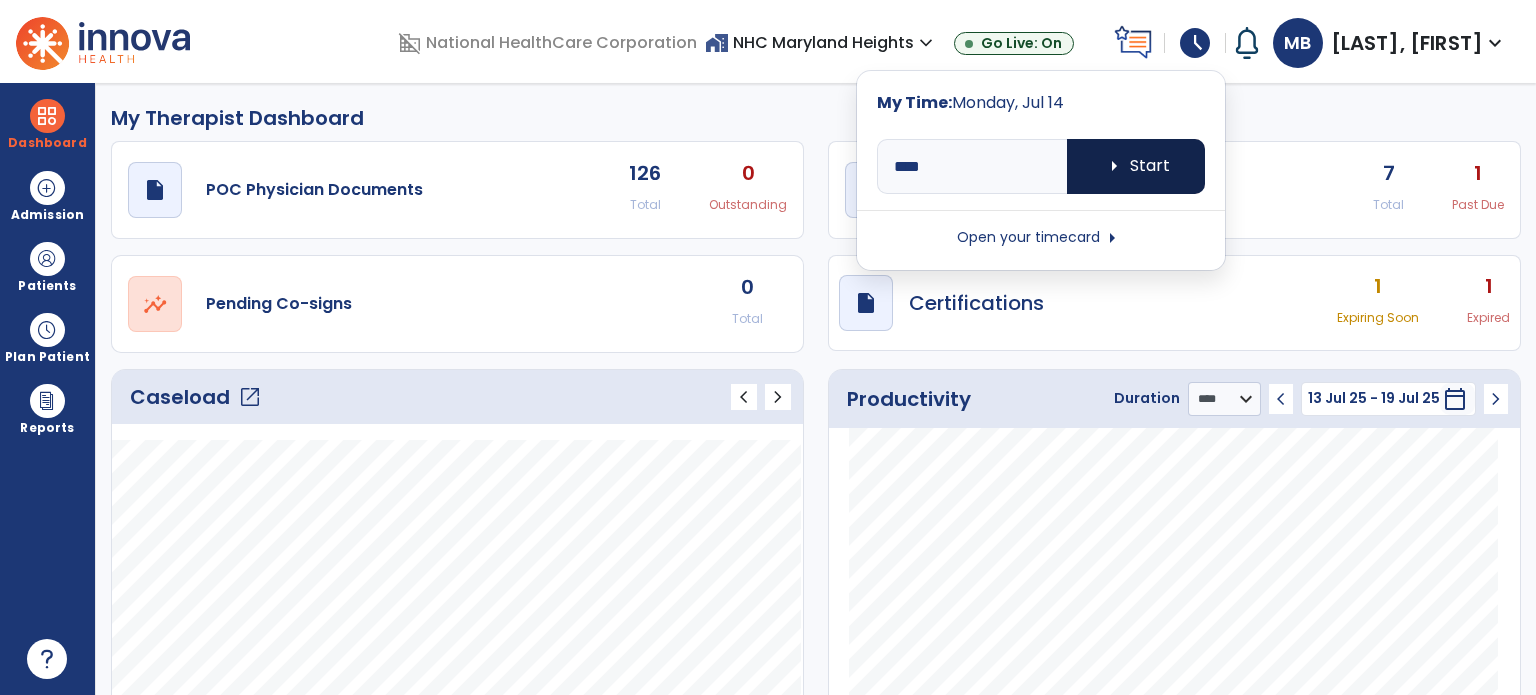 click on "arrow_right  Start" at bounding box center (1136, 166) 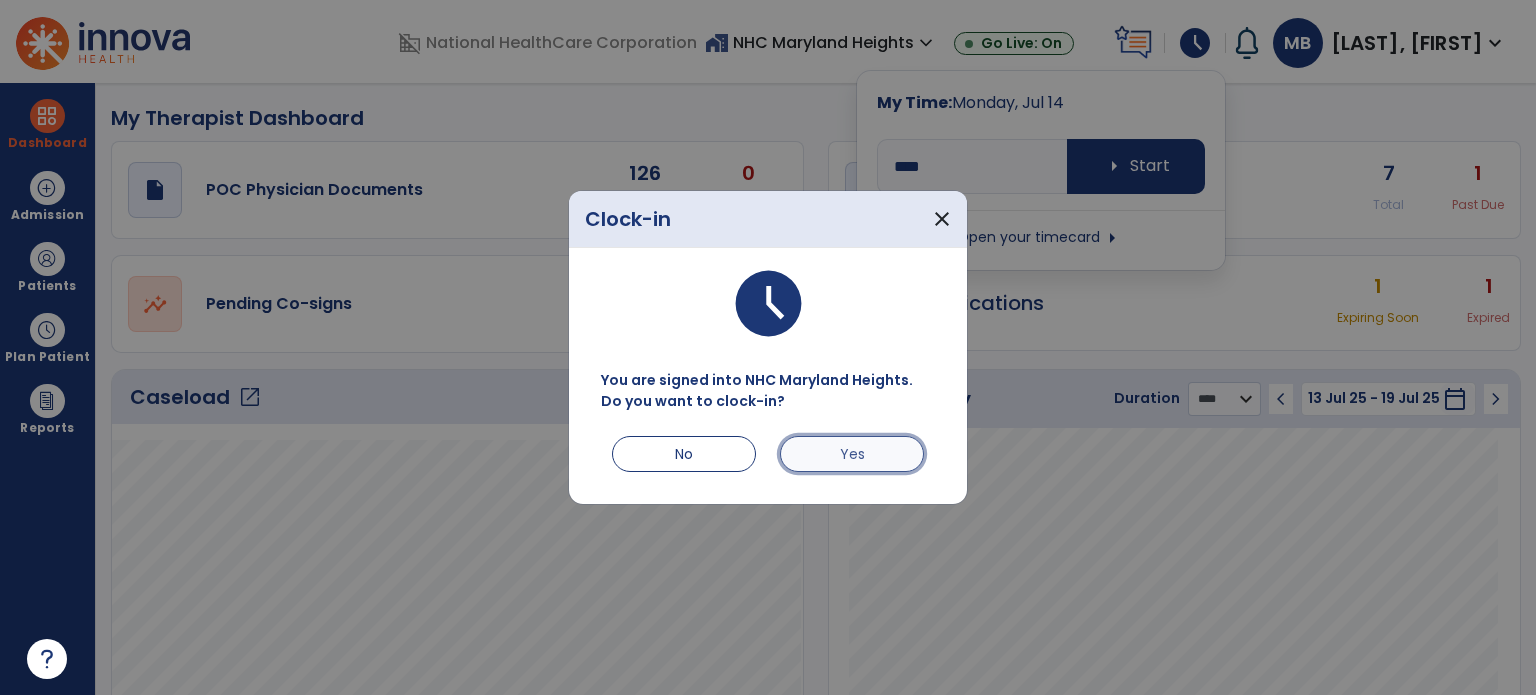 click on "Yes" at bounding box center (852, 454) 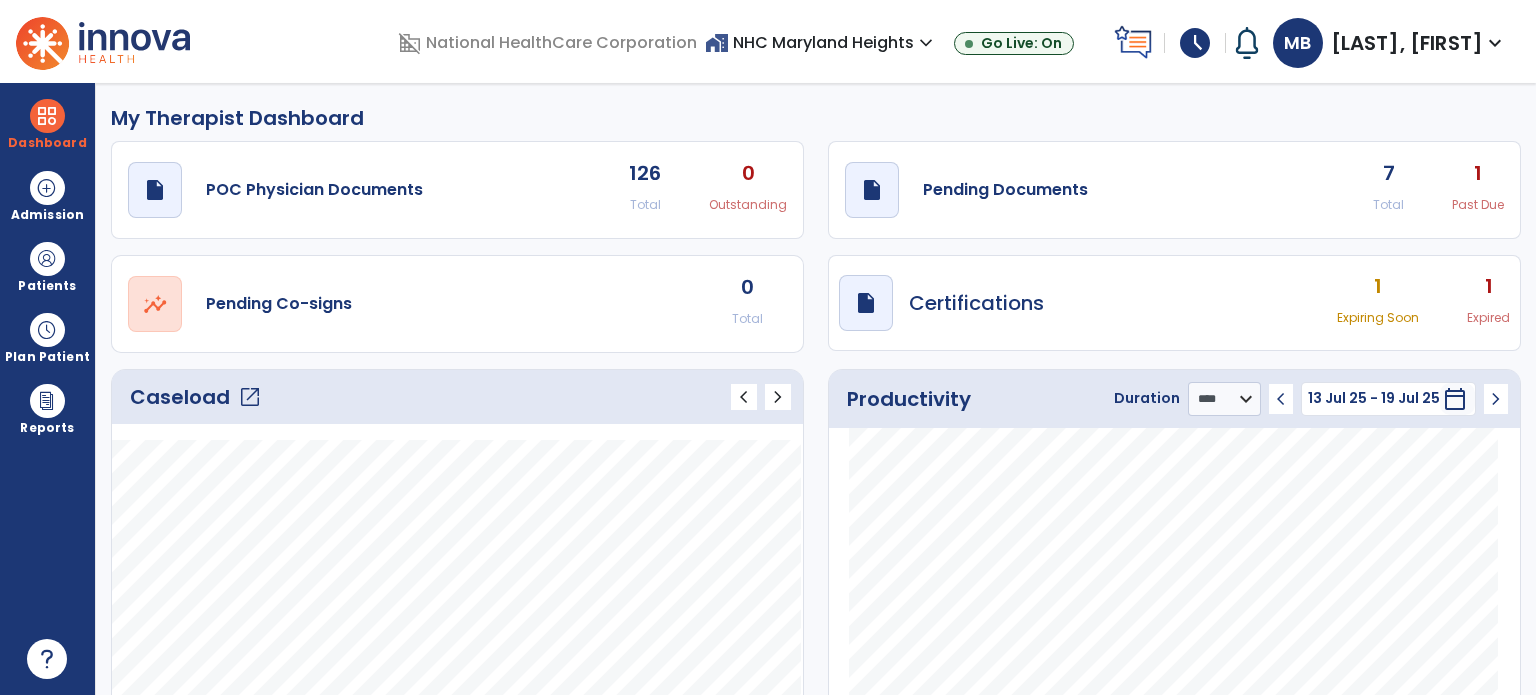 drag, startPoint x: 1197, startPoint y: 289, endPoint x: 940, endPoint y: 115, distance: 310.3627 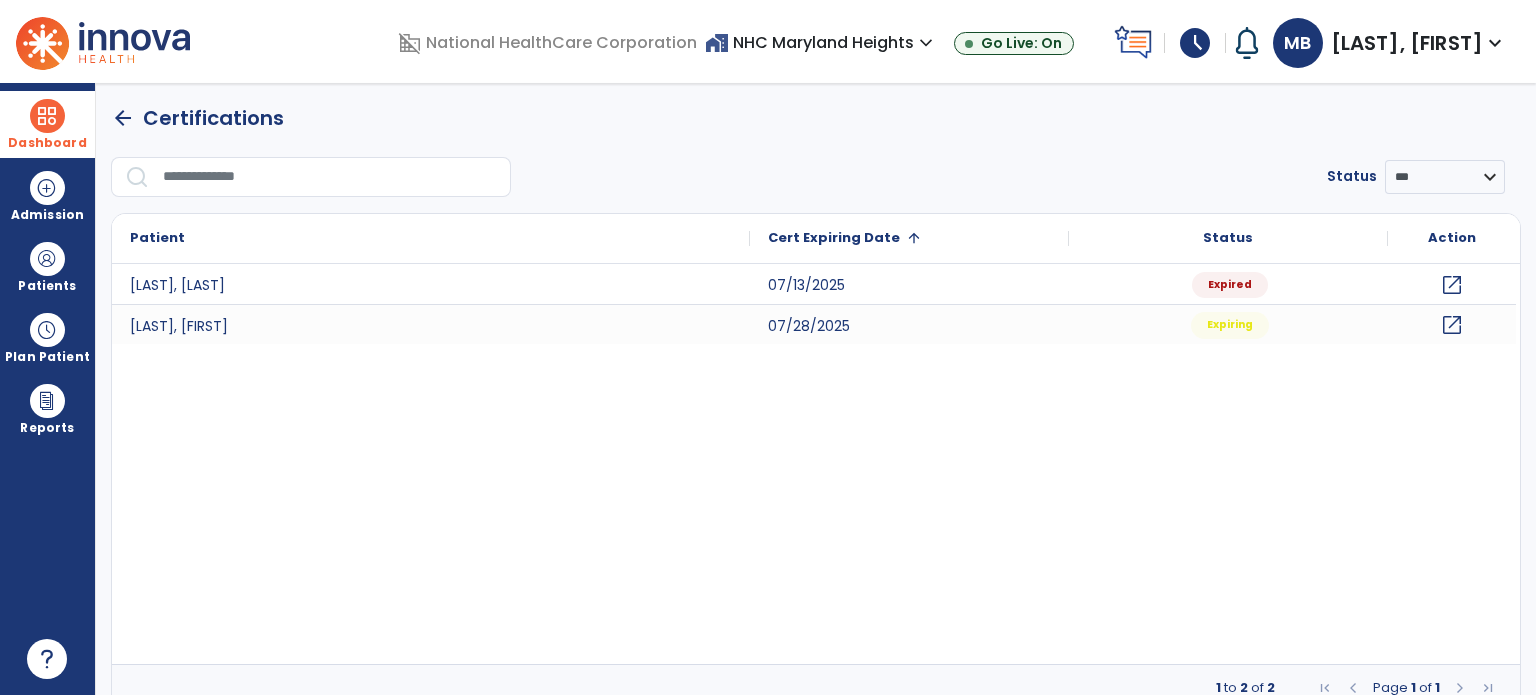 click at bounding box center (47, 116) 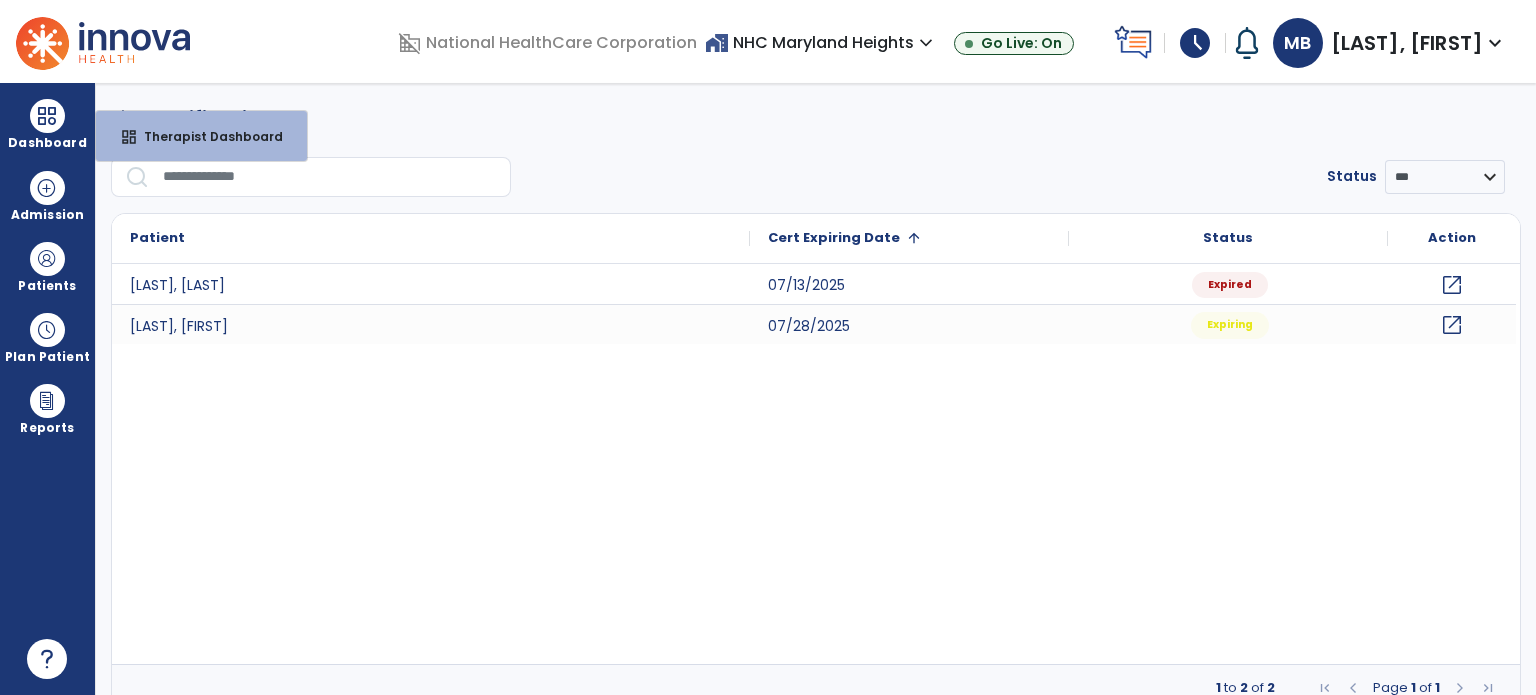 click on "arrow_back   Certifications  Status *** ******* ********
Patient
Cert Expiring Date
1
Status" at bounding box center (816, 389) 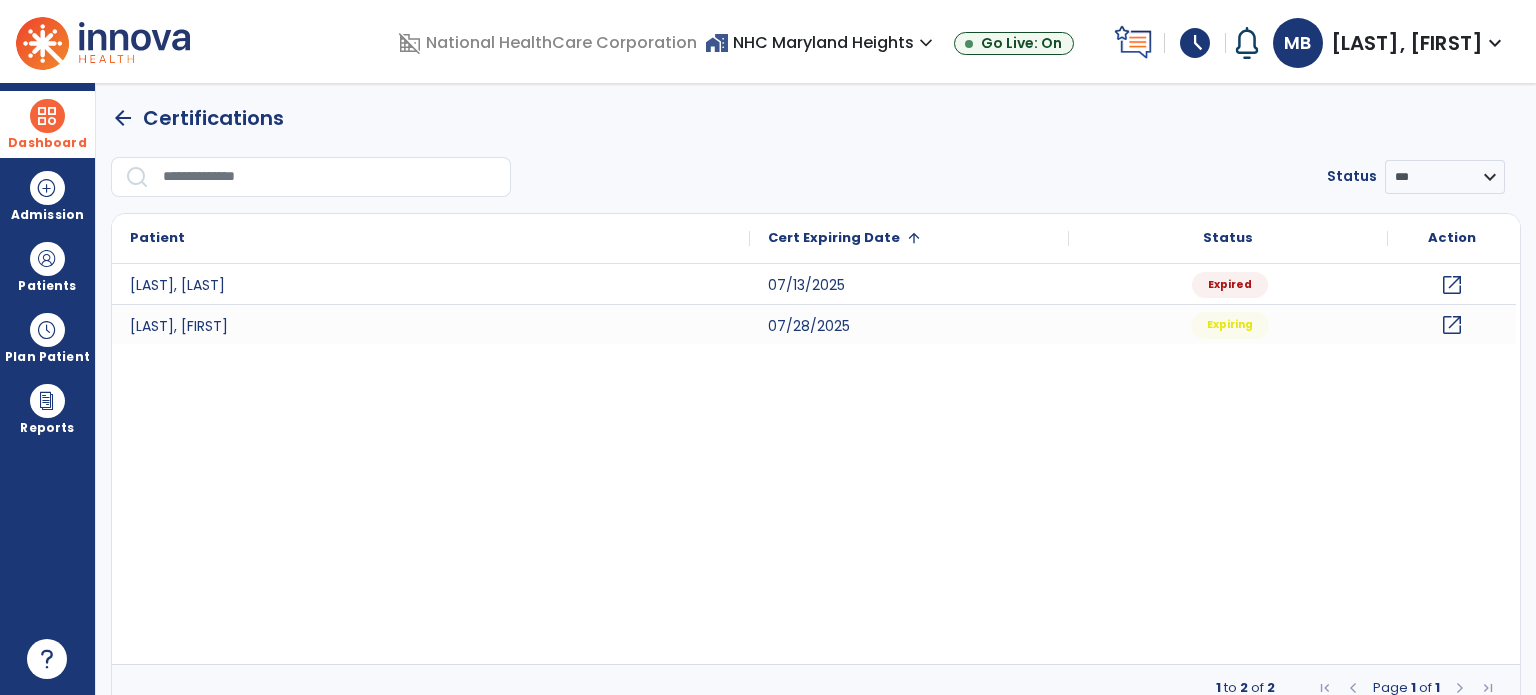 click at bounding box center [47, 116] 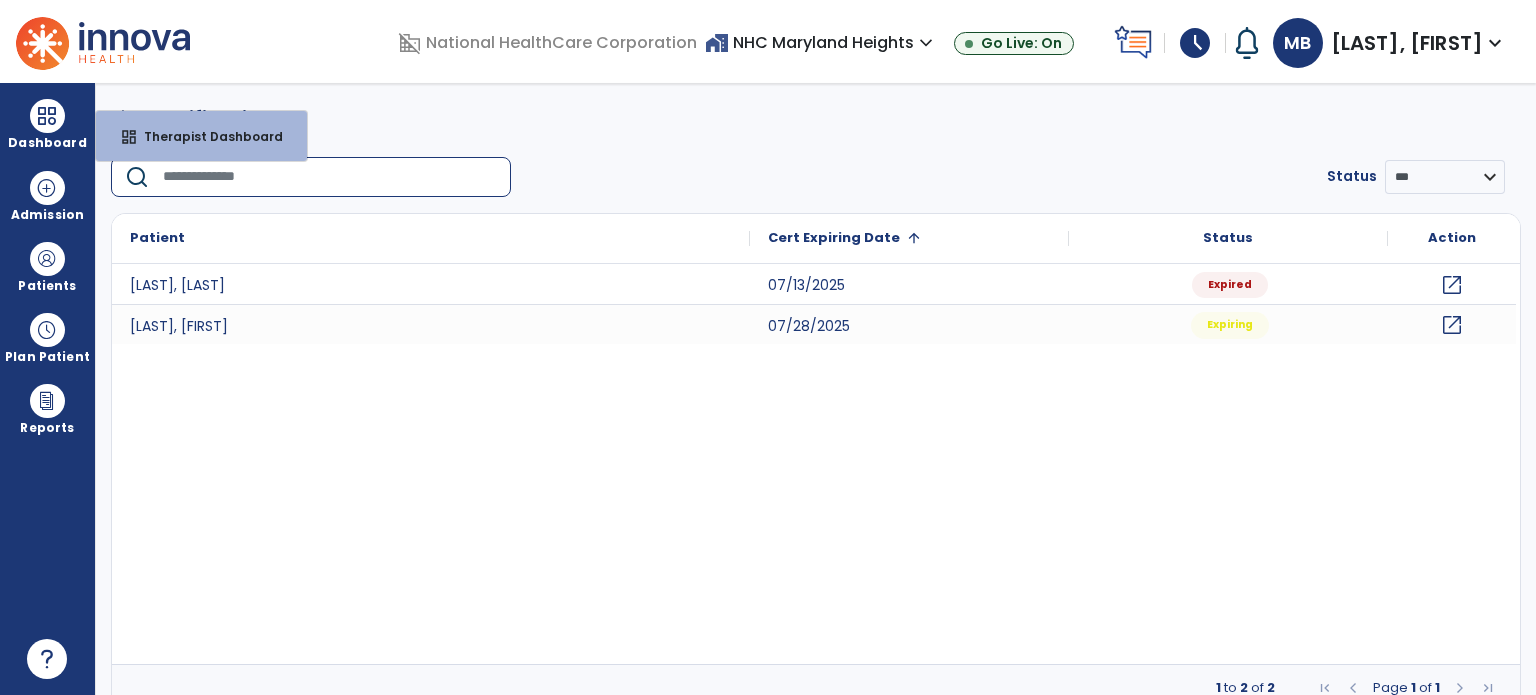 click at bounding box center [330, 177] 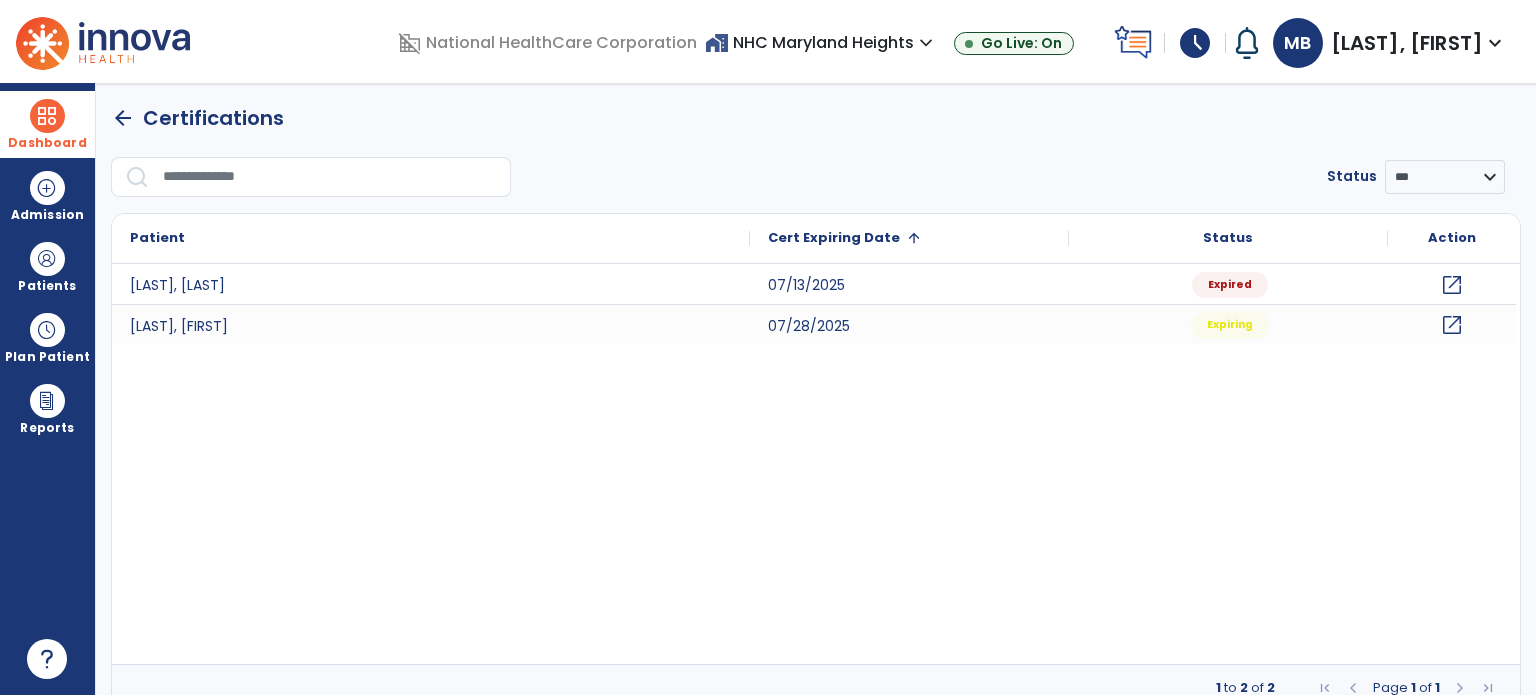 click at bounding box center [47, 116] 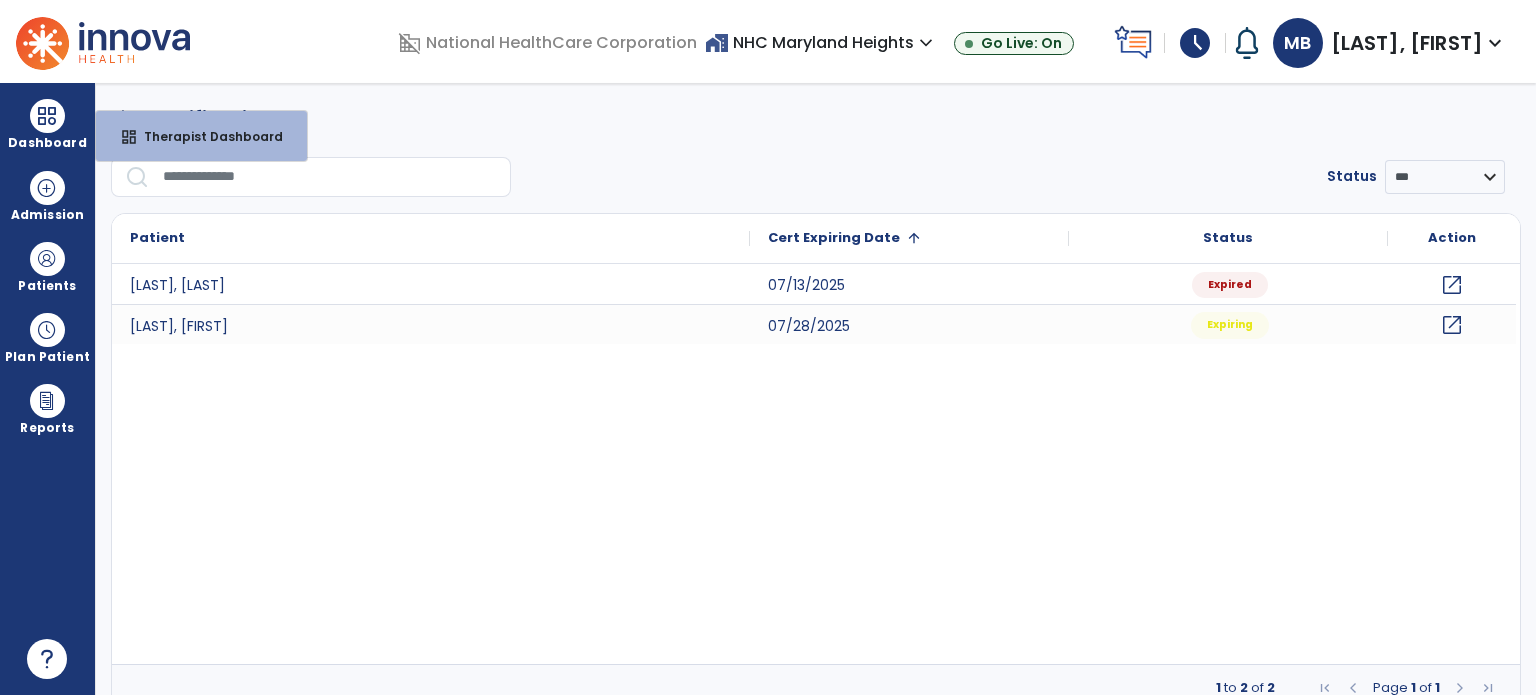 click at bounding box center [311, 177] 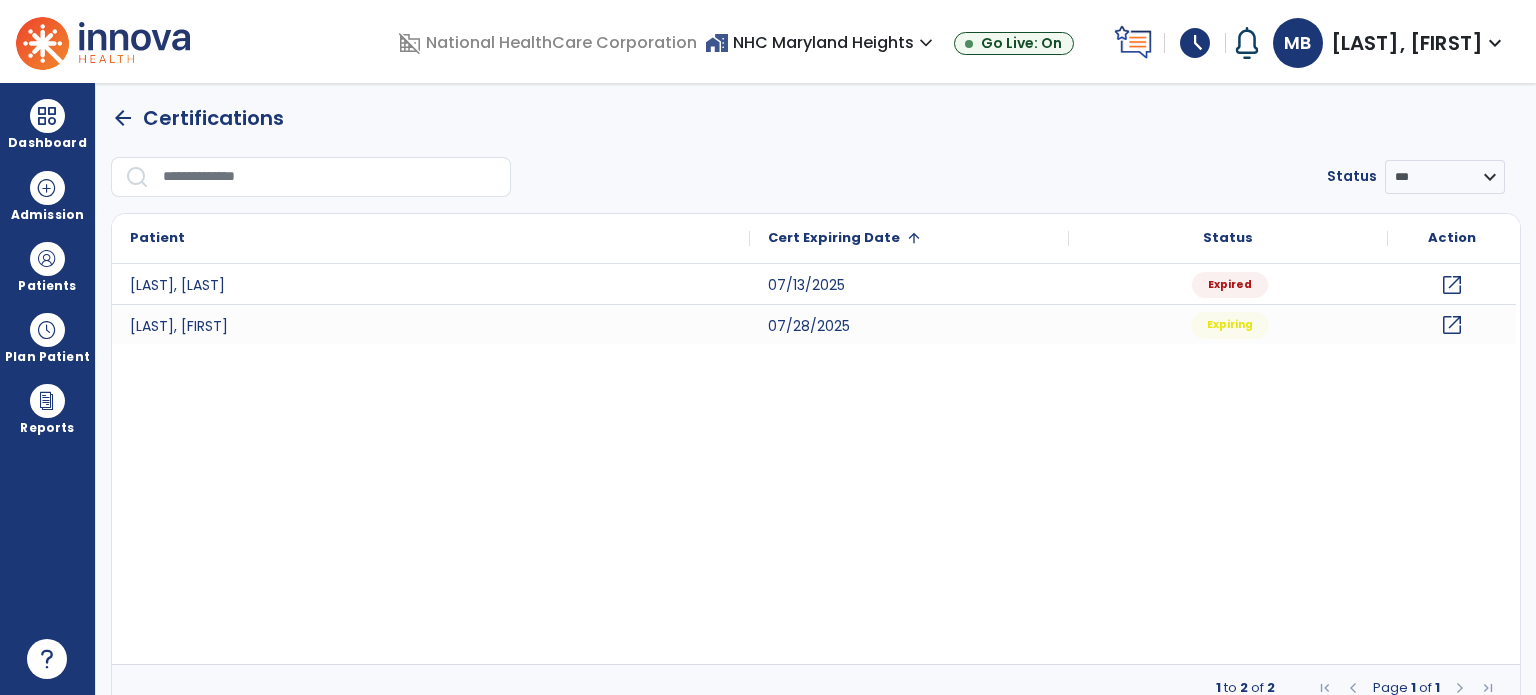 click on "arrow_back" 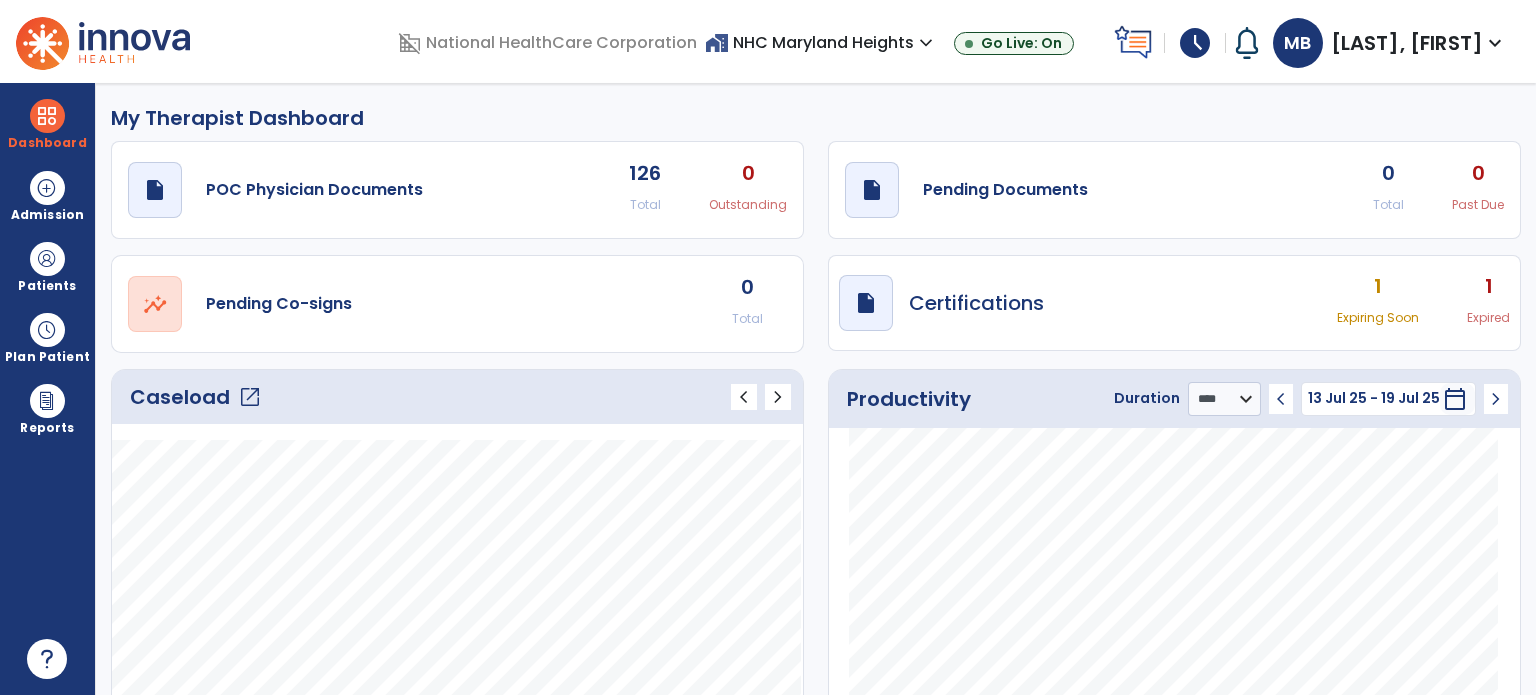 click on "draft   open_in_new  Pending Documents 0 Total 0 Past Due" 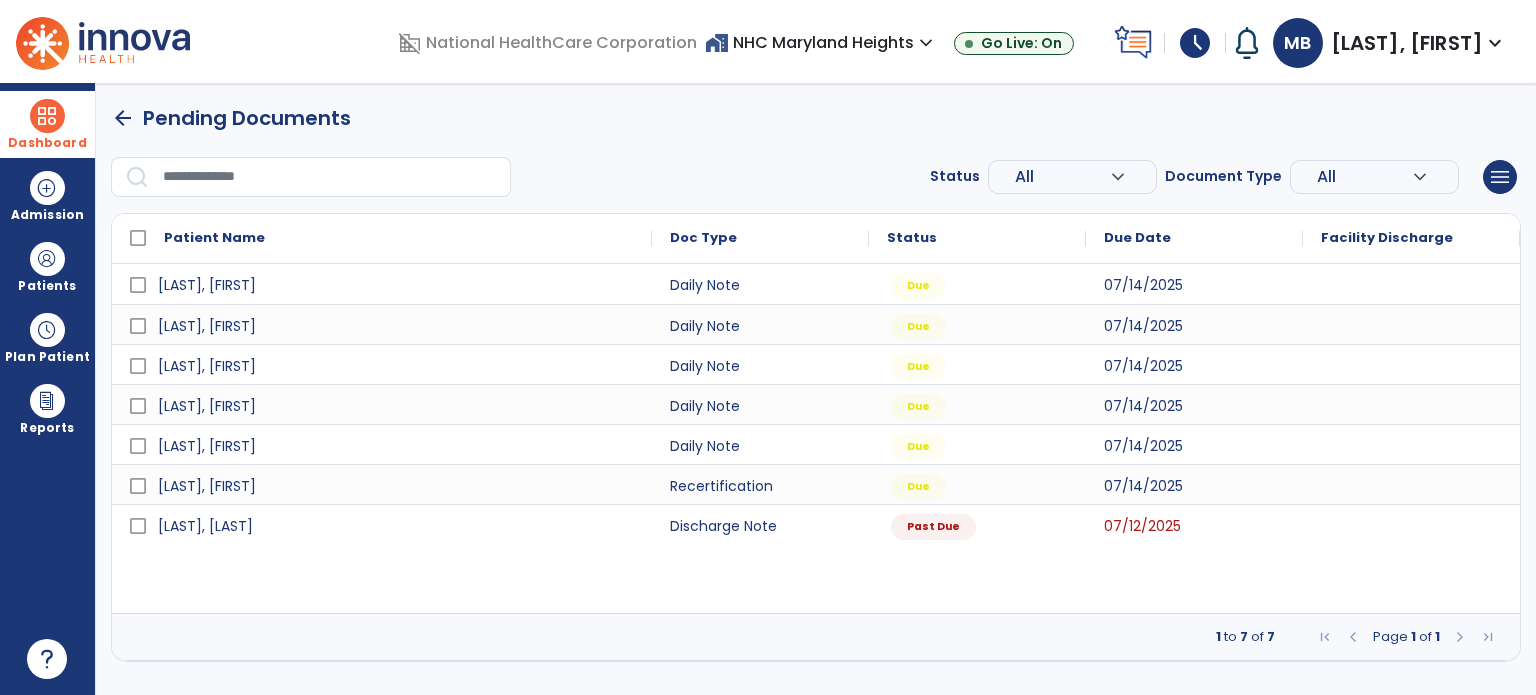 click on "Dashboard" at bounding box center (47, 124) 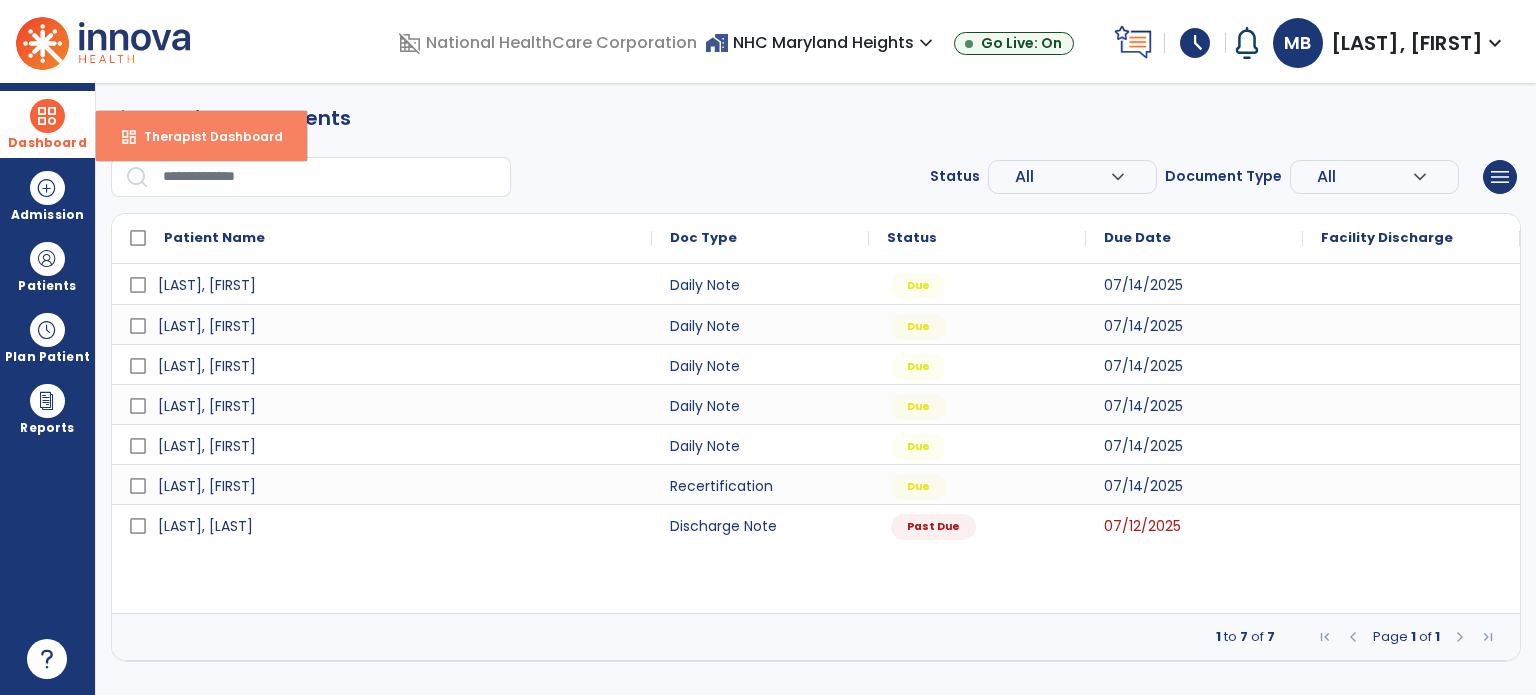 click on "Therapist Dashboard" at bounding box center (205, 136) 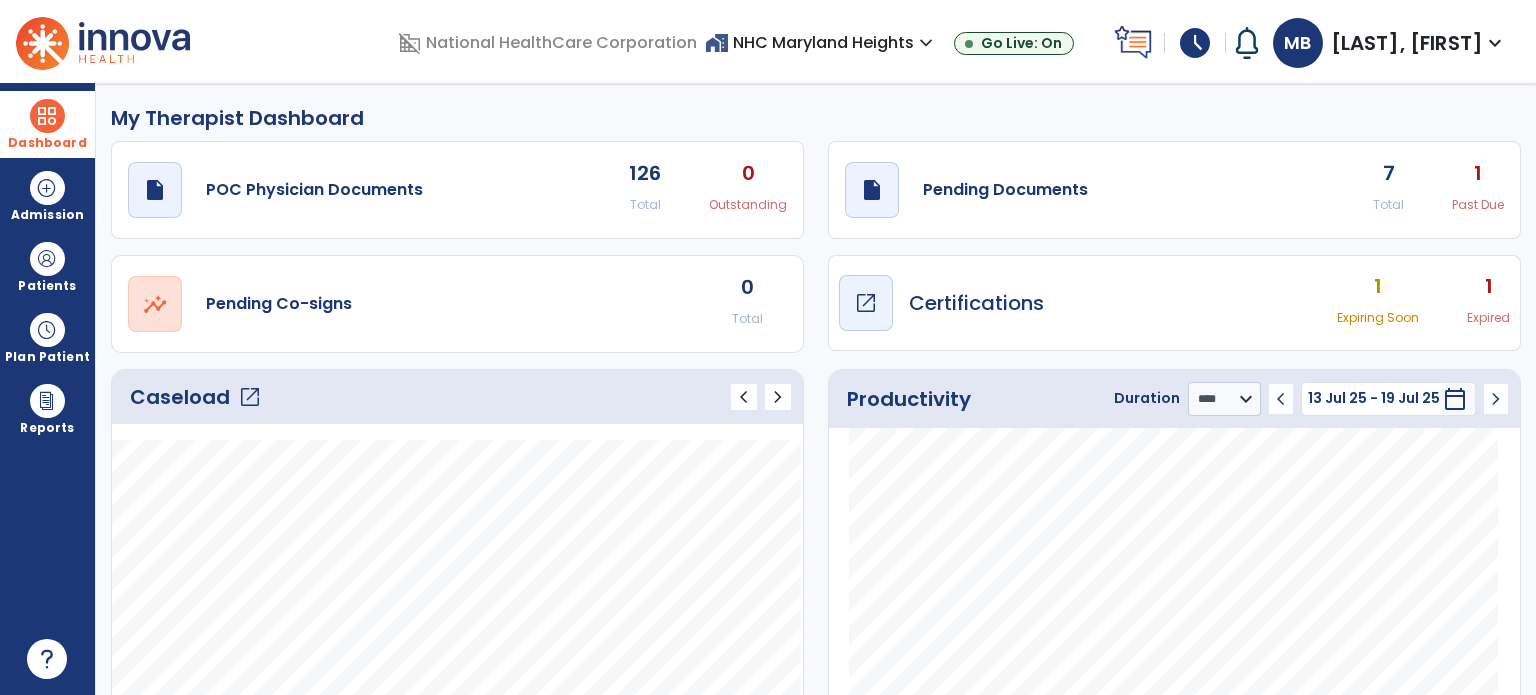 click on "Certifications" at bounding box center [976, 303] 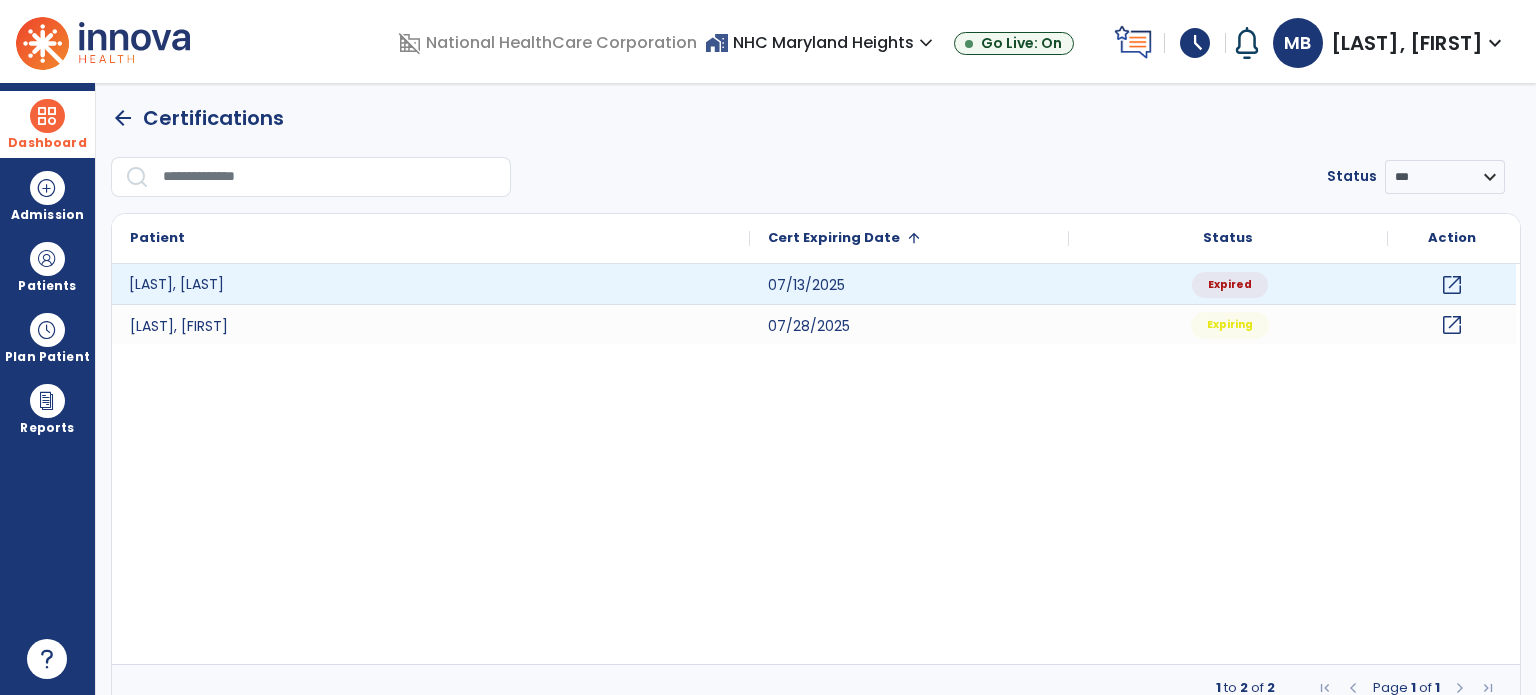 click on "[LAST], [LAST]" 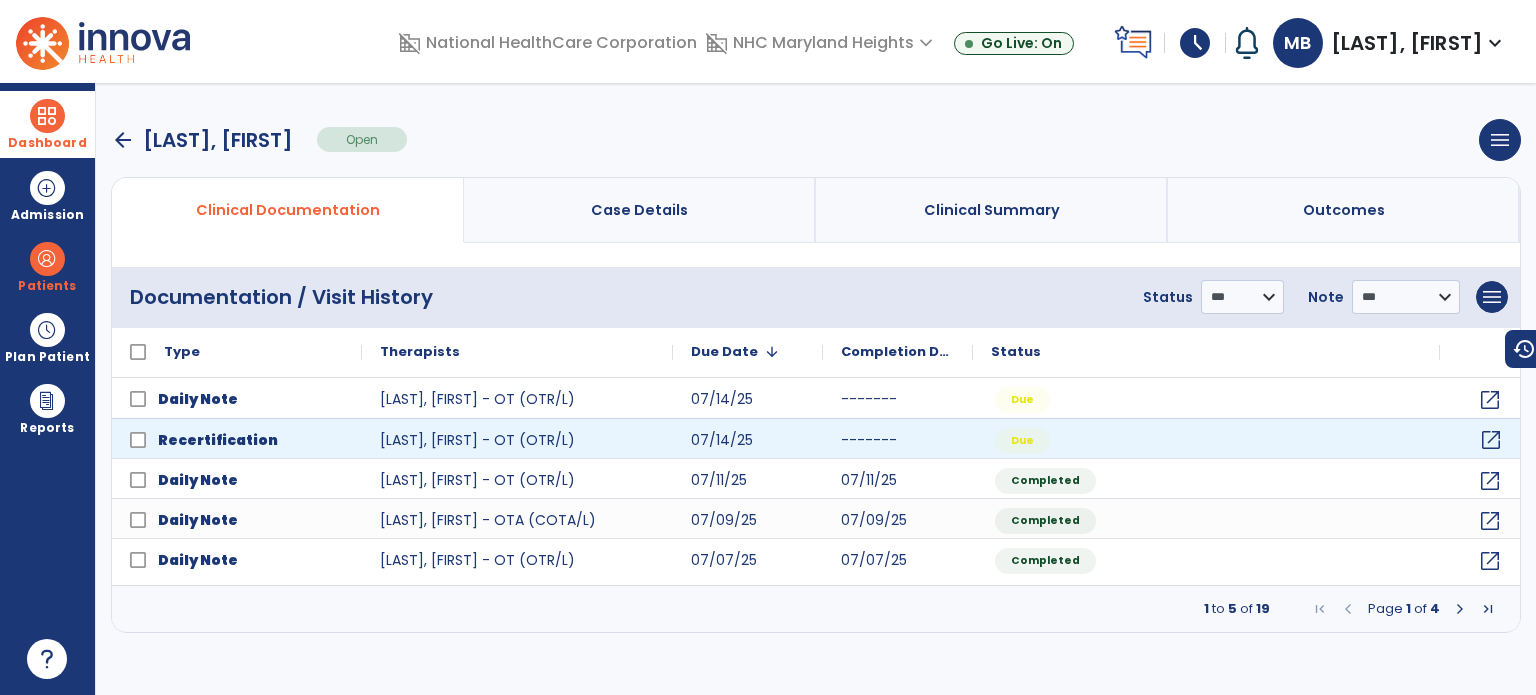 click on "open_in_new" 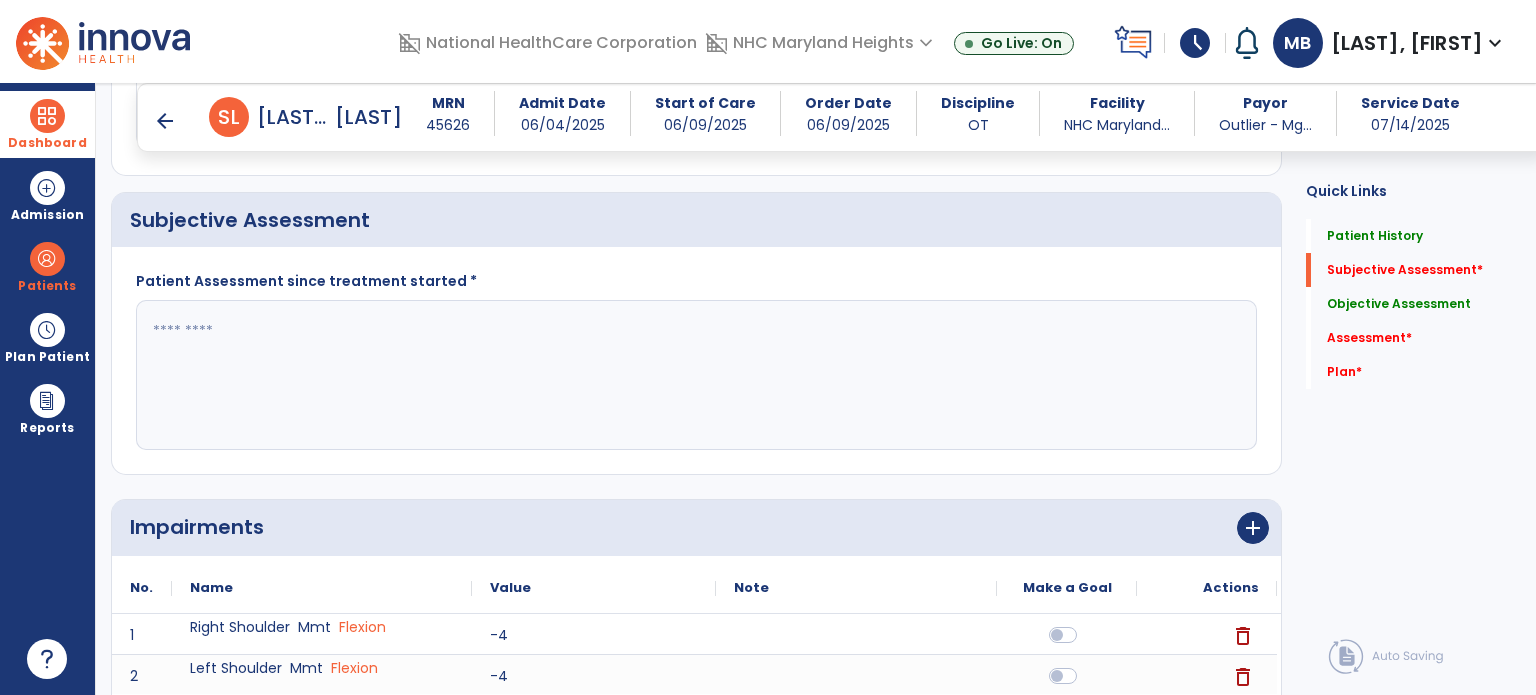 scroll, scrollTop: 487, scrollLeft: 0, axis: vertical 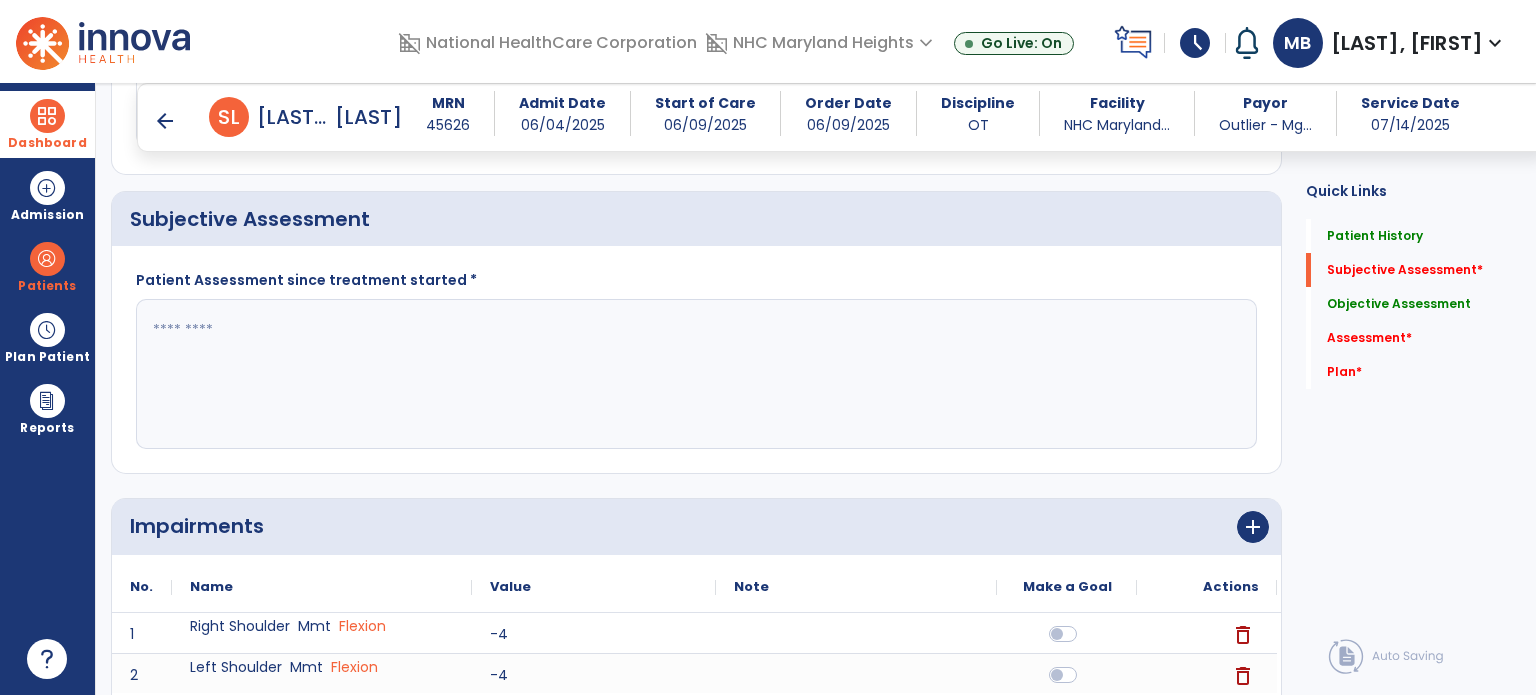 click 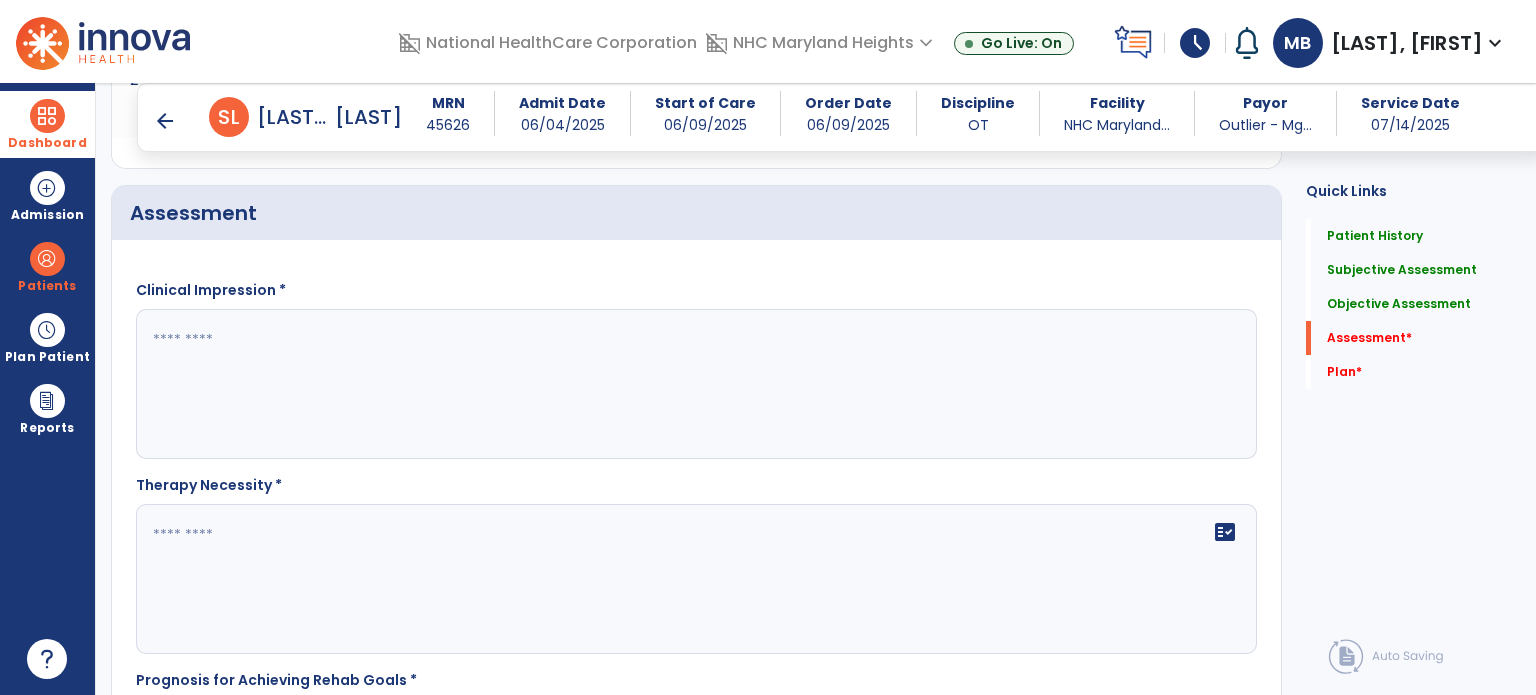 scroll, scrollTop: 1711, scrollLeft: 0, axis: vertical 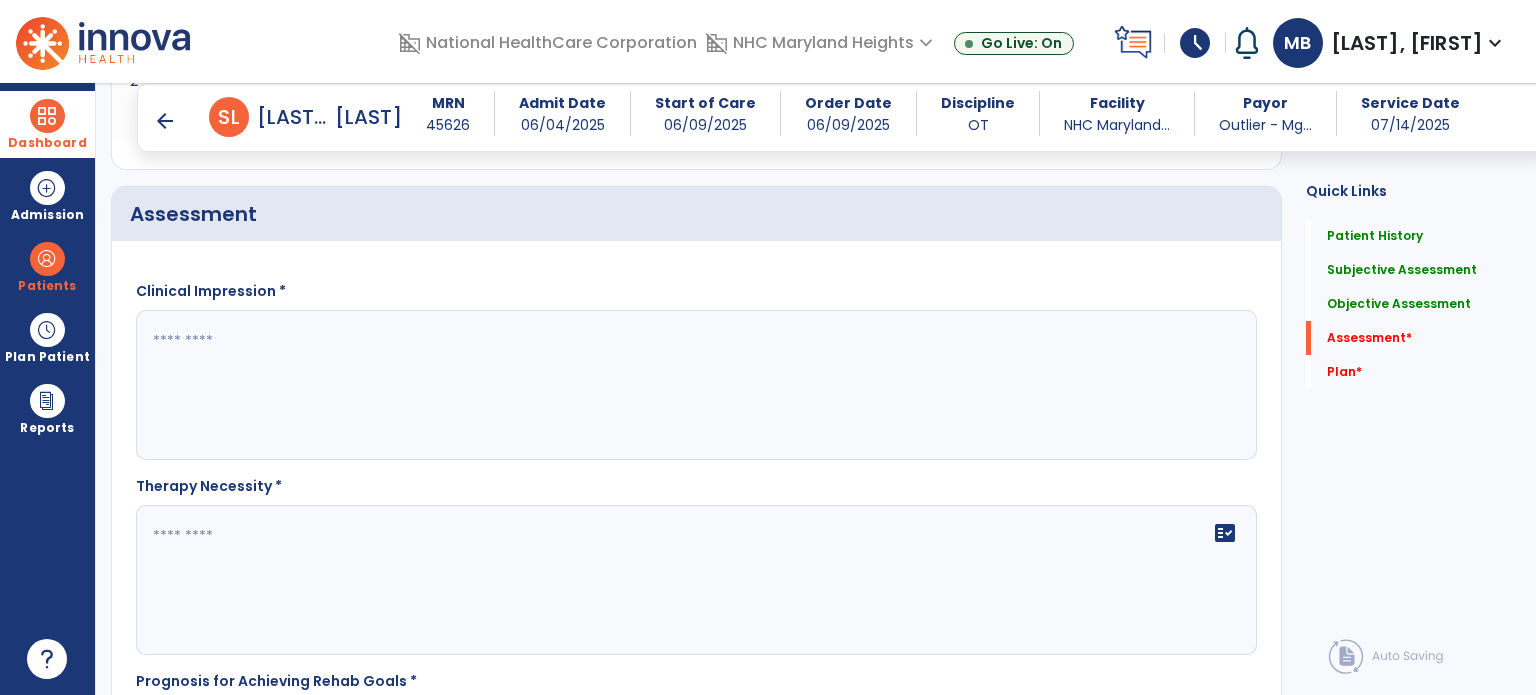 type on "**********" 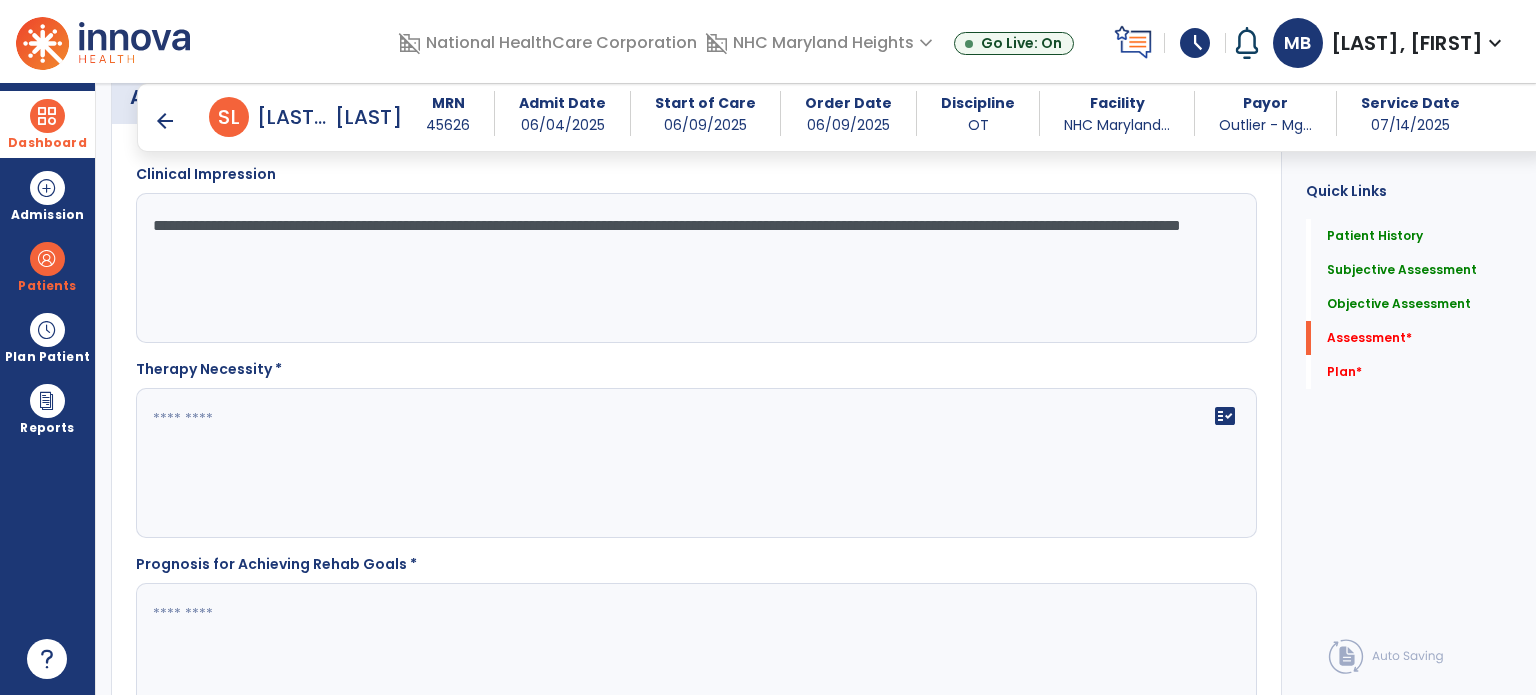 scroll, scrollTop: 1835, scrollLeft: 0, axis: vertical 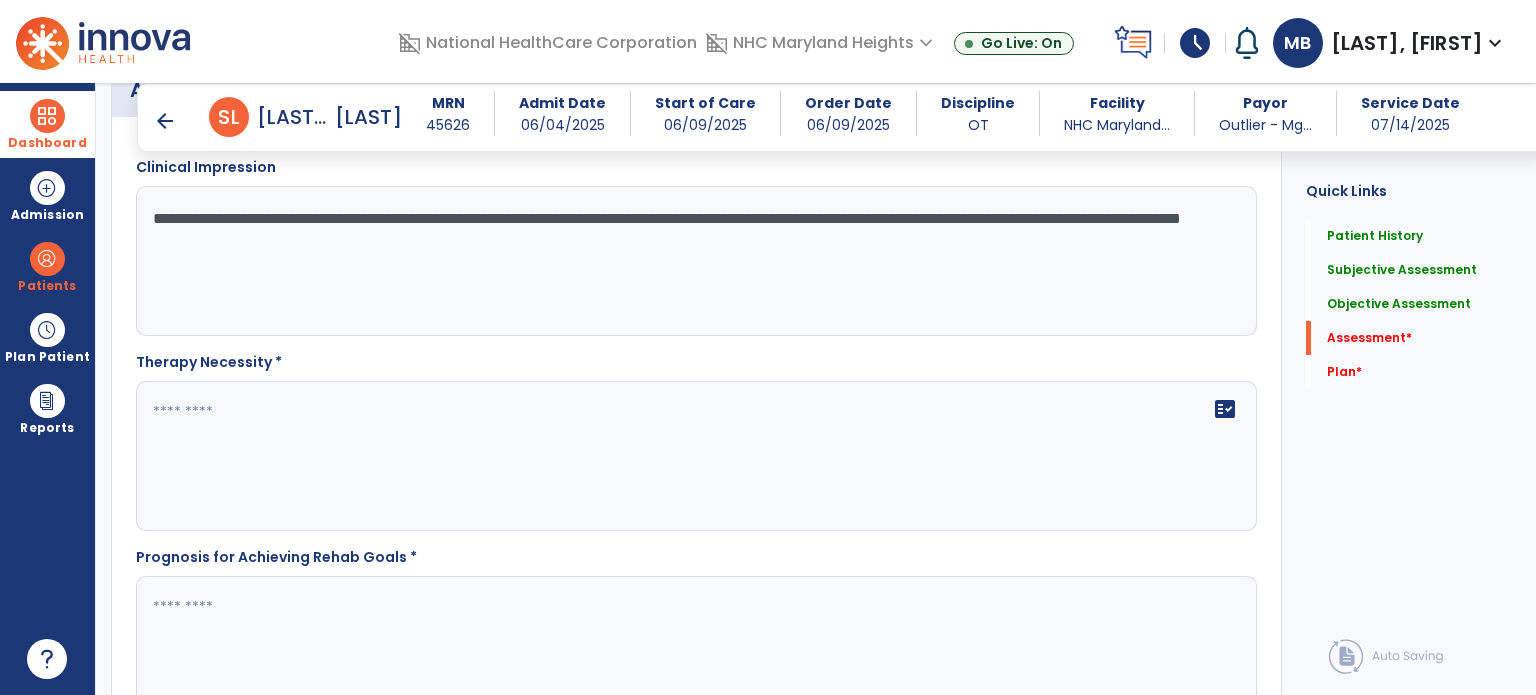 type on "**********" 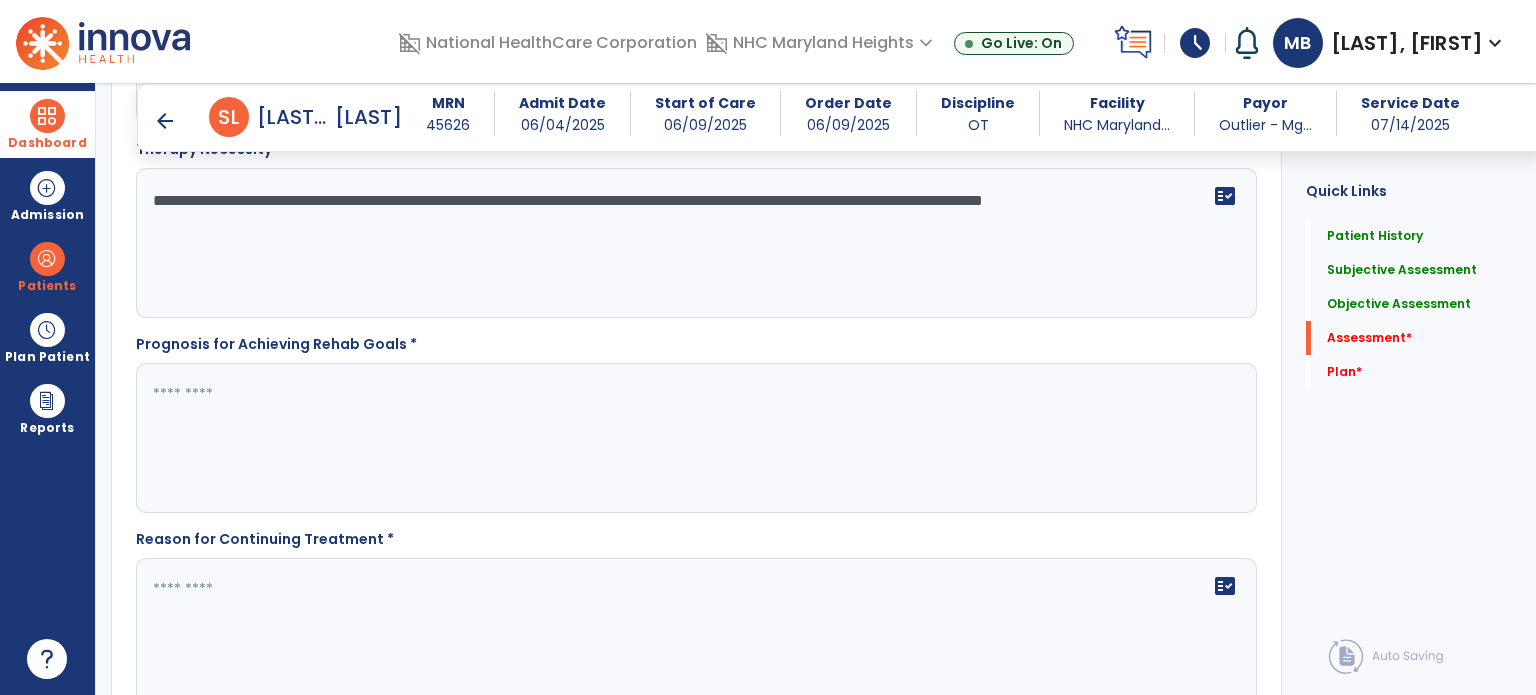 scroll, scrollTop: 2051, scrollLeft: 0, axis: vertical 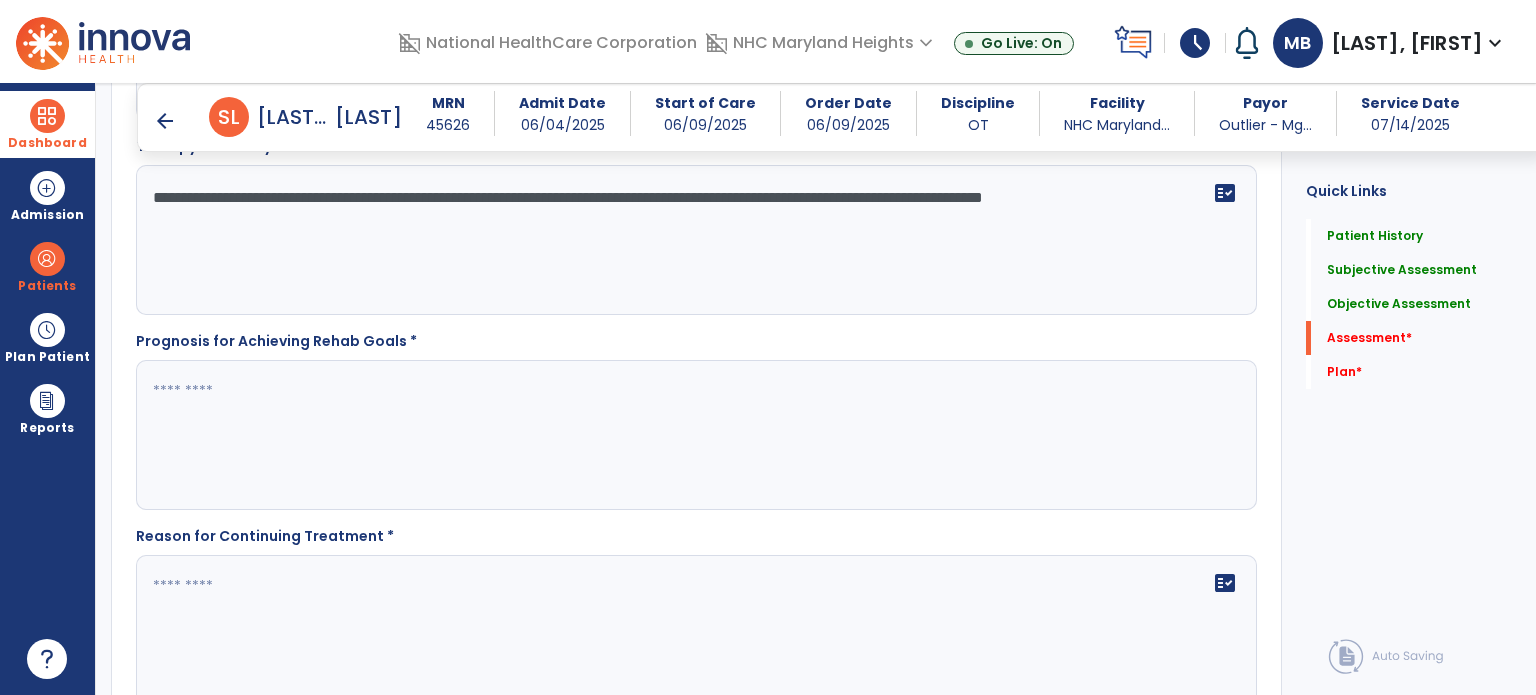 type on "**********" 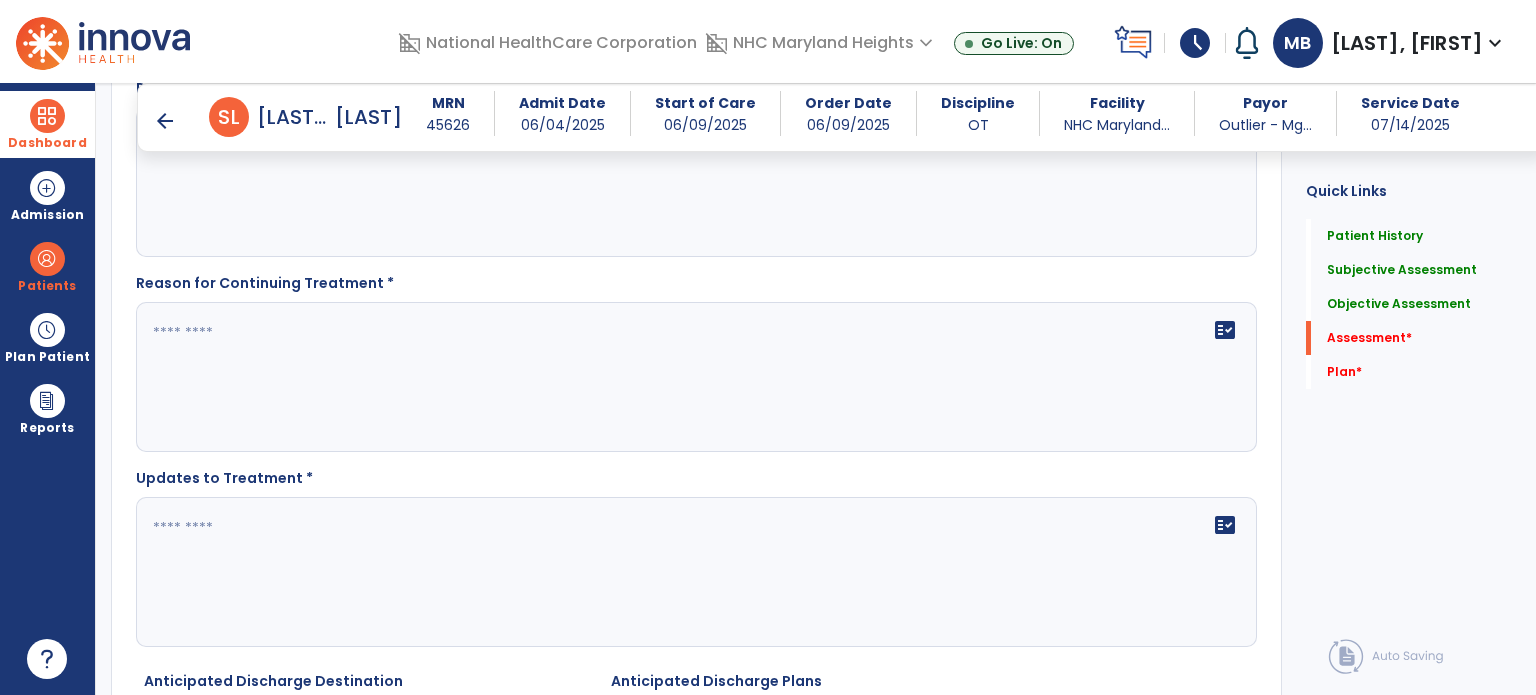 scroll, scrollTop: 2306, scrollLeft: 0, axis: vertical 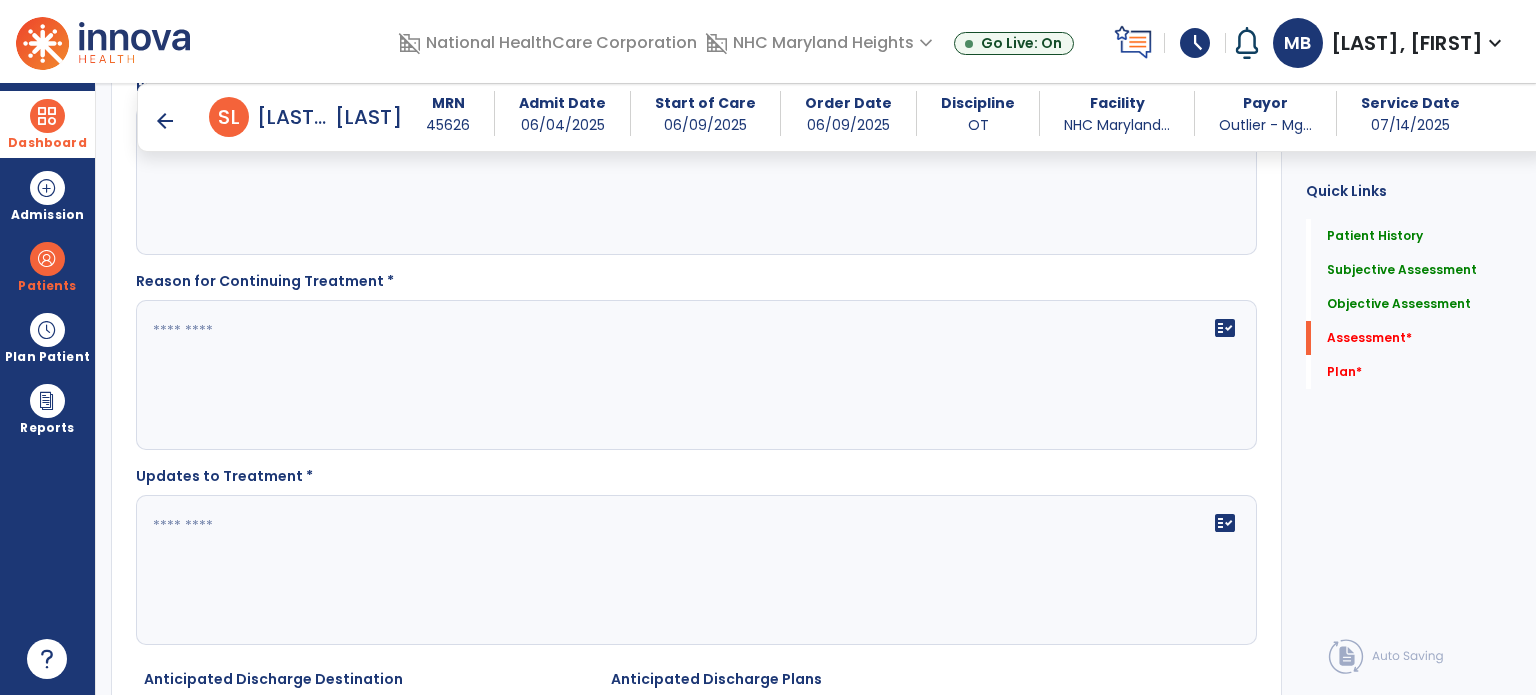 type on "**********" 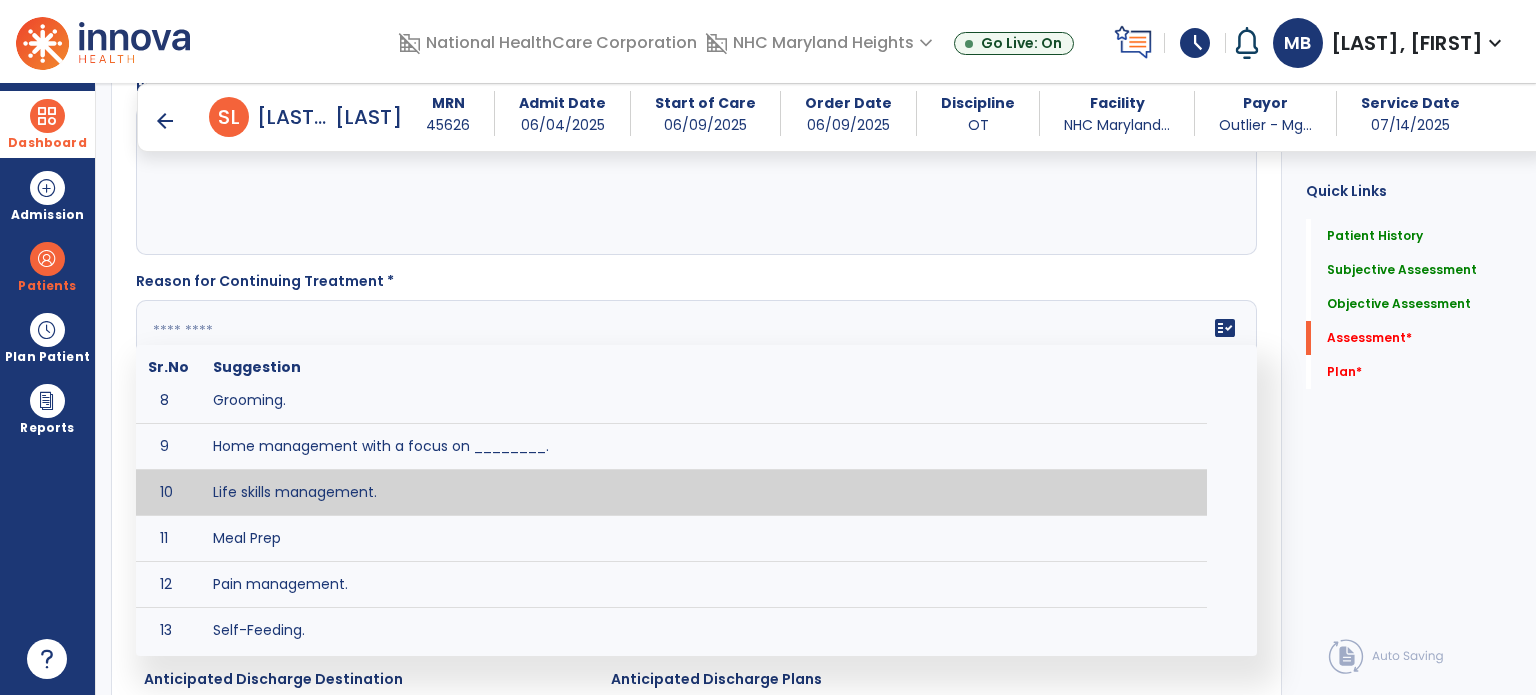 scroll, scrollTop: 333, scrollLeft: 0, axis: vertical 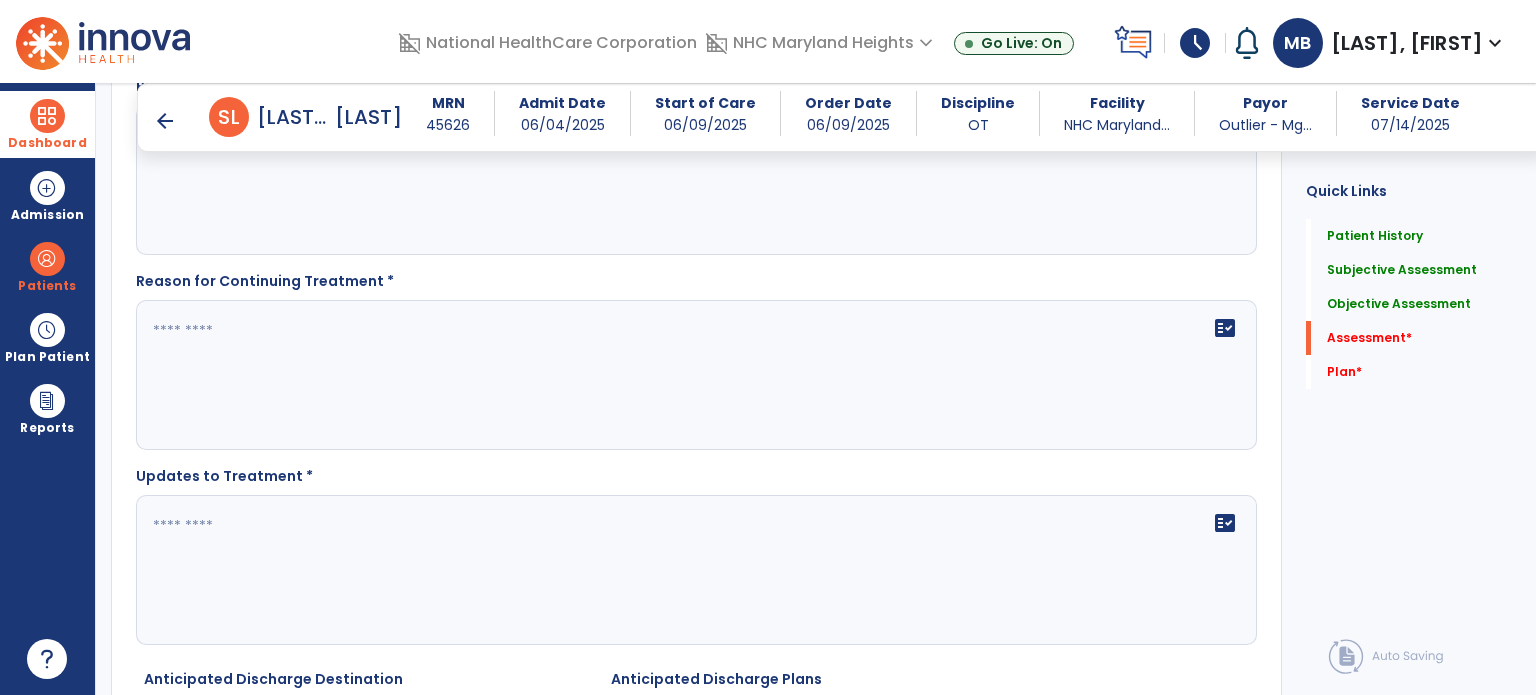click on "**********" 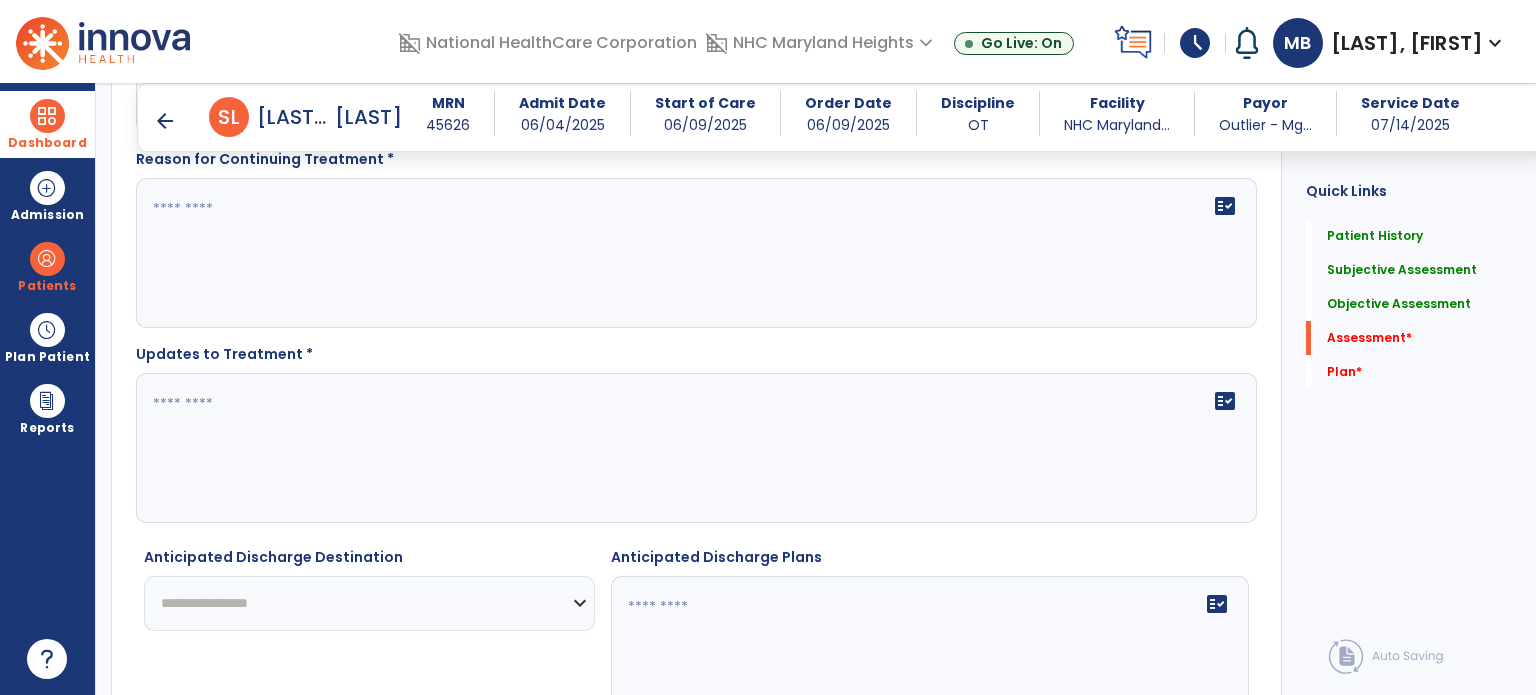 scroll, scrollTop: 2430, scrollLeft: 0, axis: vertical 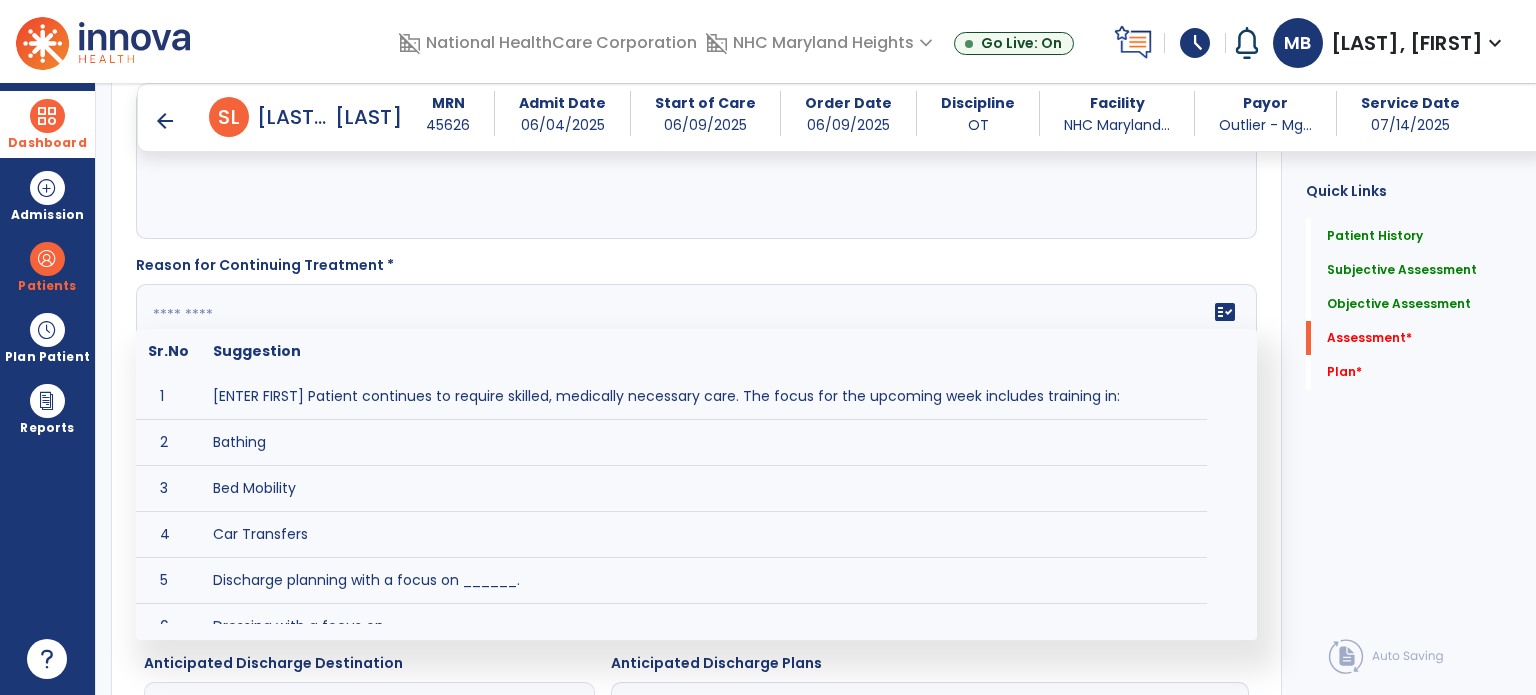 click on "fact_check Sr.No Suggestion 1 [ENTER FIRST] Patient continues to require skilled, medically necessary care. The focus for the upcoming week includes training in: 2 Bathing 3 Bed Mobility 4 Car Transfers 5 Discharge planning with a focus on ______. 6 Dressing with a focus on ________. 7 Dynamic balance with a focus on _________. 8 Grooming. 9 Home management with a focus on ________. 10 Life skills management. 11 Meal Prep 12 Pain management. 13 Self-Feeding. 14 Static balance. 15 Toileting 16 Transfers from bed. 17 Transfers from chair. 18 Transfers from toilet. 19 Transfers to/from tub 20 Transition home program." 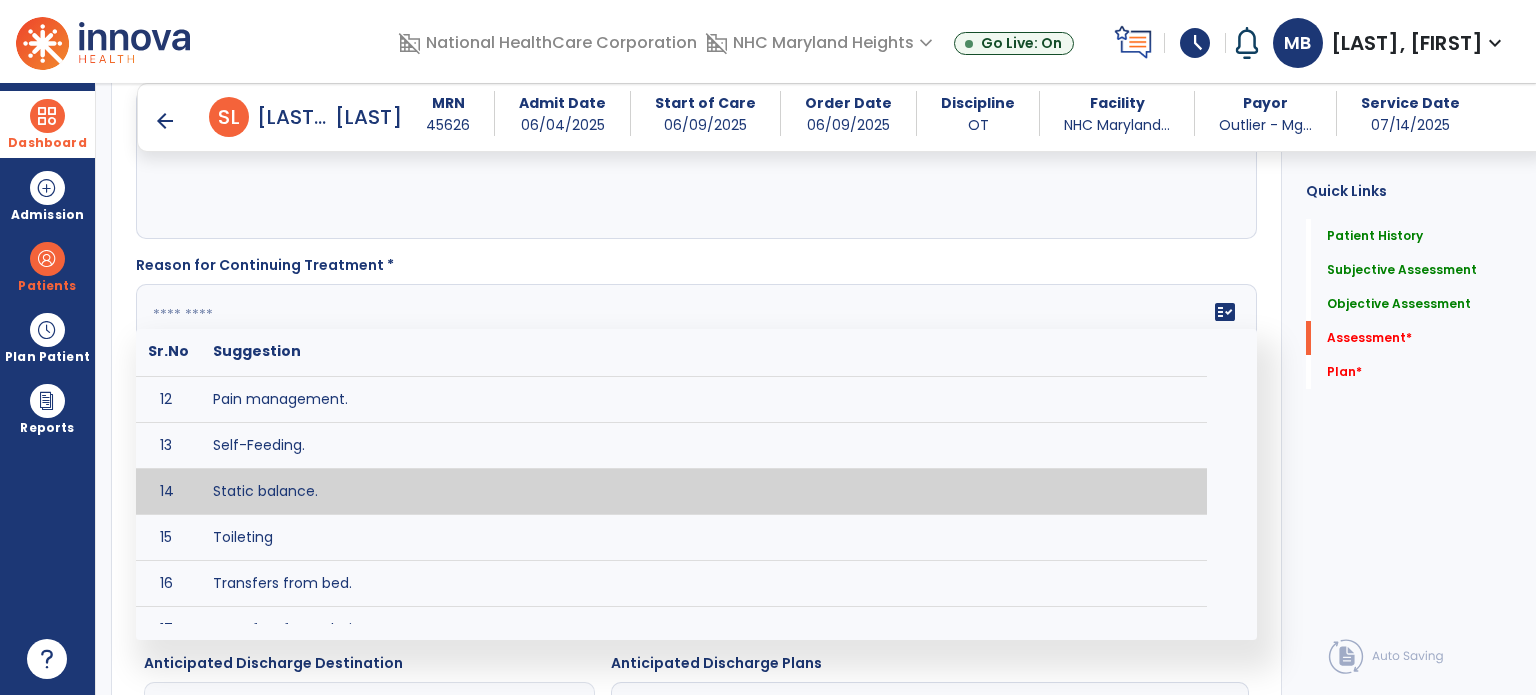 scroll, scrollTop: 504, scrollLeft: 0, axis: vertical 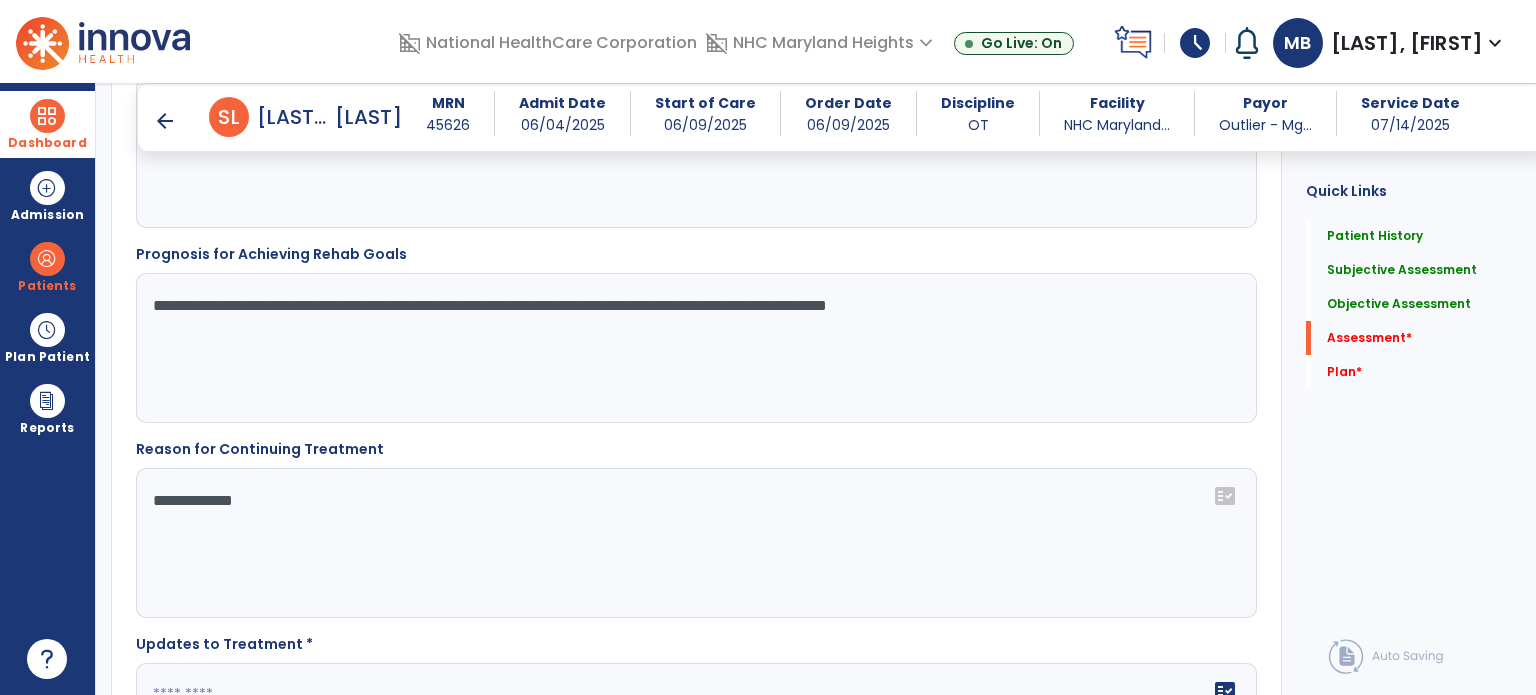 click on "**********" 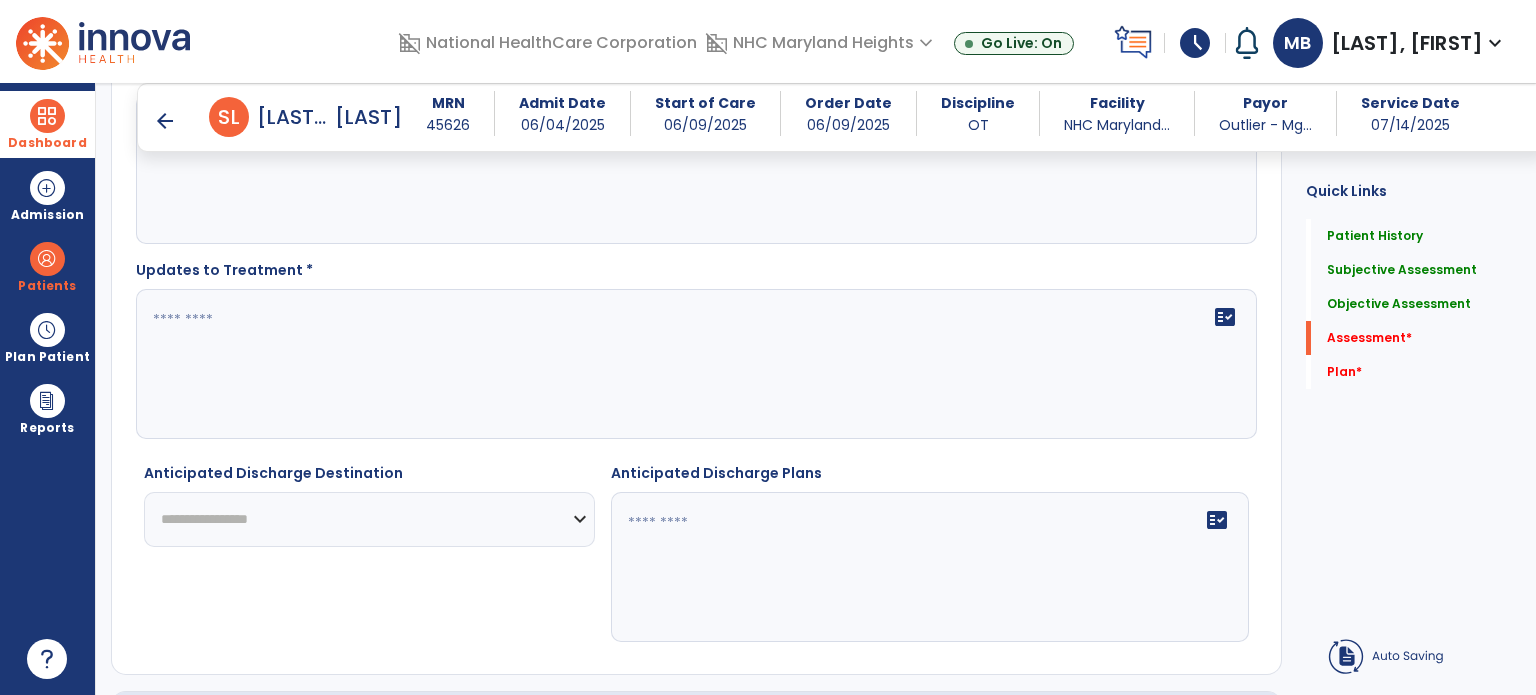 scroll, scrollTop: 2511, scrollLeft: 0, axis: vertical 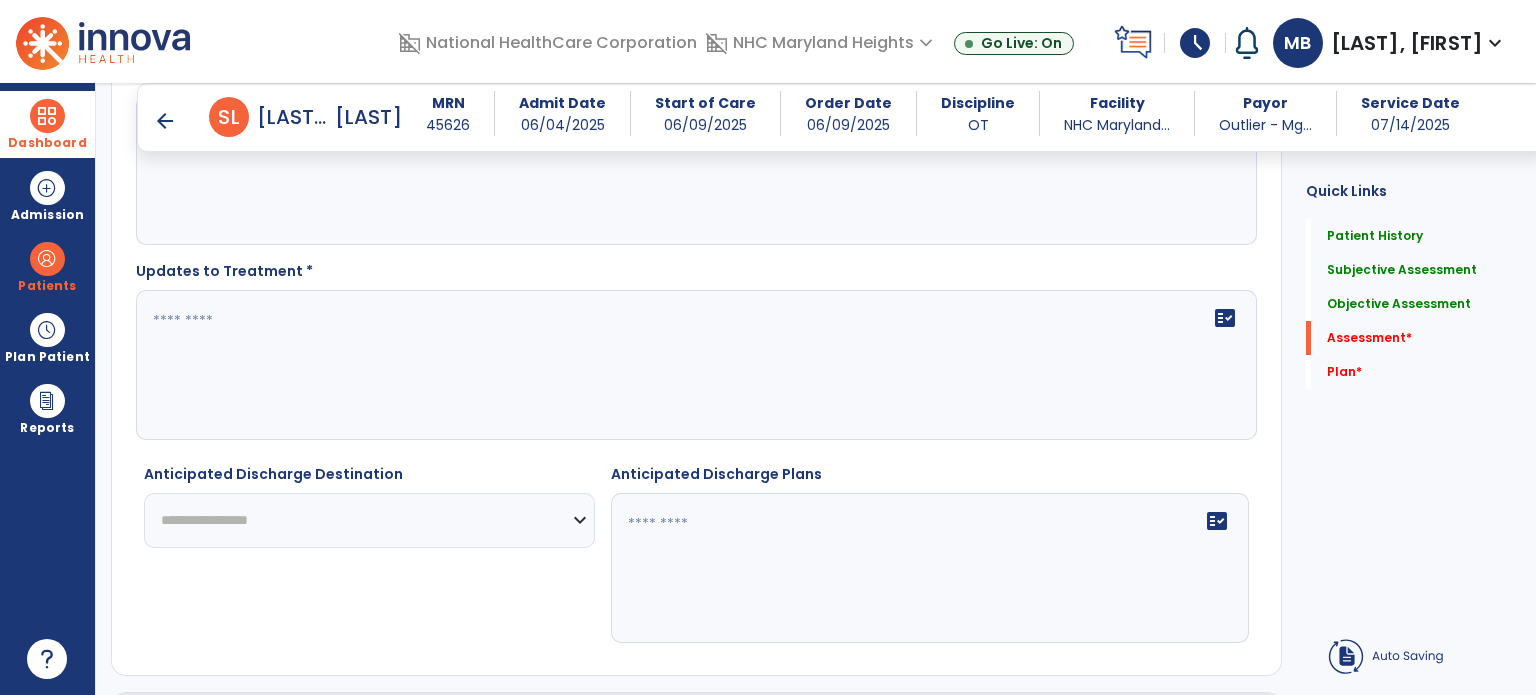 type on "**********" 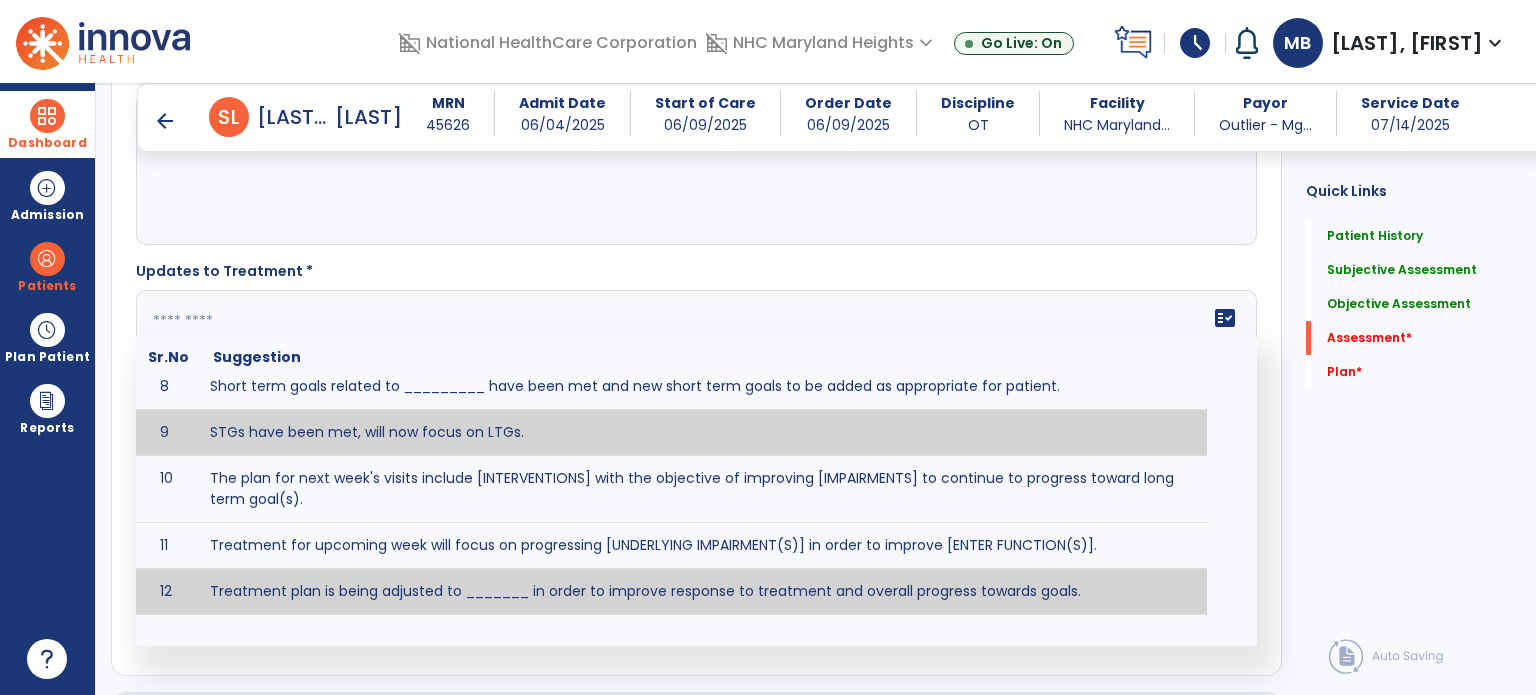 scroll, scrollTop: 0, scrollLeft: 0, axis: both 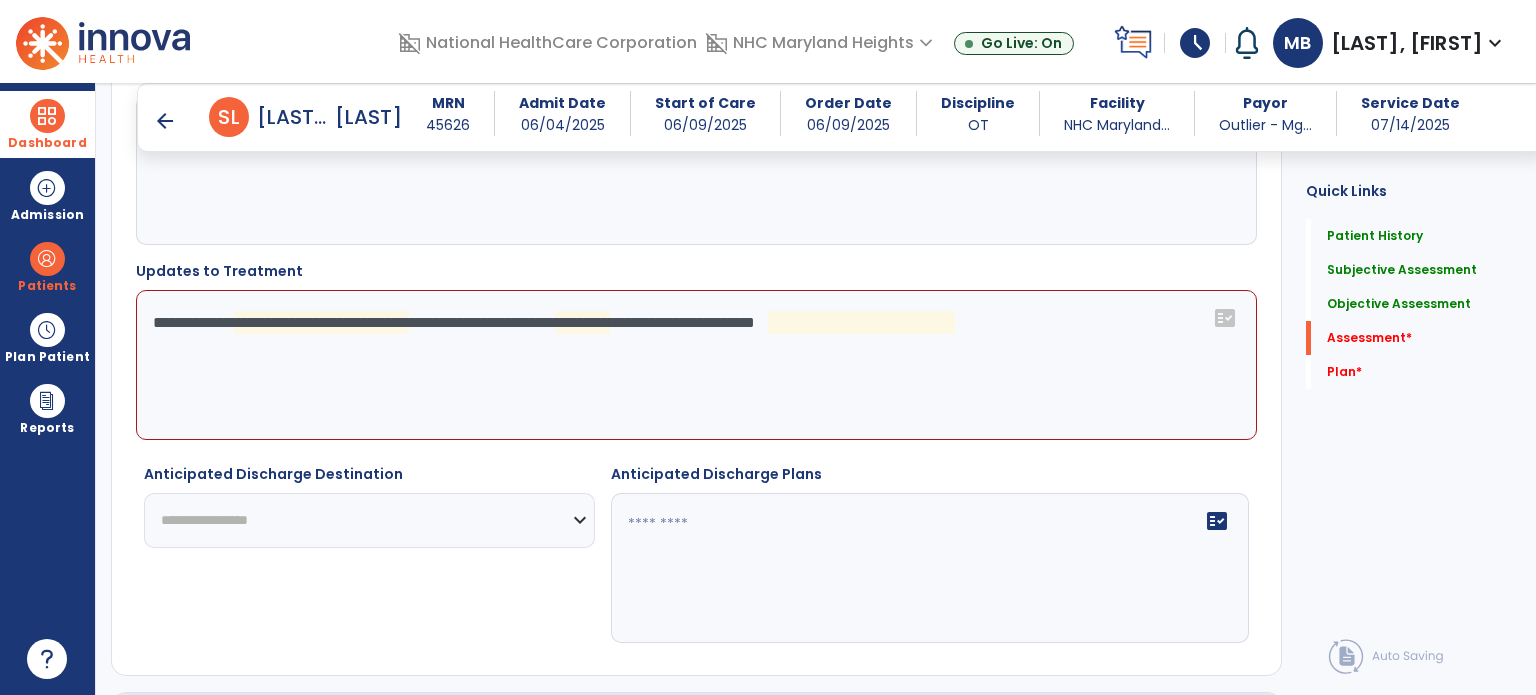 click on "**********" 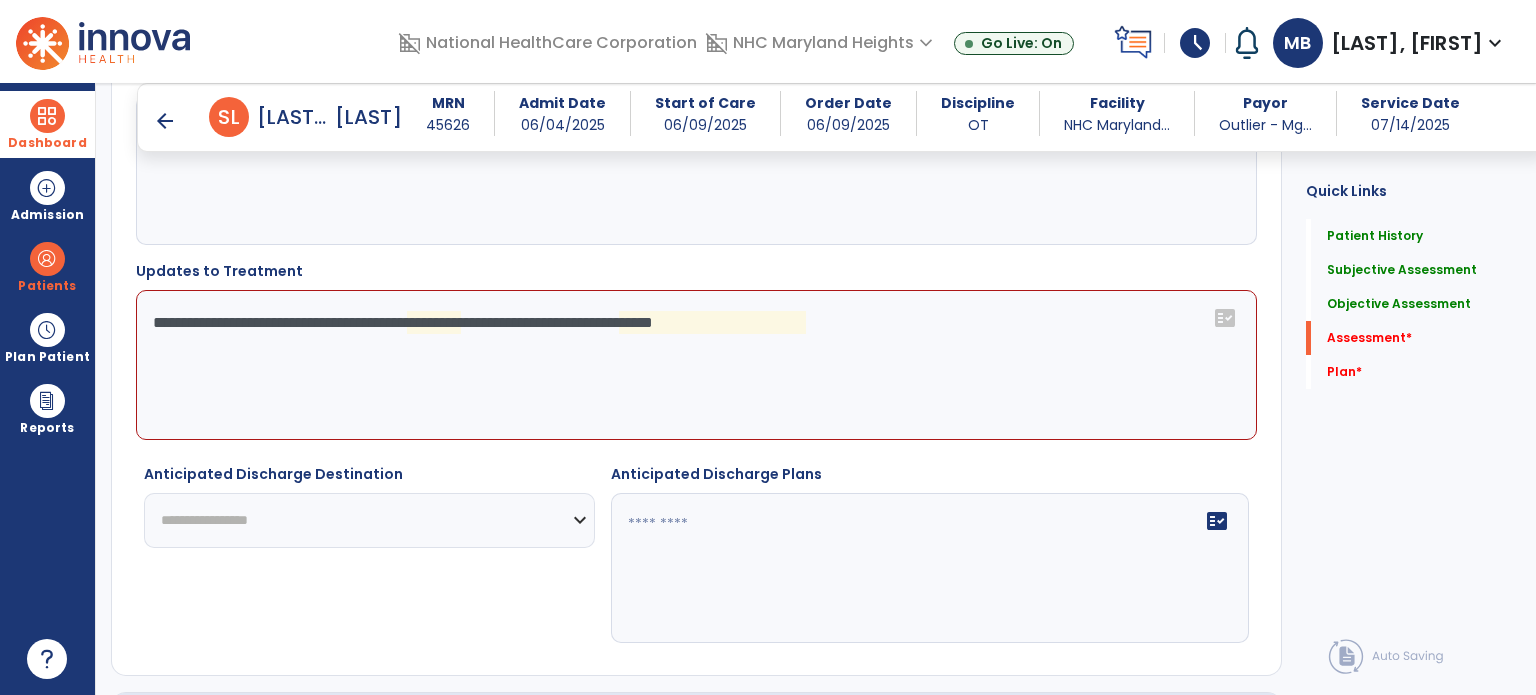 click on "**********" 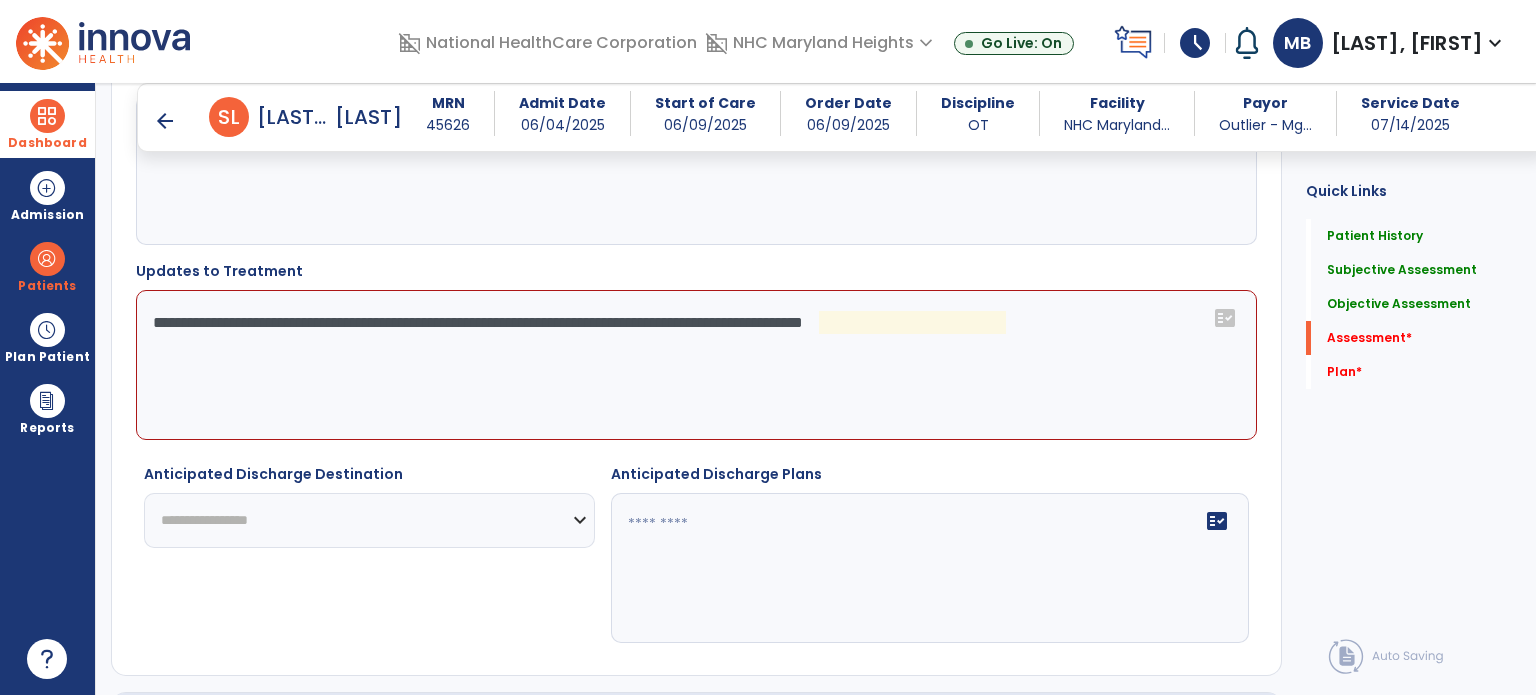 click on "**********" 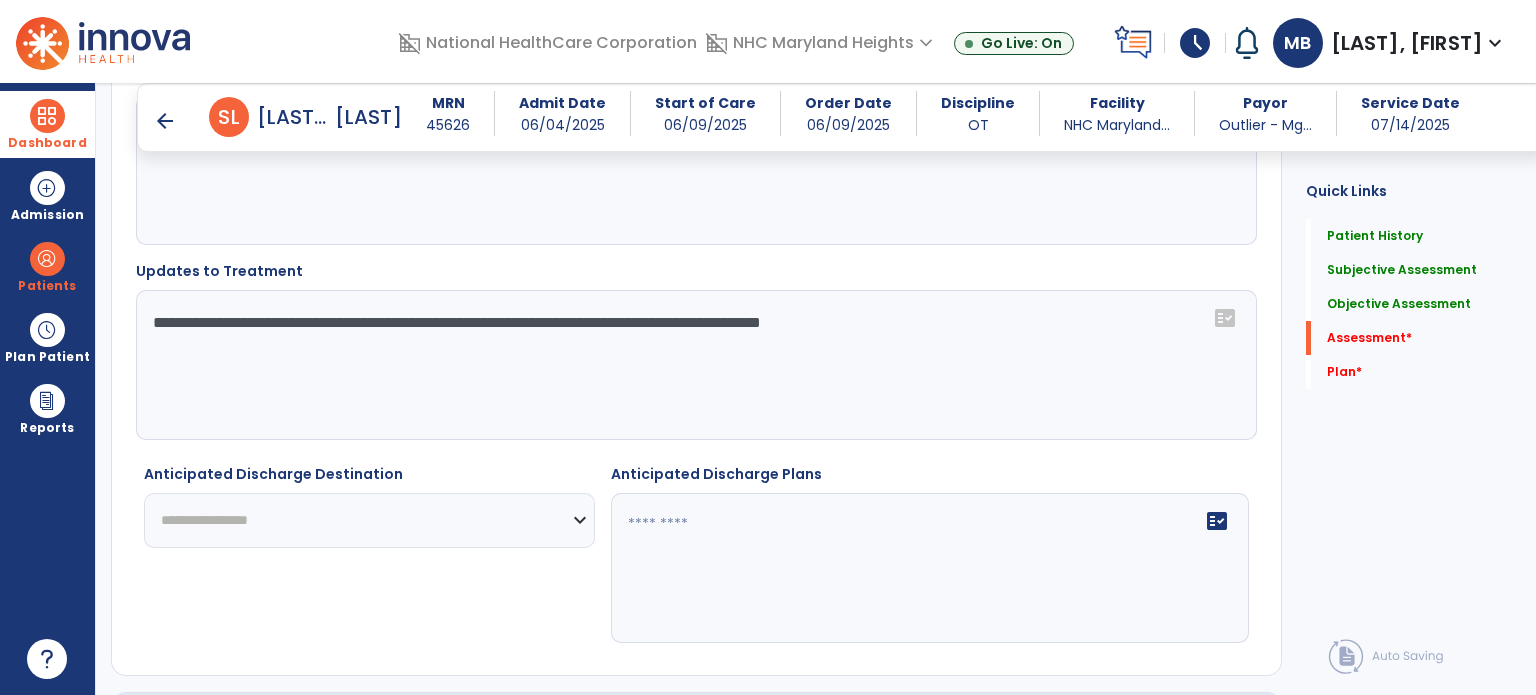type on "**********" 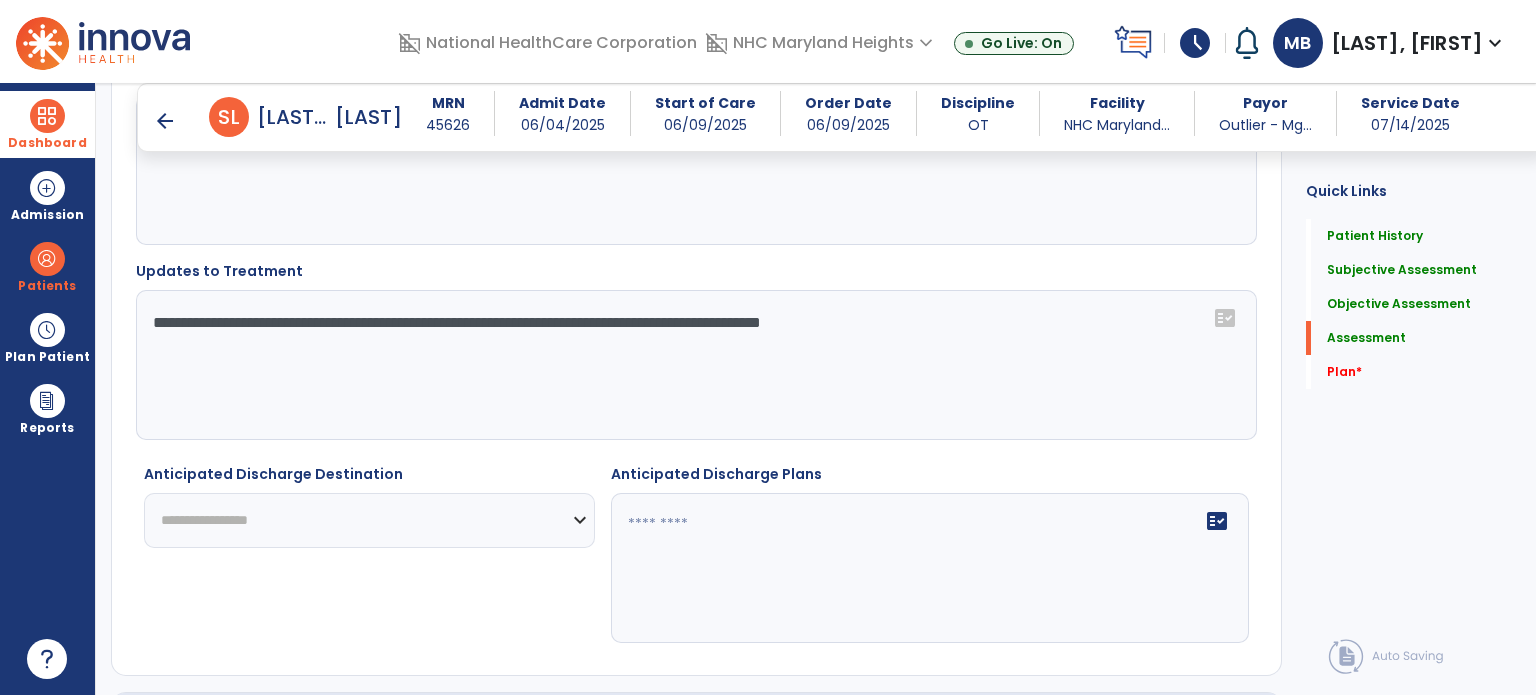 select on "***" 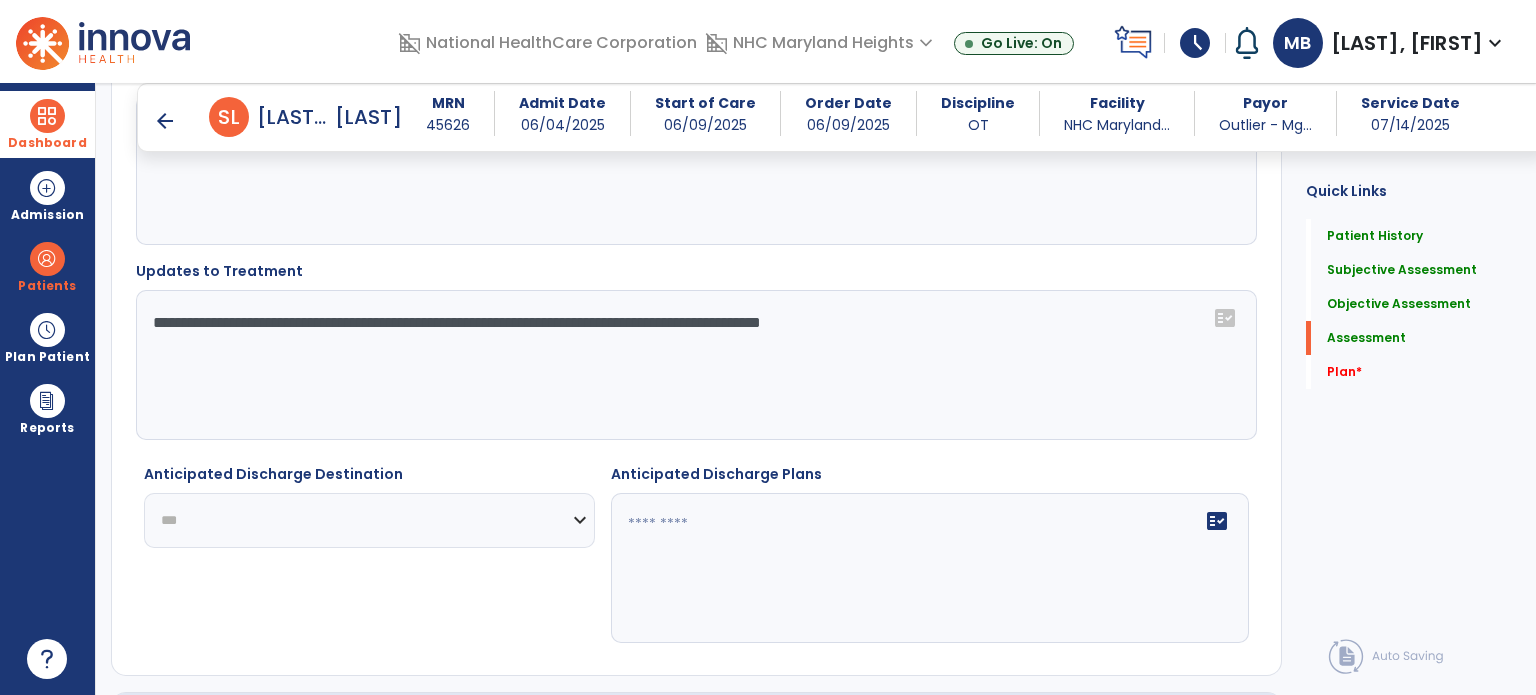 click on "**********" 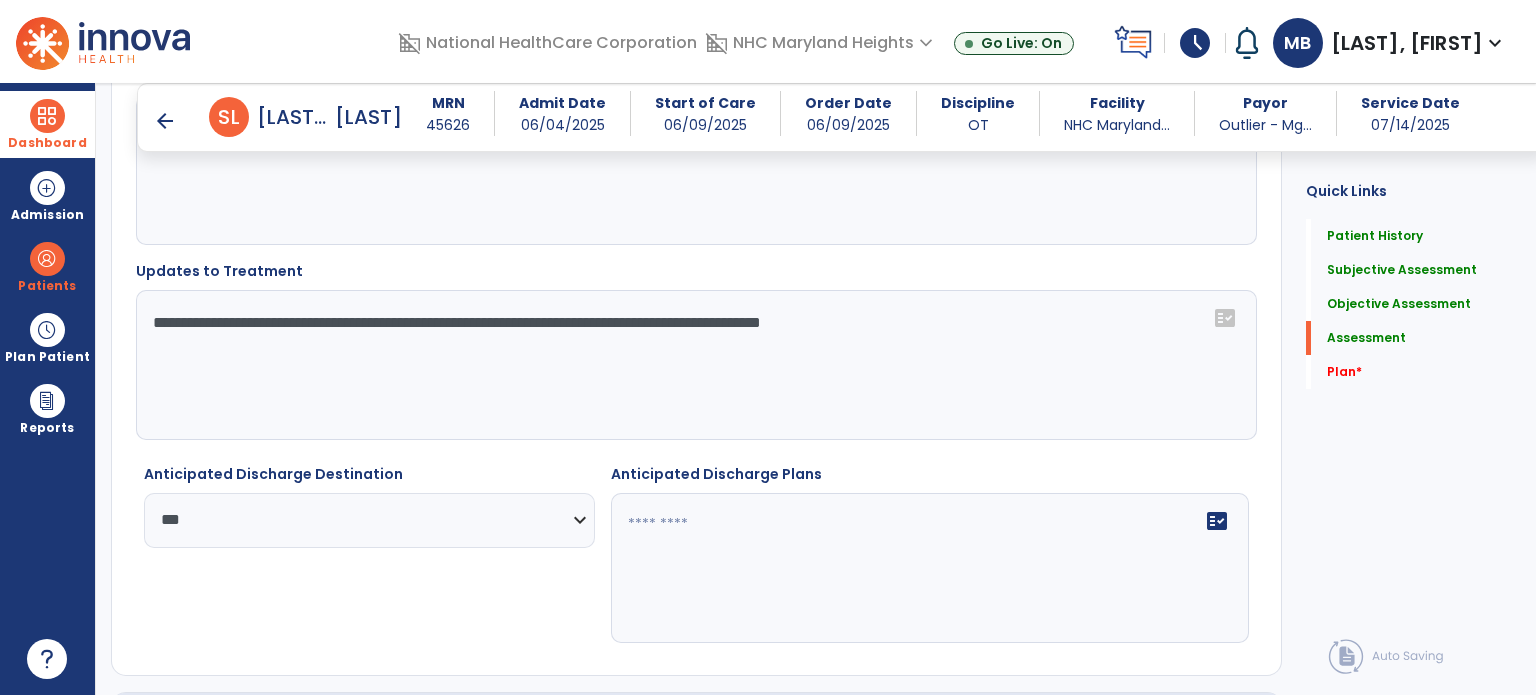 click on "fact_check" 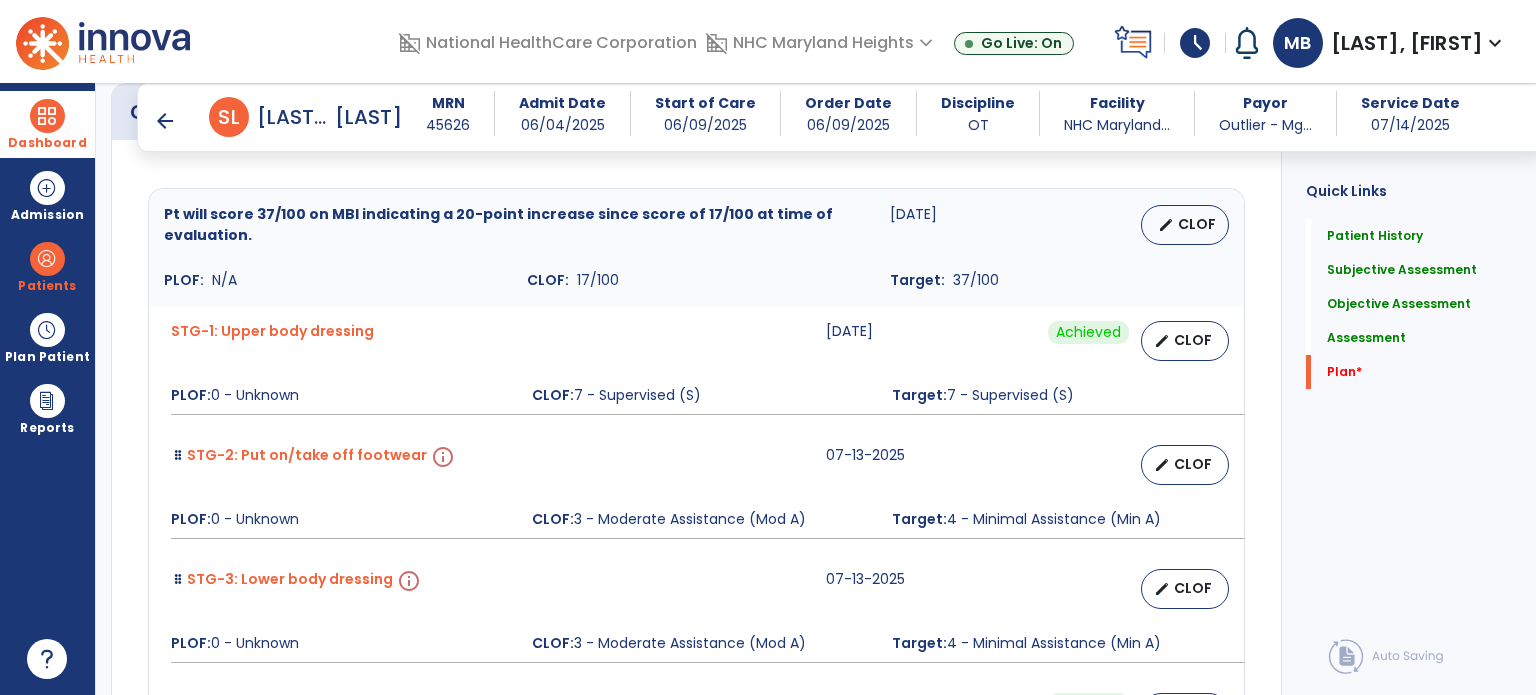 scroll, scrollTop: 3711, scrollLeft: 0, axis: vertical 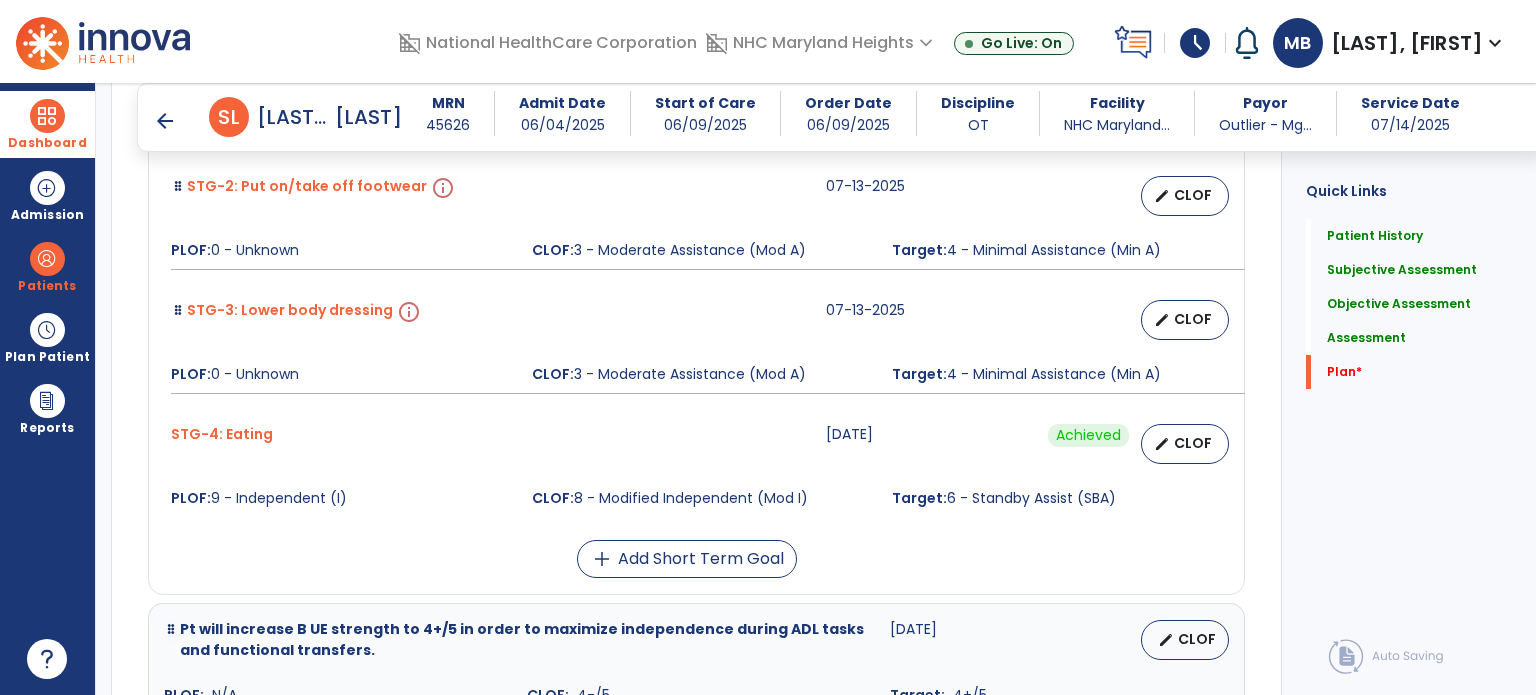 type on "**********" 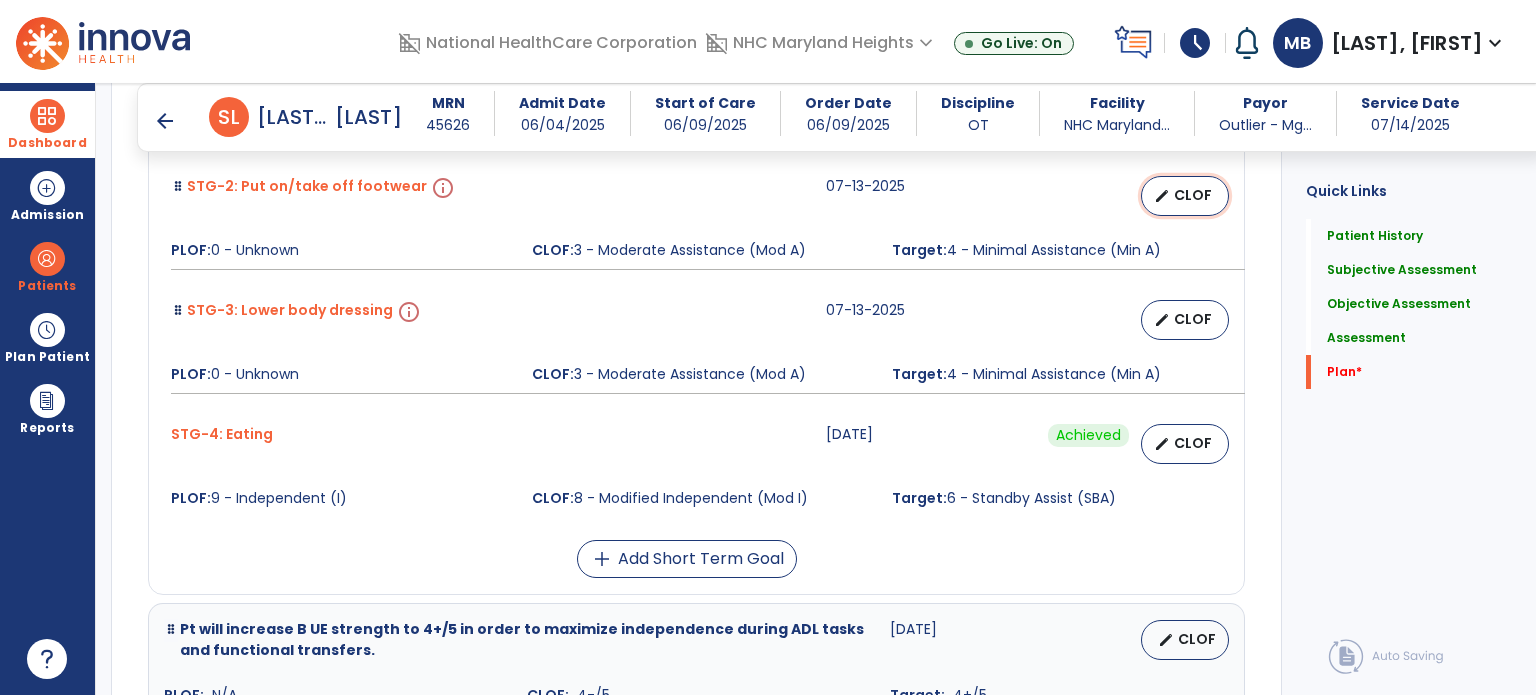 click on "edit" at bounding box center (1162, 196) 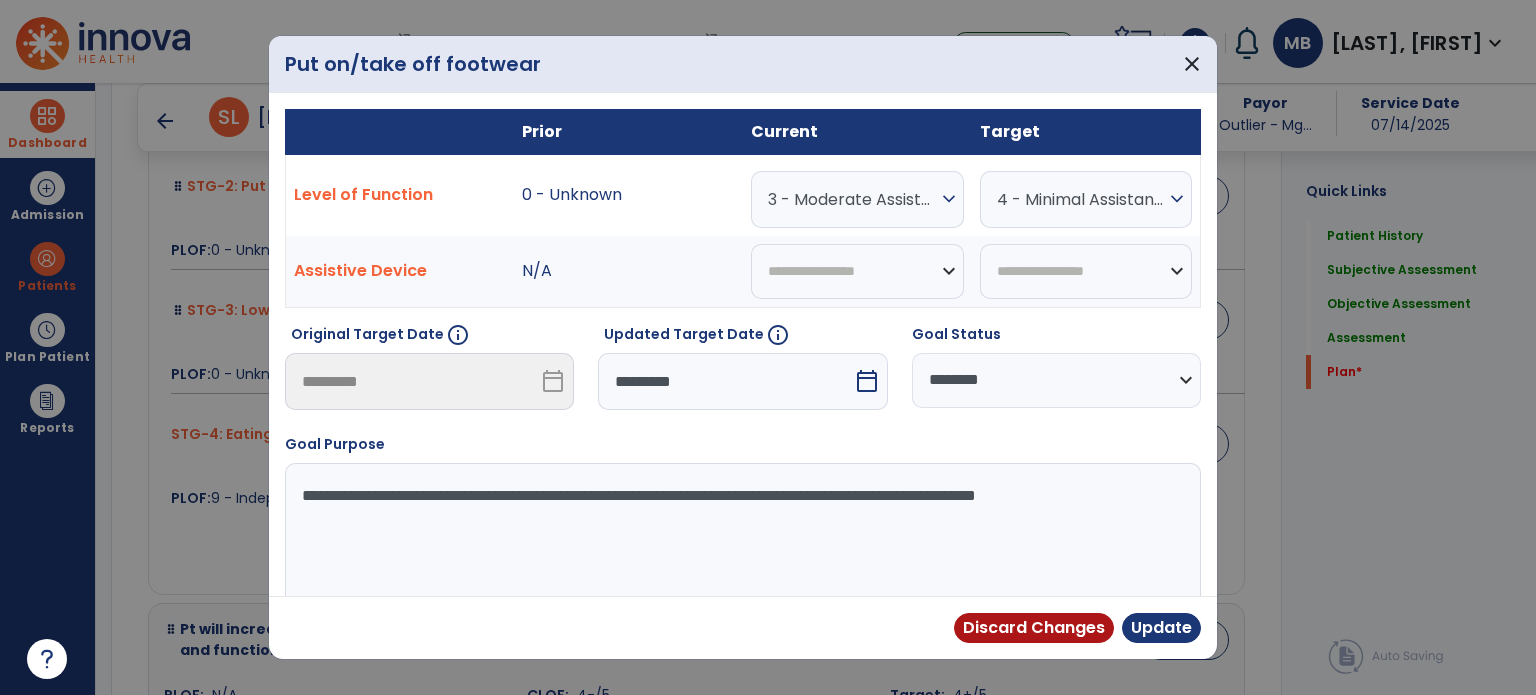 click on "*********" at bounding box center (725, 381) 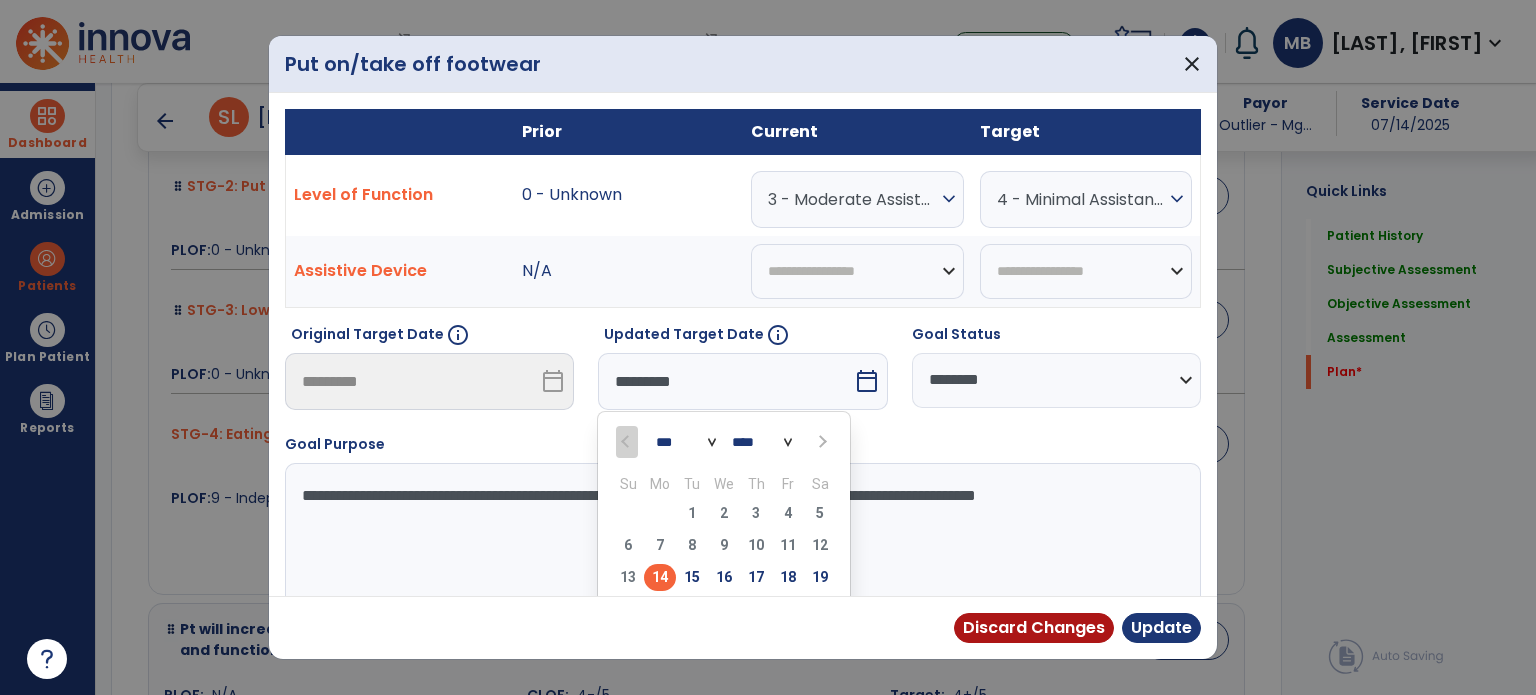 scroll, scrollTop: 107, scrollLeft: 0, axis: vertical 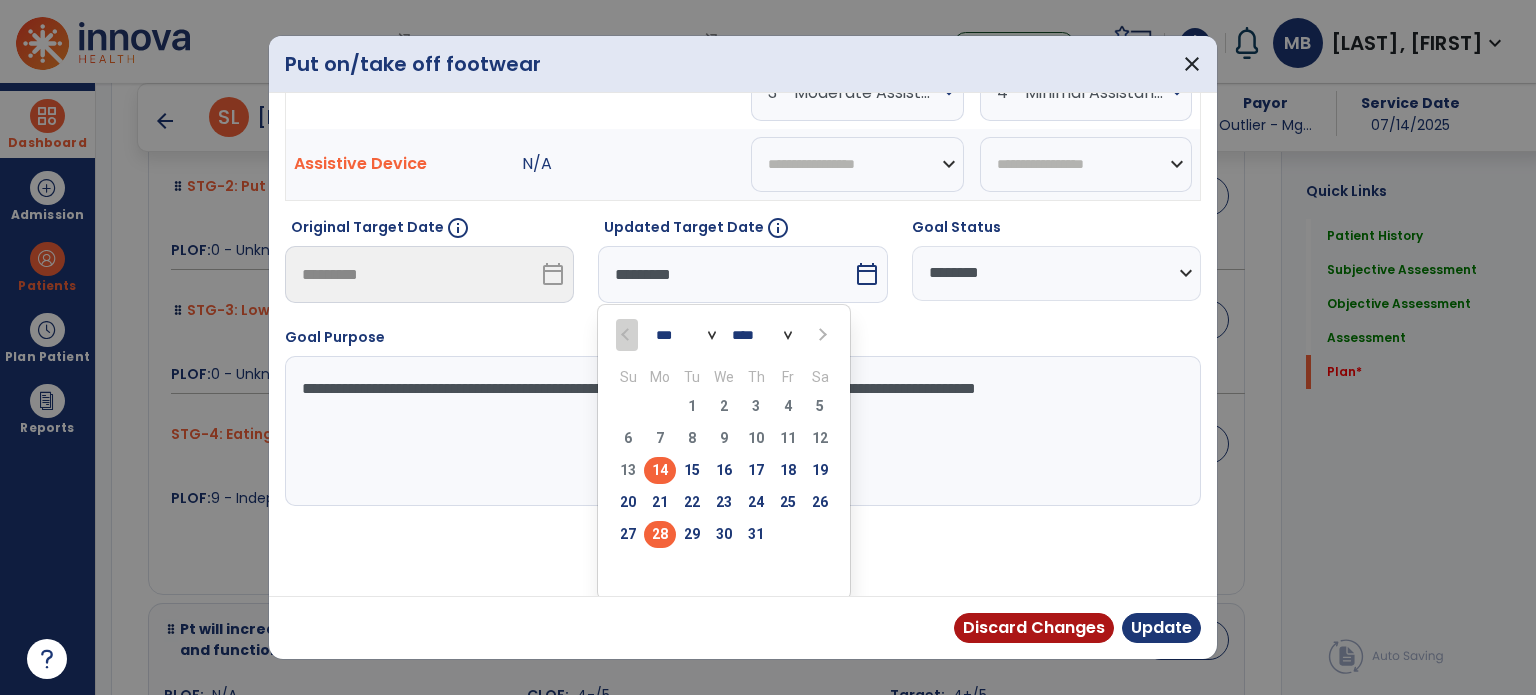click on "28" at bounding box center [660, 537] 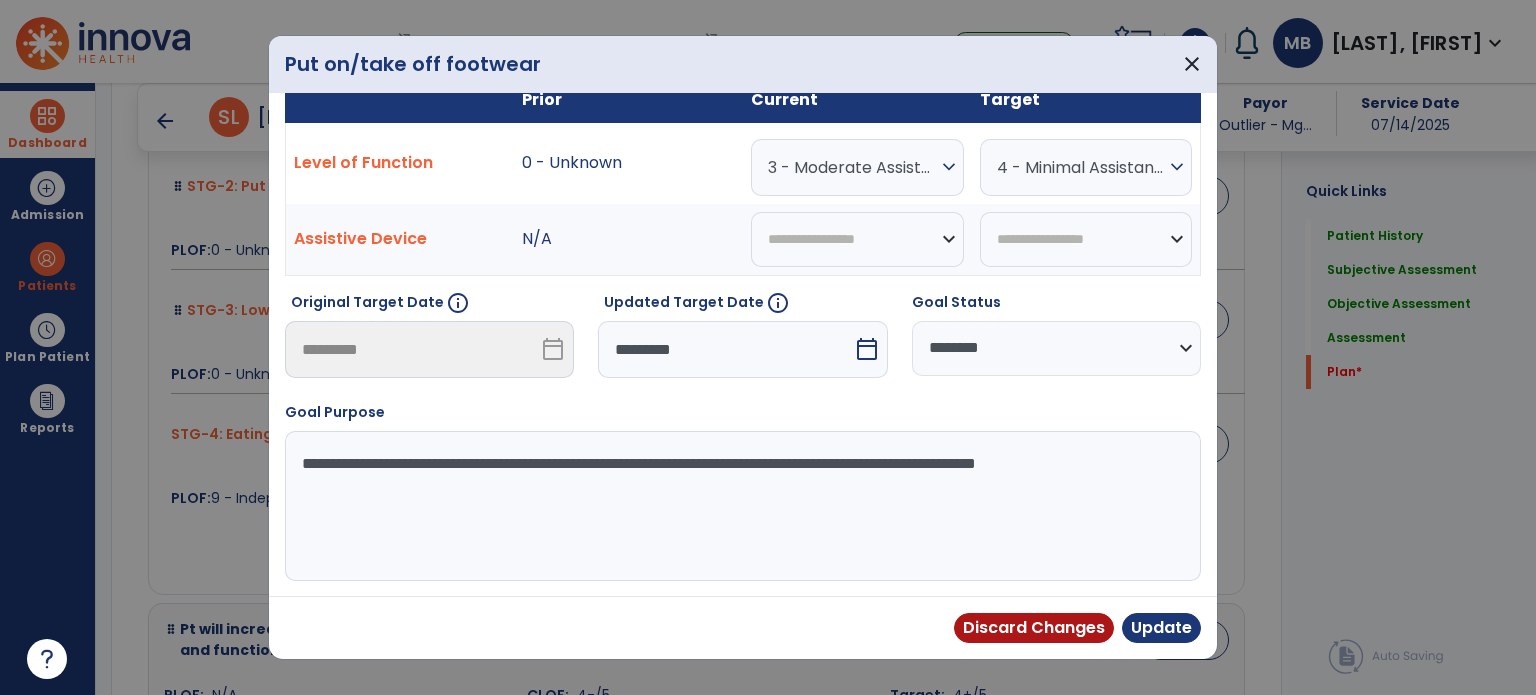 scroll, scrollTop: 29, scrollLeft: 0, axis: vertical 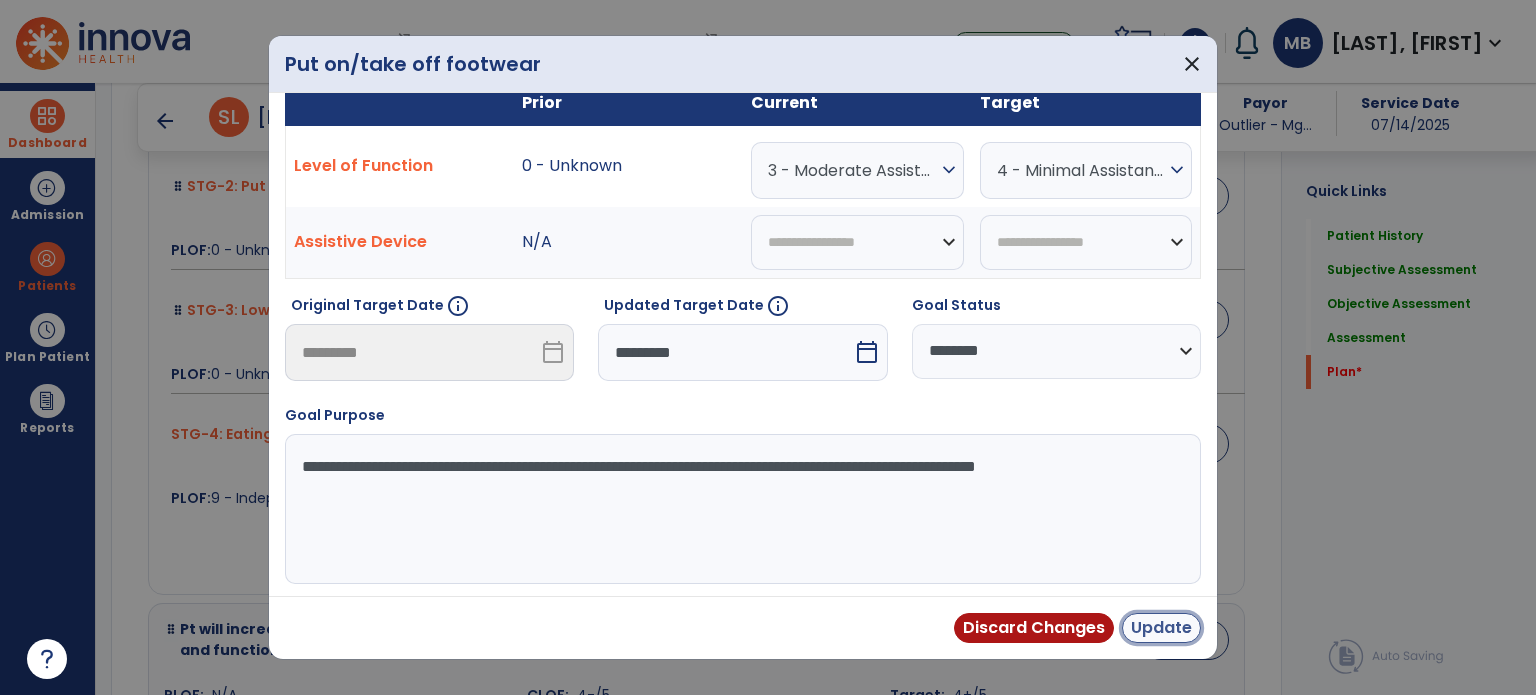 click on "Update" at bounding box center [1161, 628] 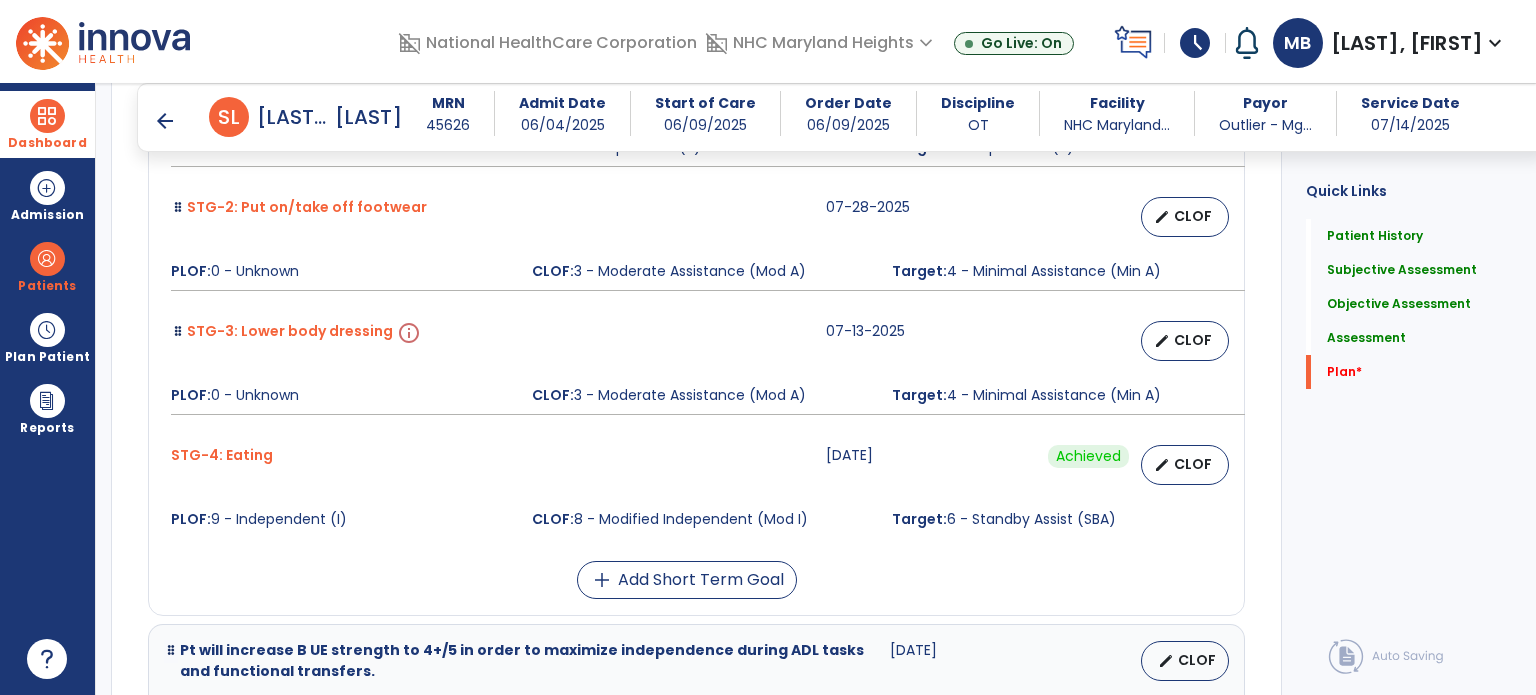 scroll, scrollTop: 3695, scrollLeft: 0, axis: vertical 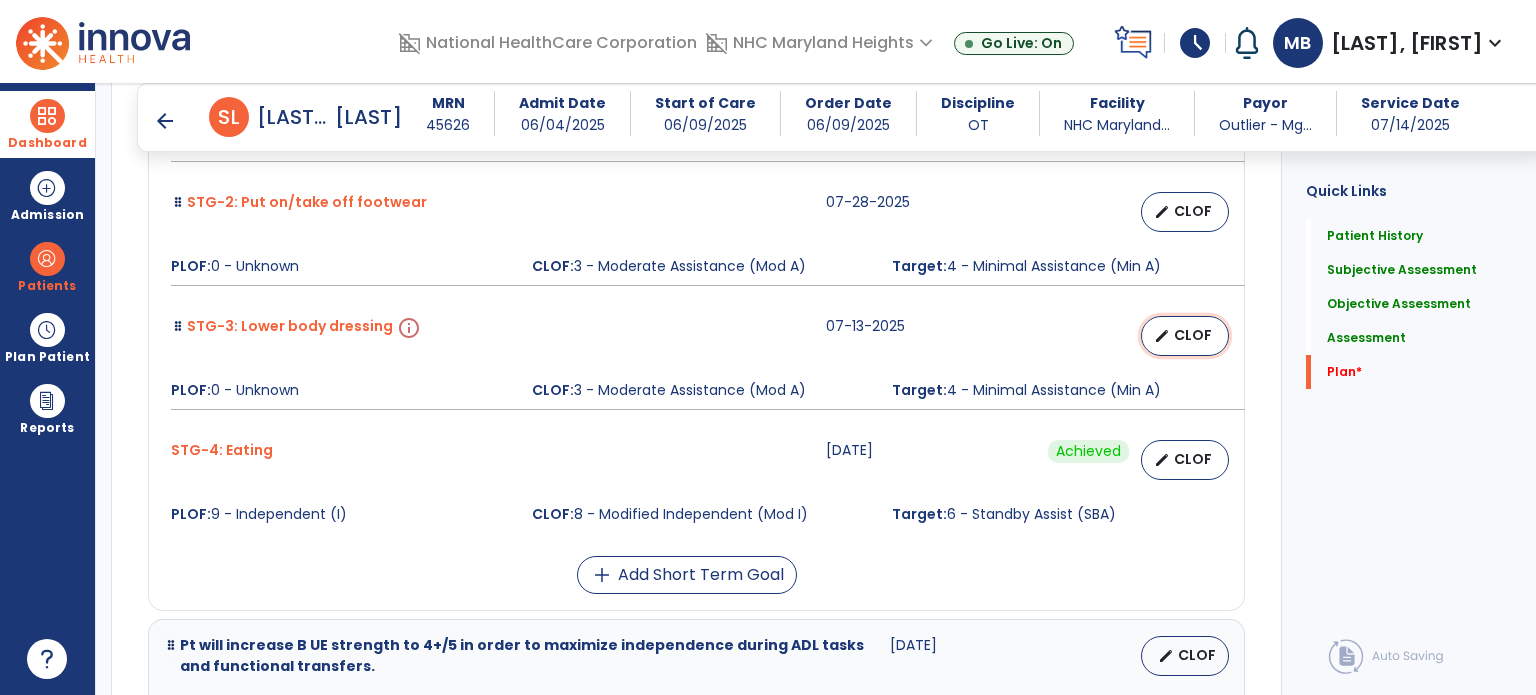 click on "edit   CLOF" at bounding box center (1185, 336) 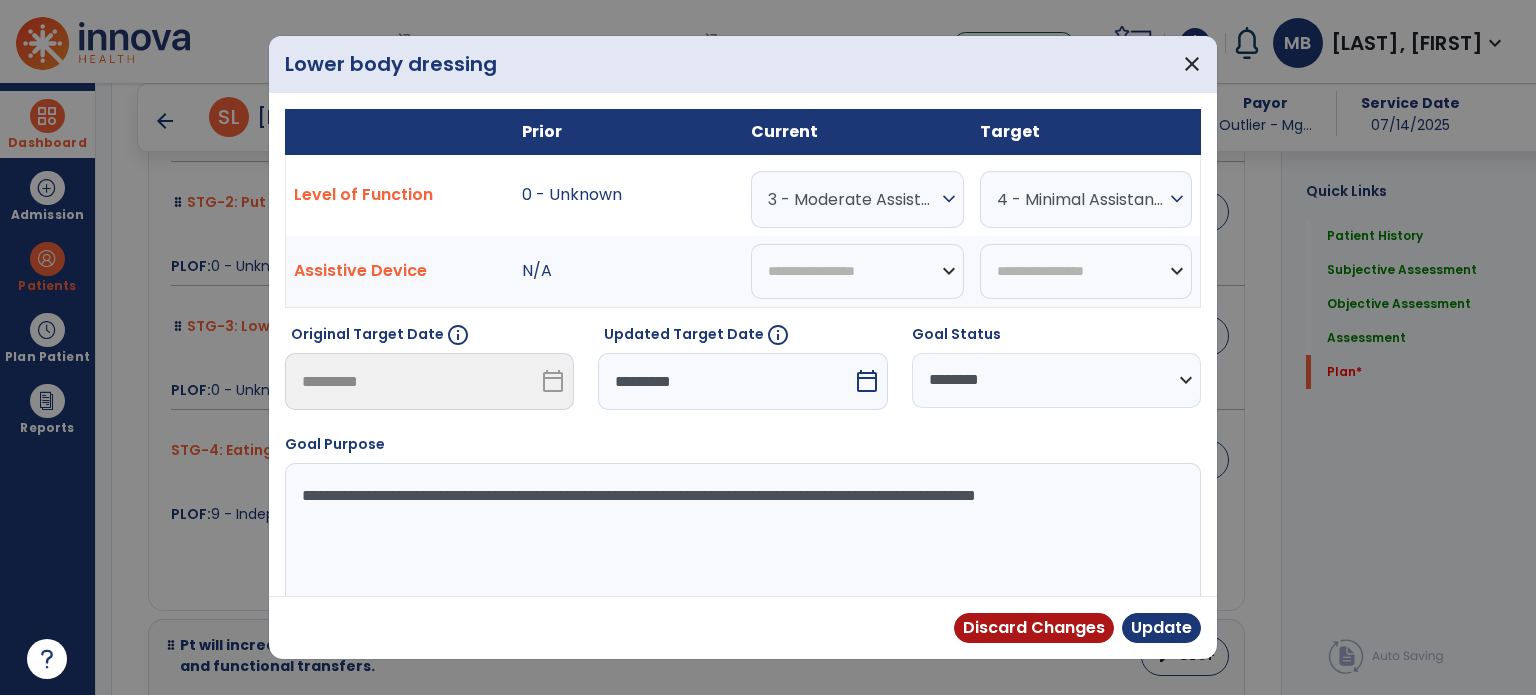 click on "*********" at bounding box center (725, 381) 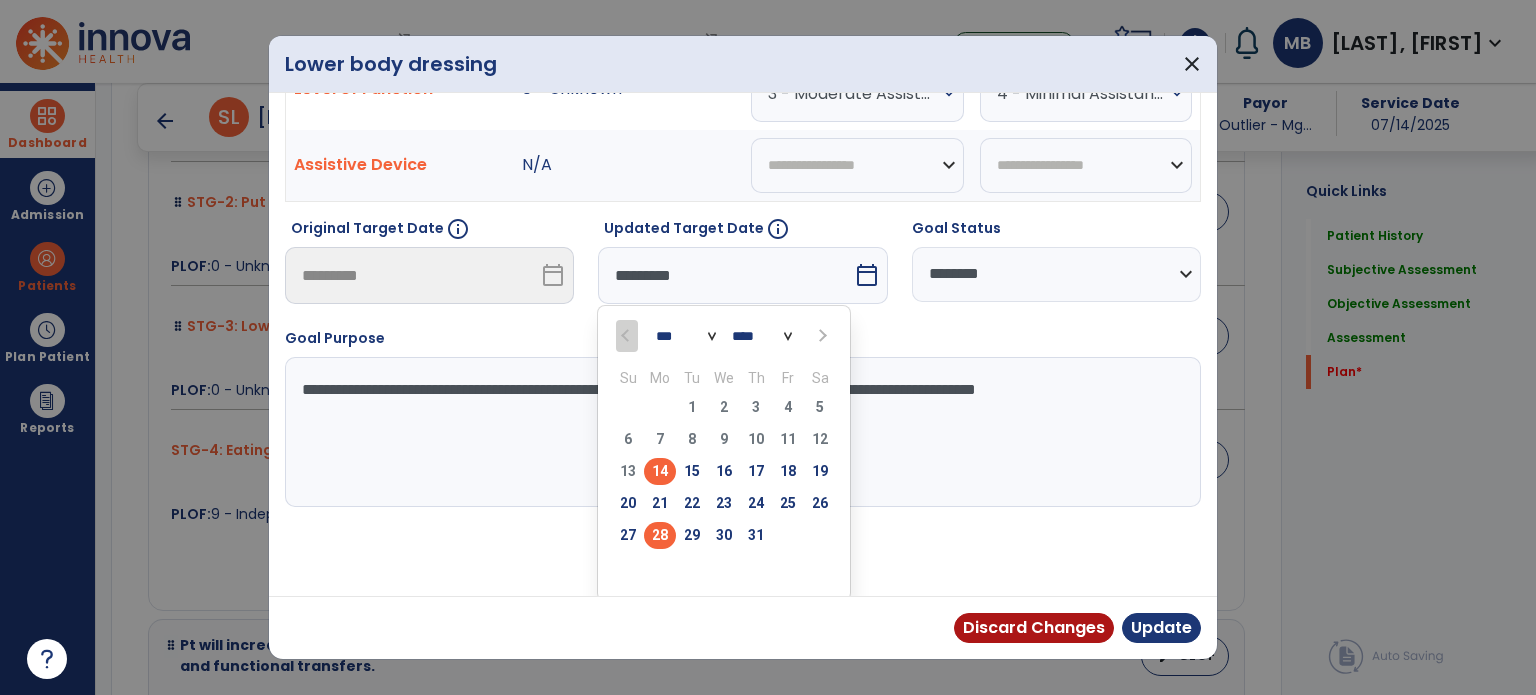 click on "28" at bounding box center [660, 535] 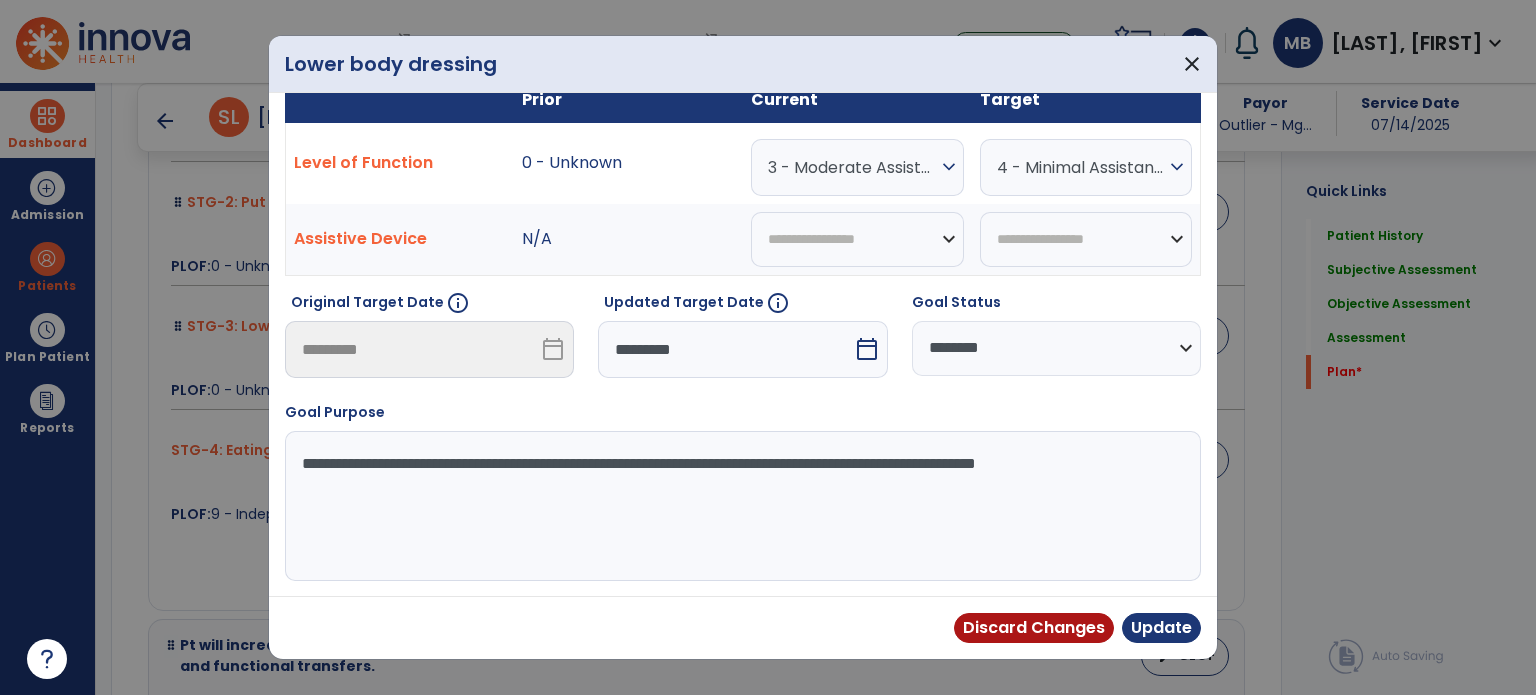 scroll, scrollTop: 29, scrollLeft: 0, axis: vertical 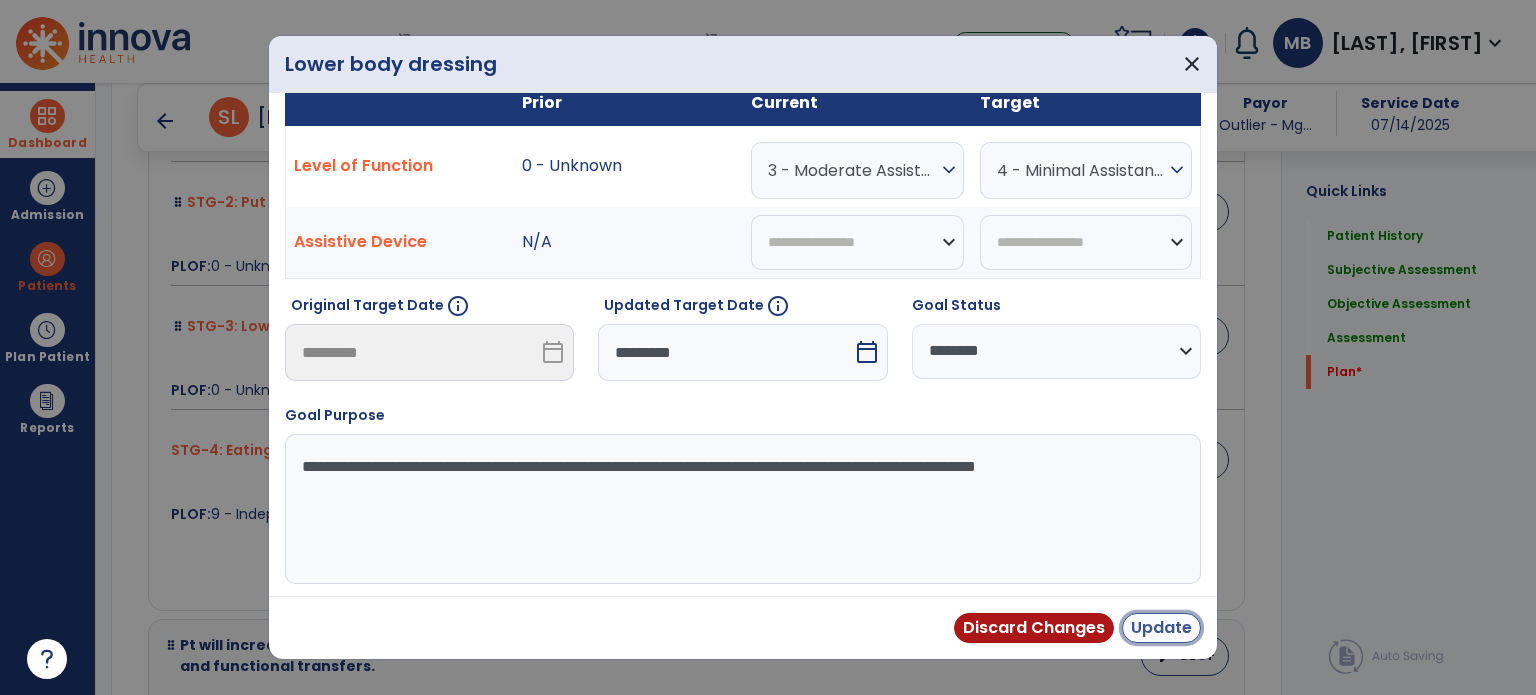 click on "Update" at bounding box center [1161, 628] 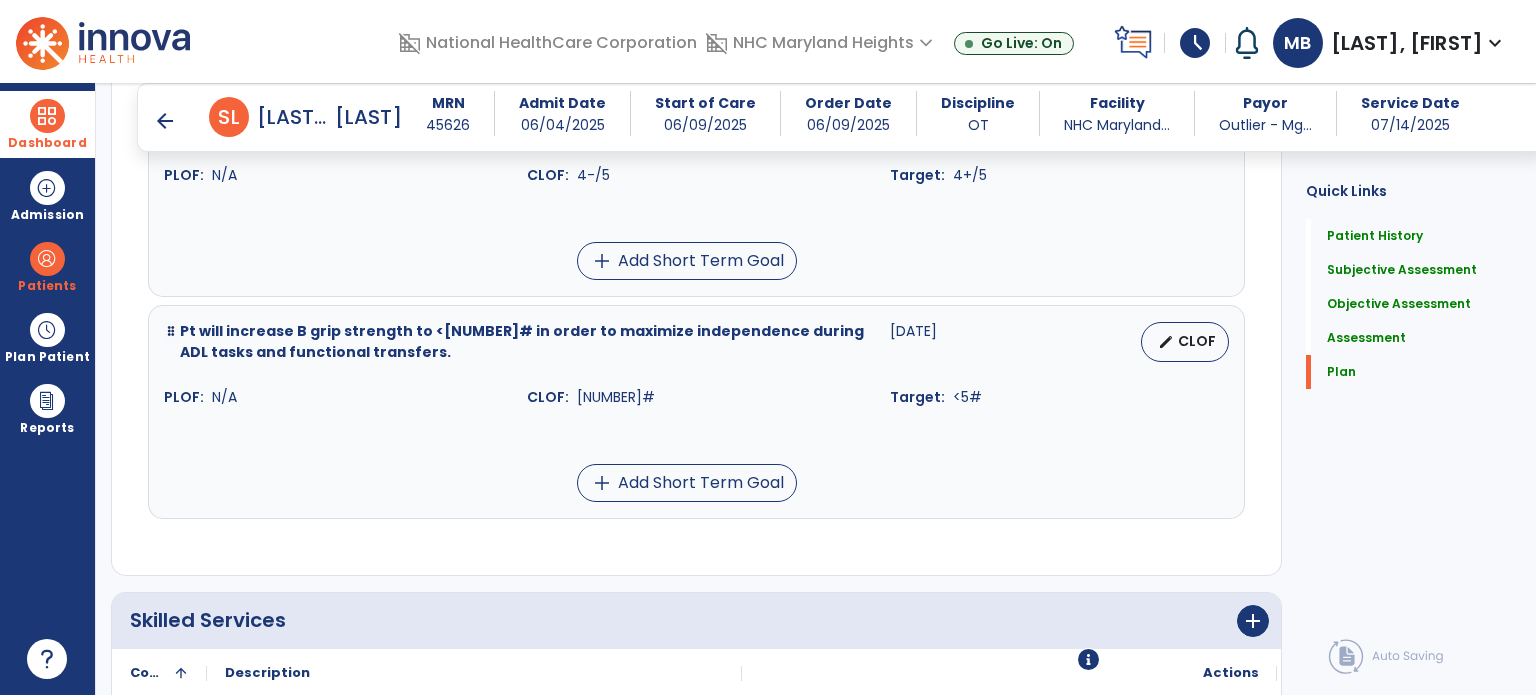 scroll, scrollTop: 4500, scrollLeft: 0, axis: vertical 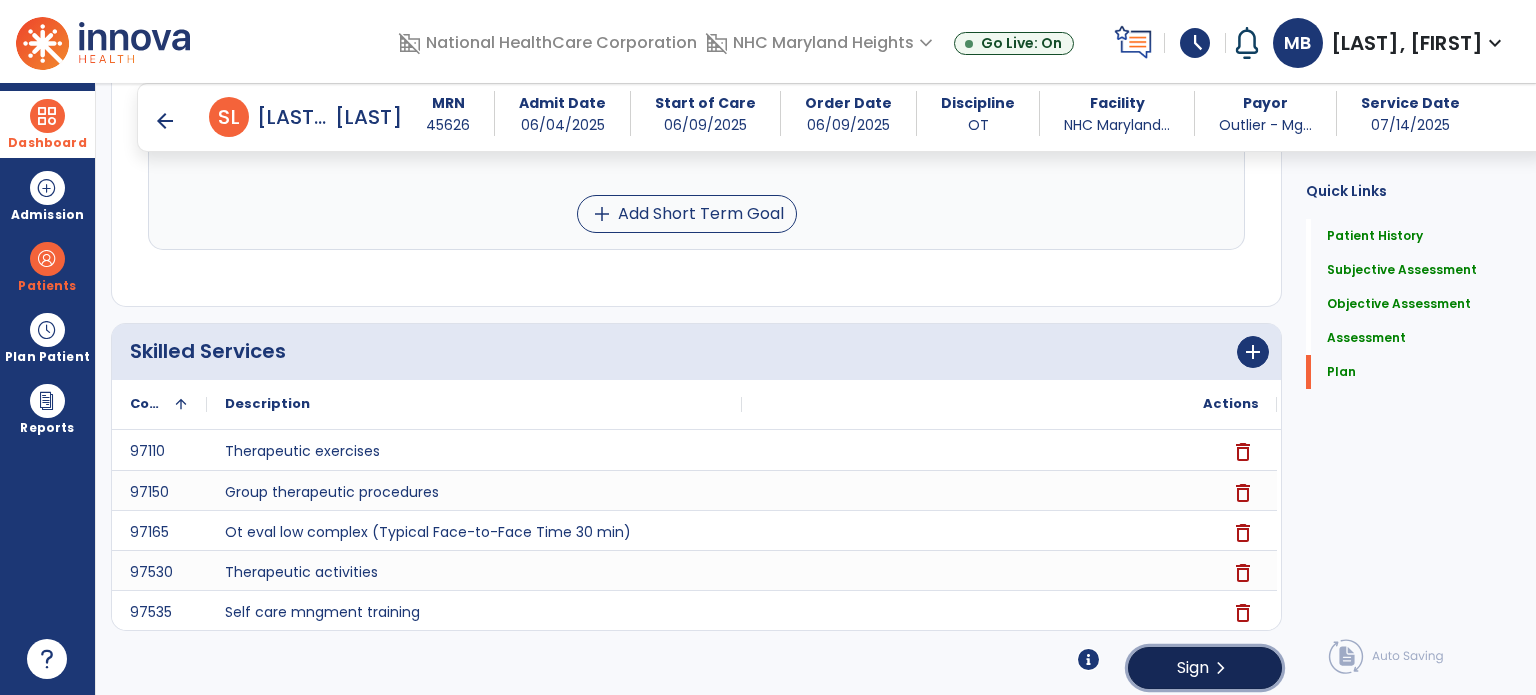 click on "Sign  chevron_right" 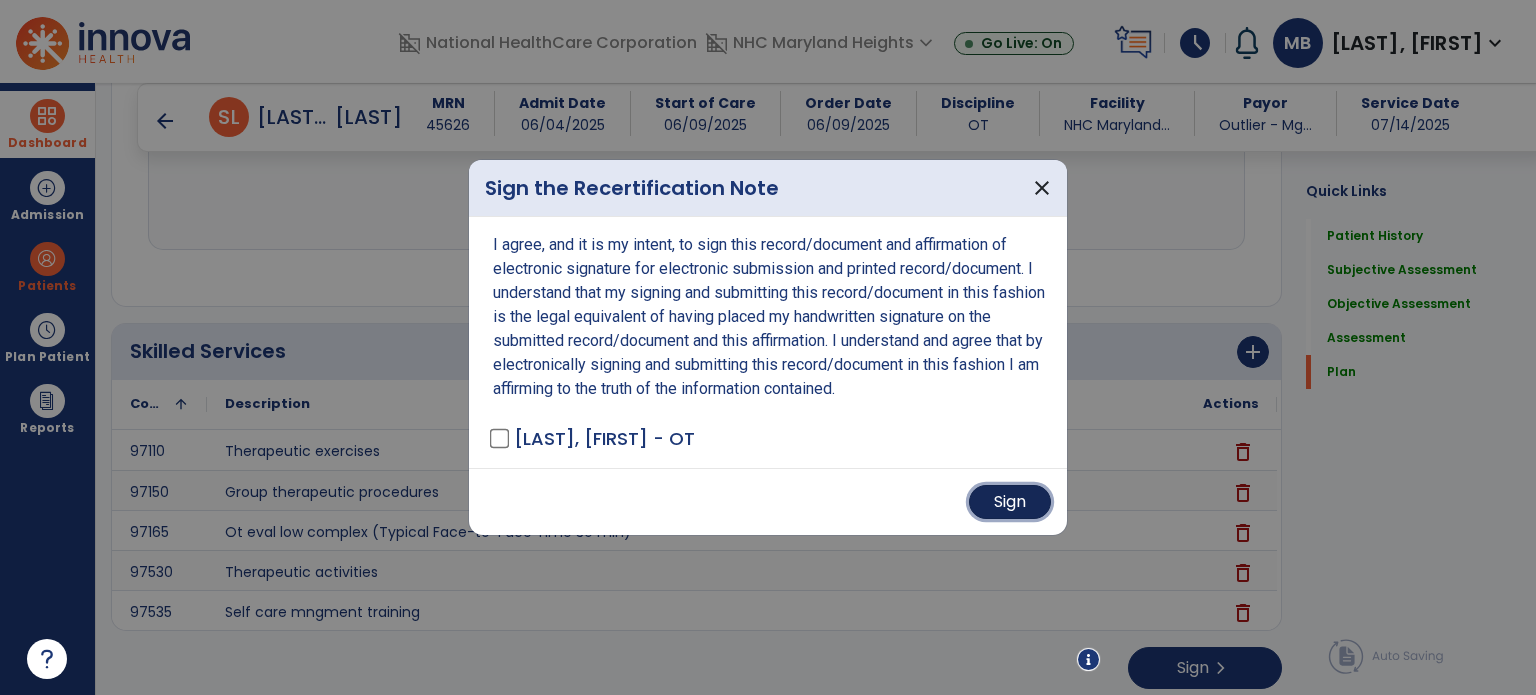 click on "Sign" at bounding box center [1010, 502] 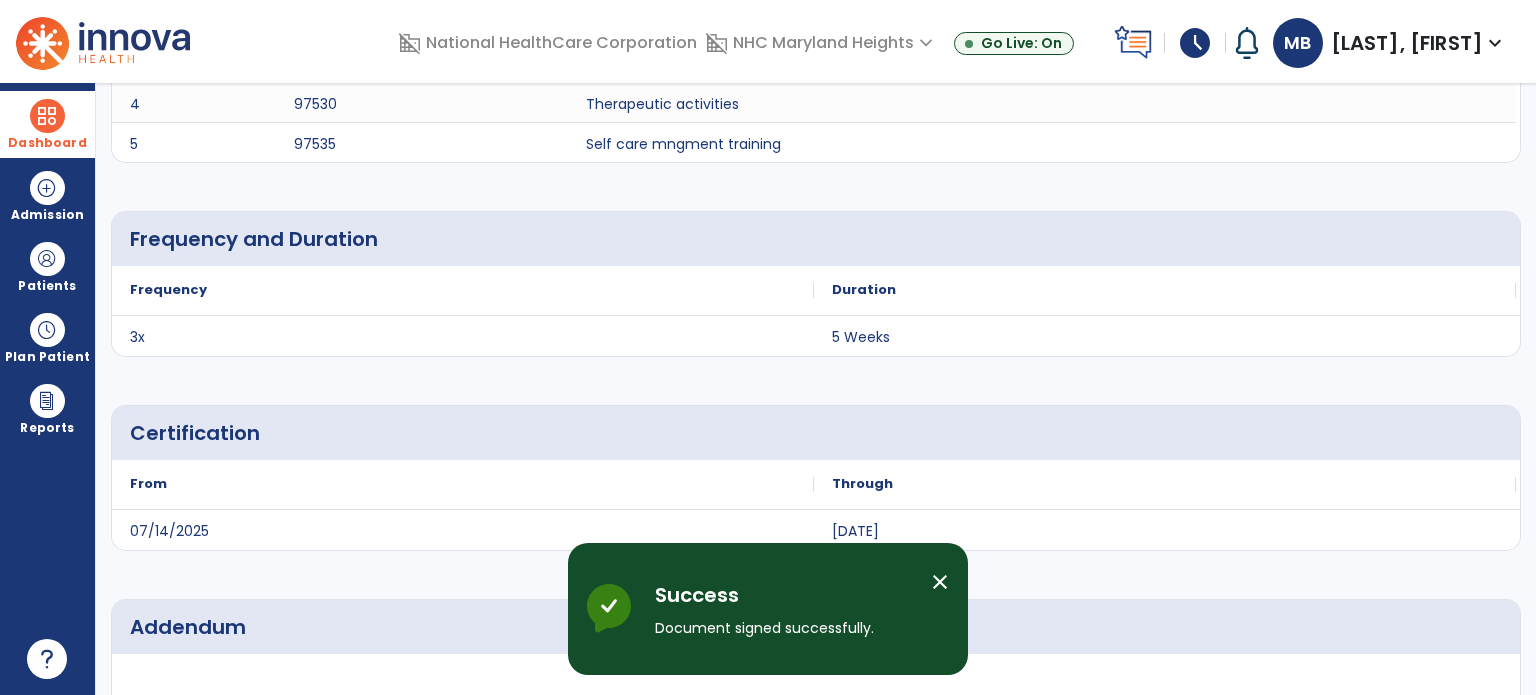 scroll, scrollTop: 0, scrollLeft: 0, axis: both 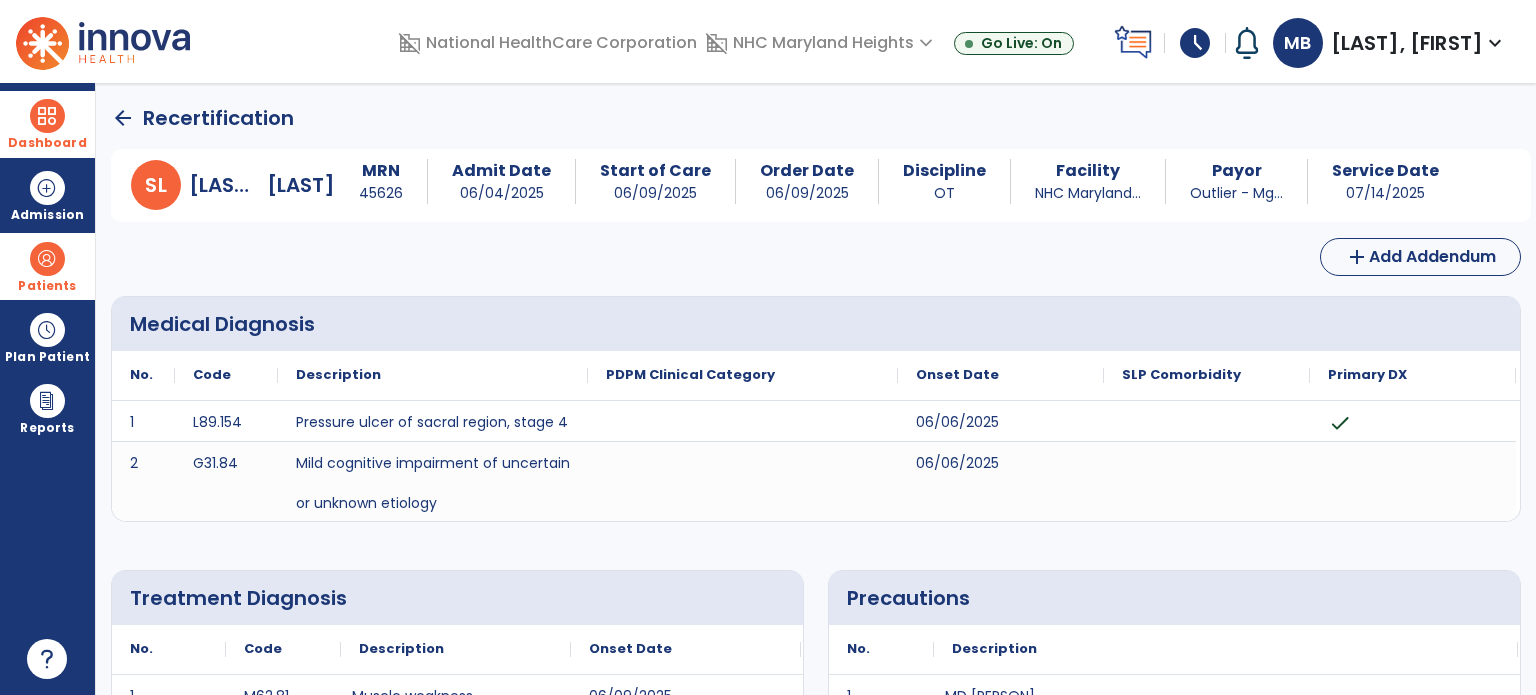 click on "Patients" at bounding box center (47, 266) 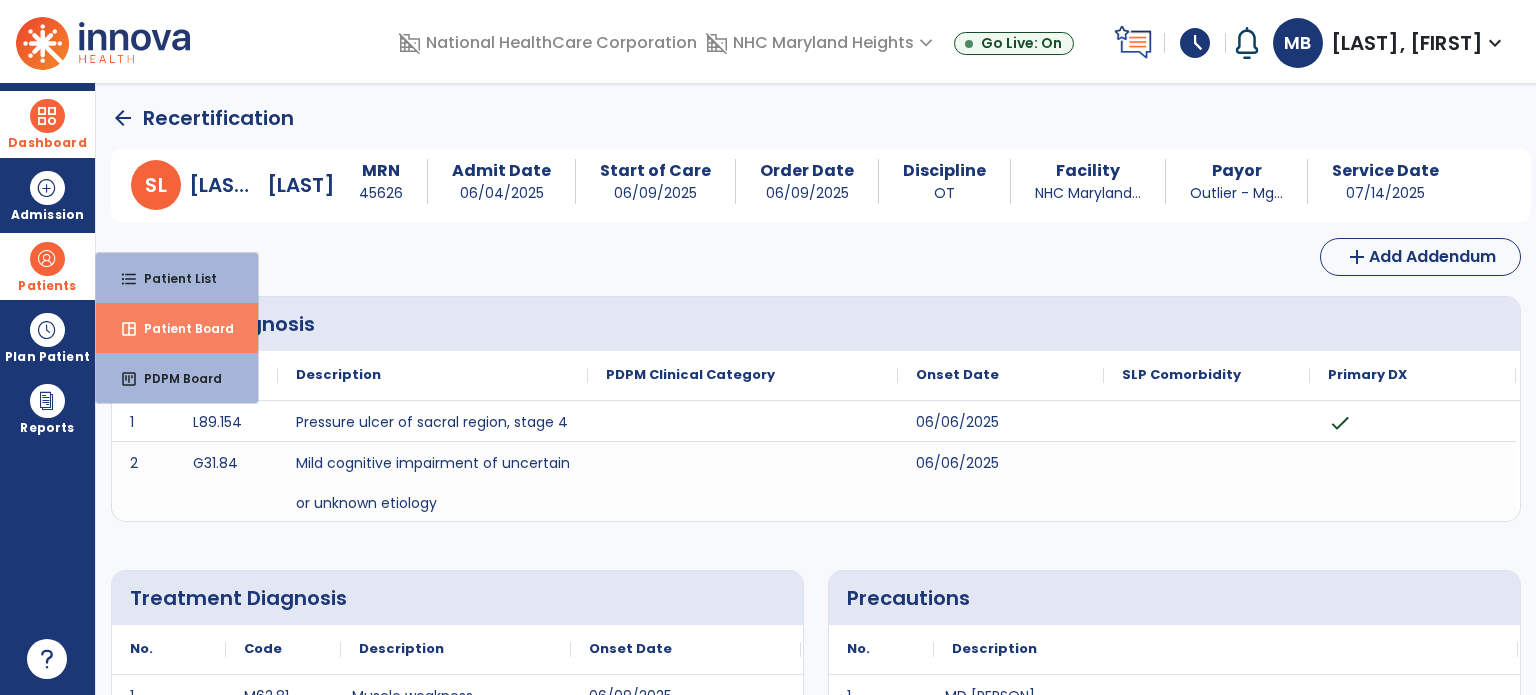 click on "space_dashboard  Patient Board" at bounding box center (177, 328) 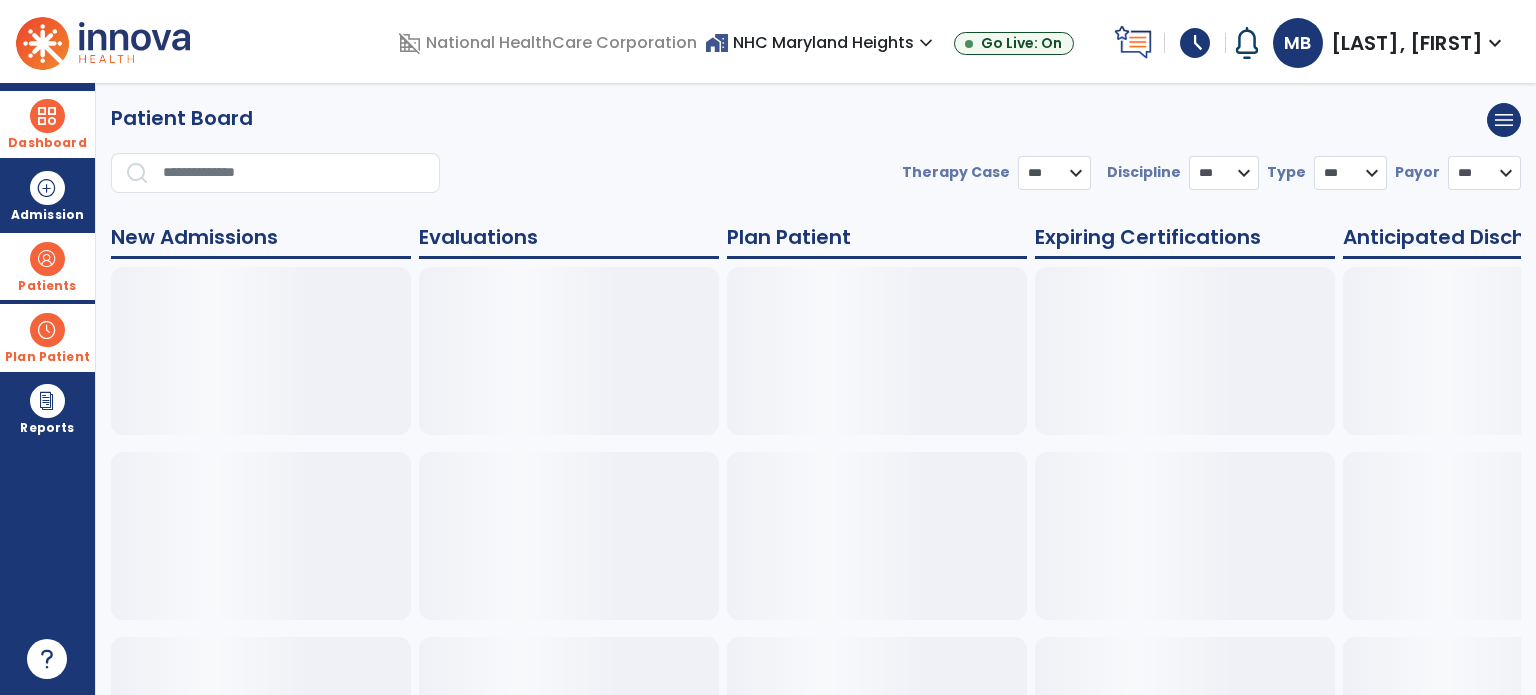 click on "Plan Patient" at bounding box center [47, 266] 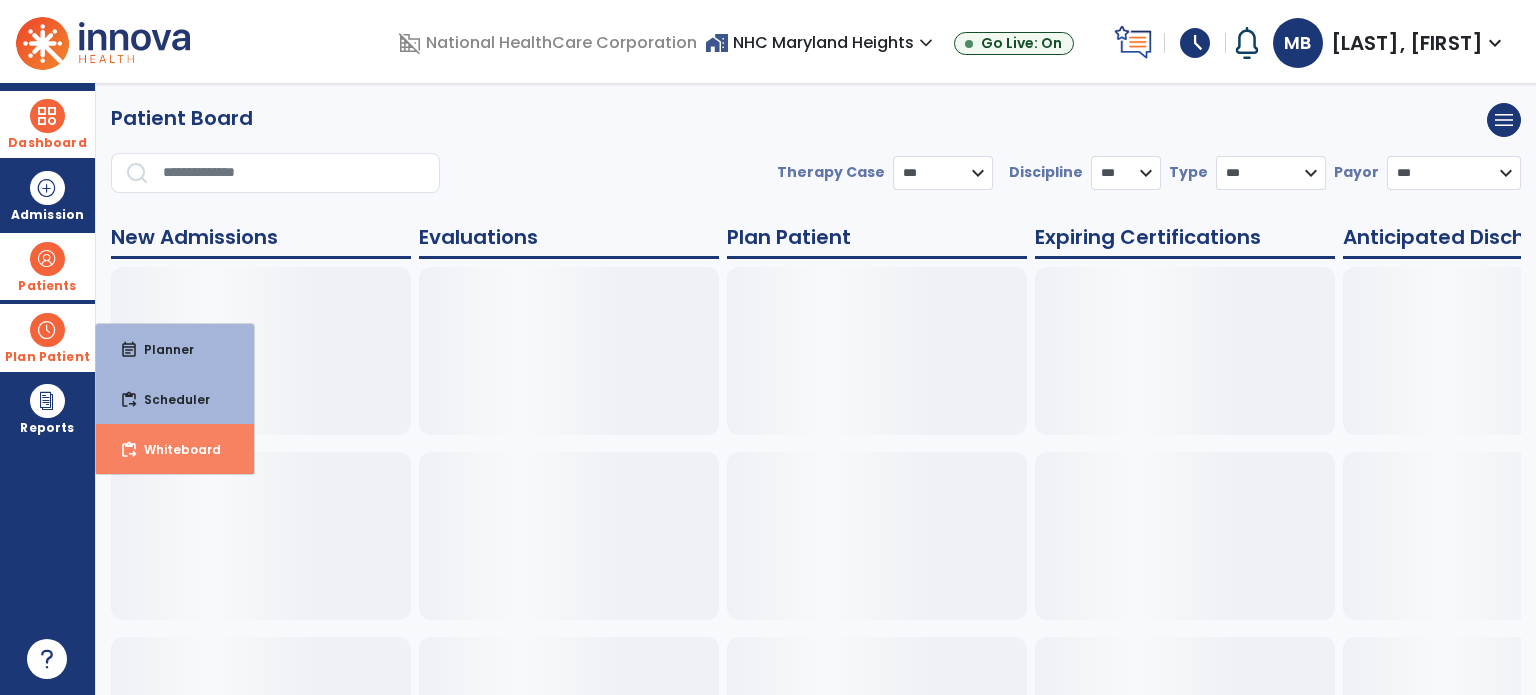 click on "Whiteboard" at bounding box center [174, 449] 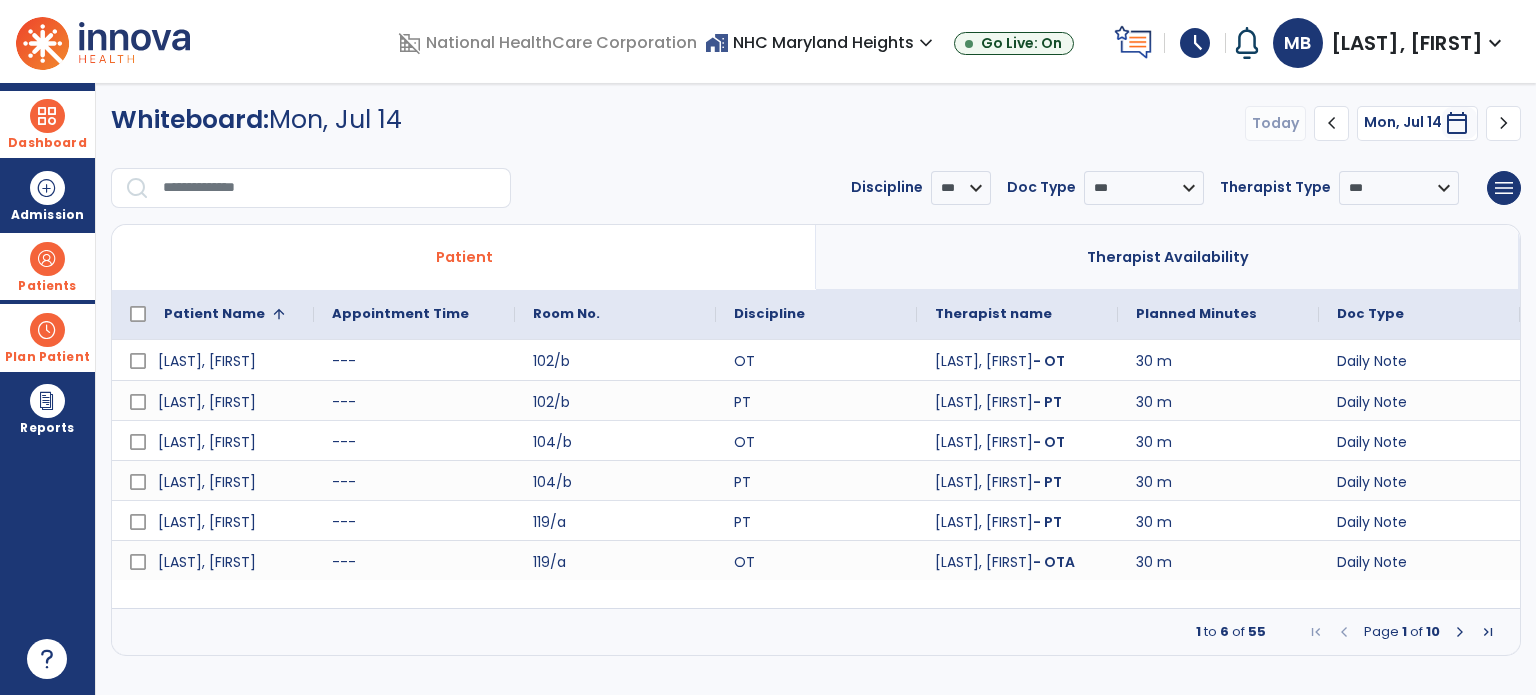 click at bounding box center [1460, 632] 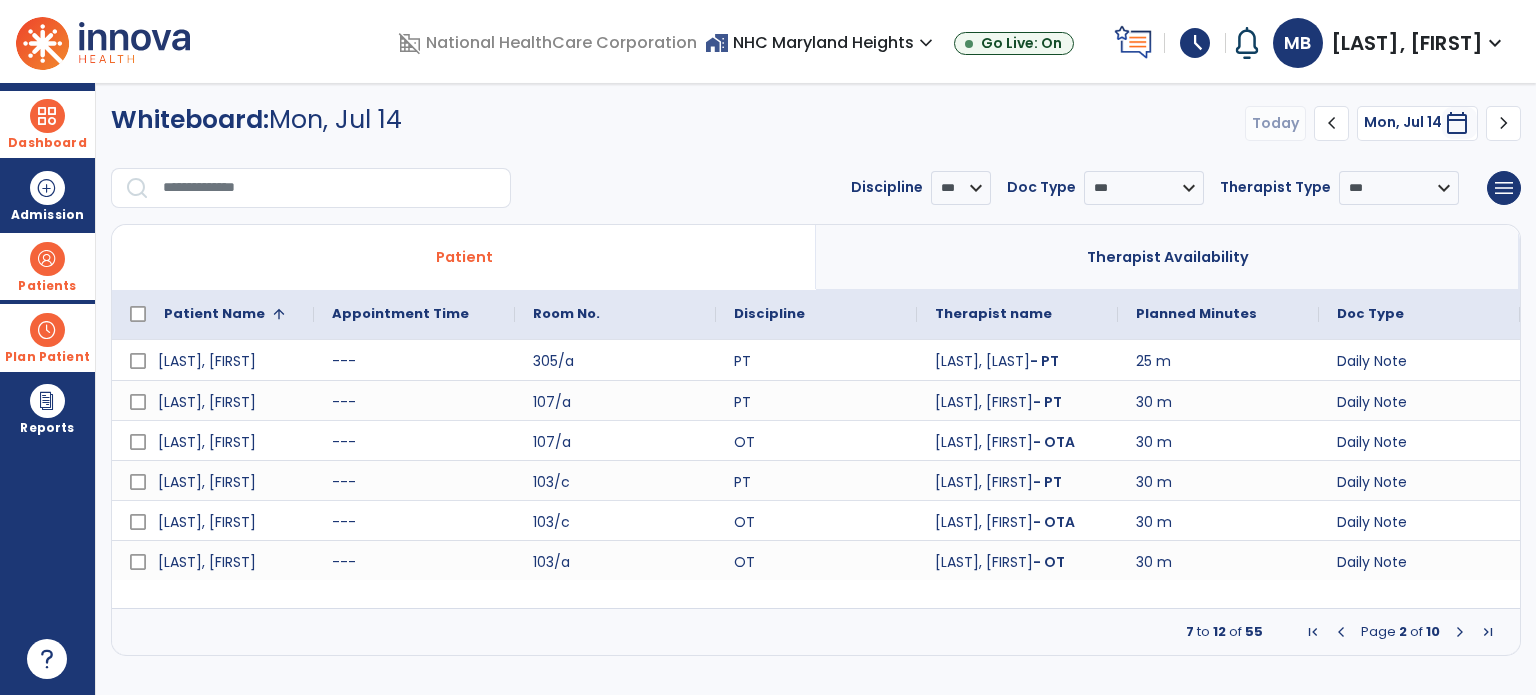 click at bounding box center [1460, 632] 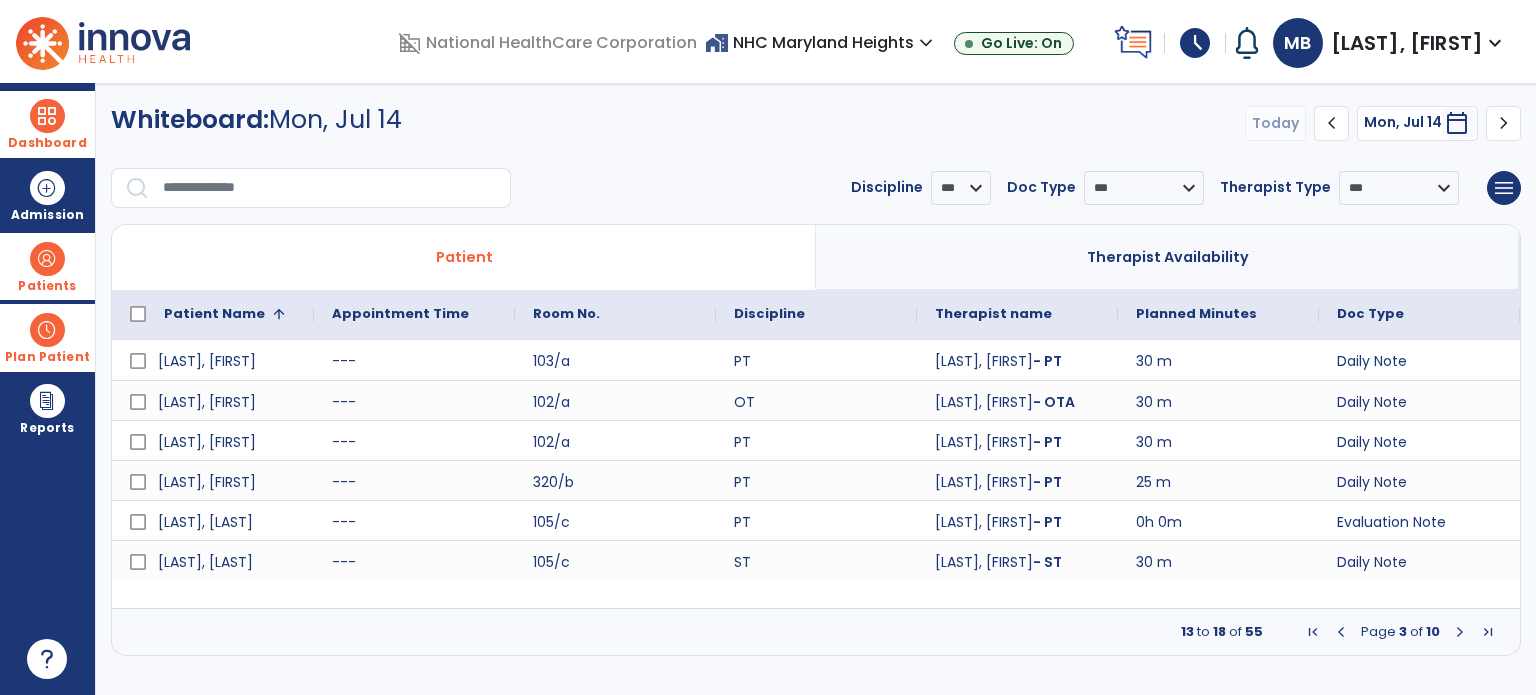 click at bounding box center (1460, 632) 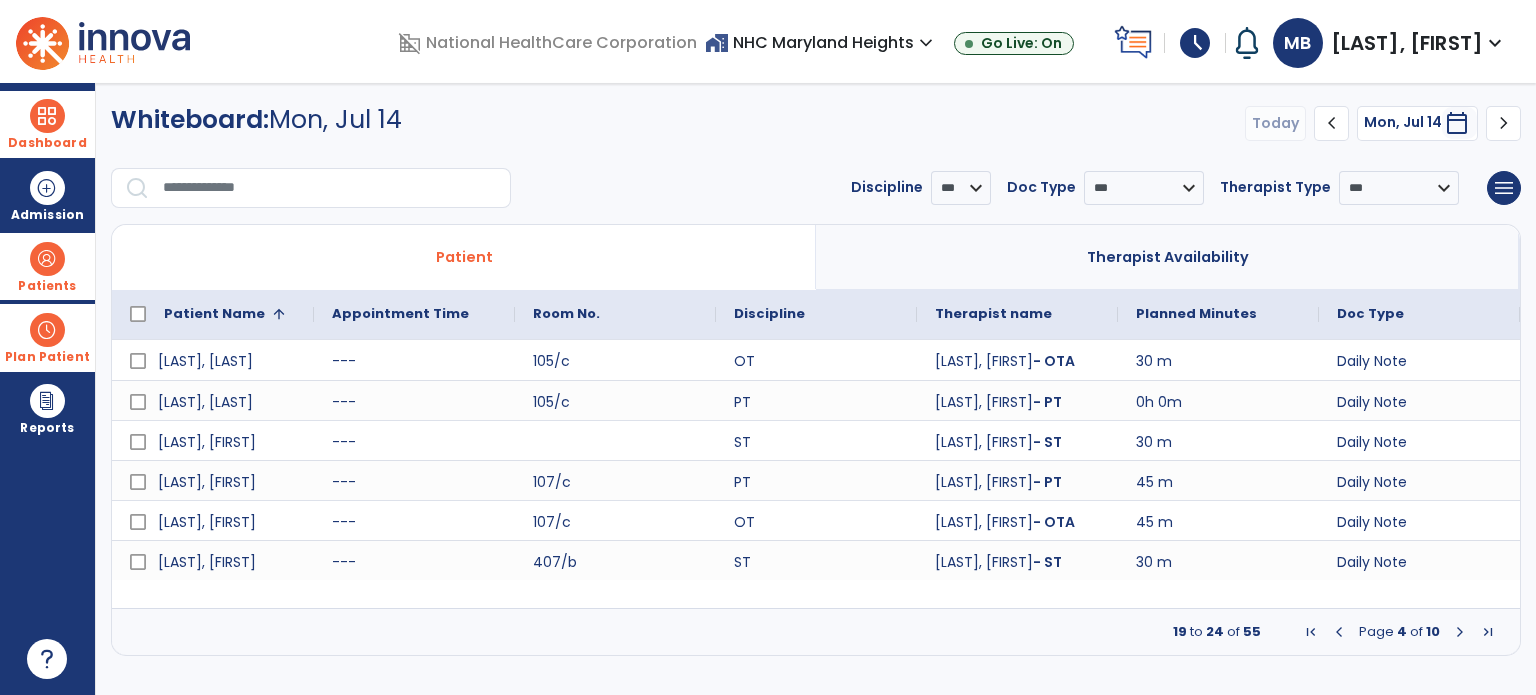 click at bounding box center (1460, 632) 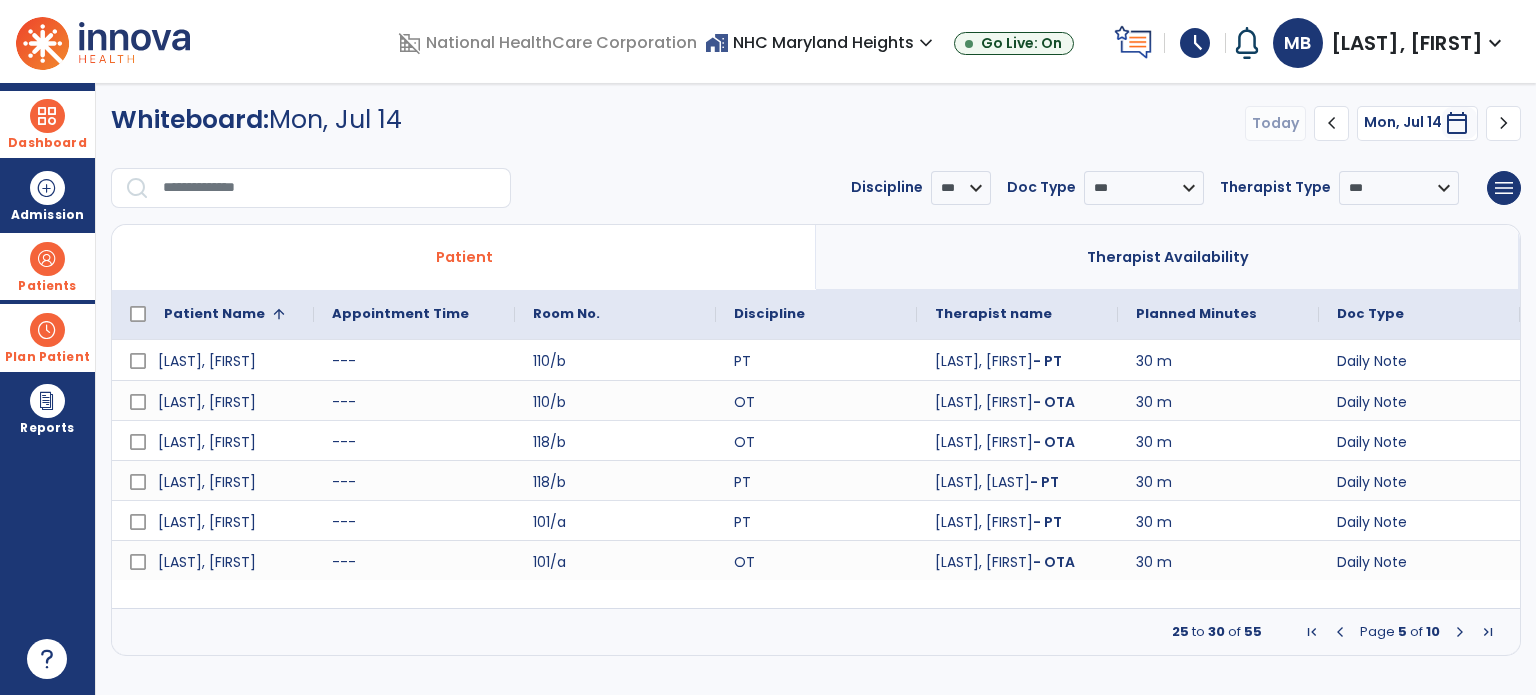 click at bounding box center [1340, 632] 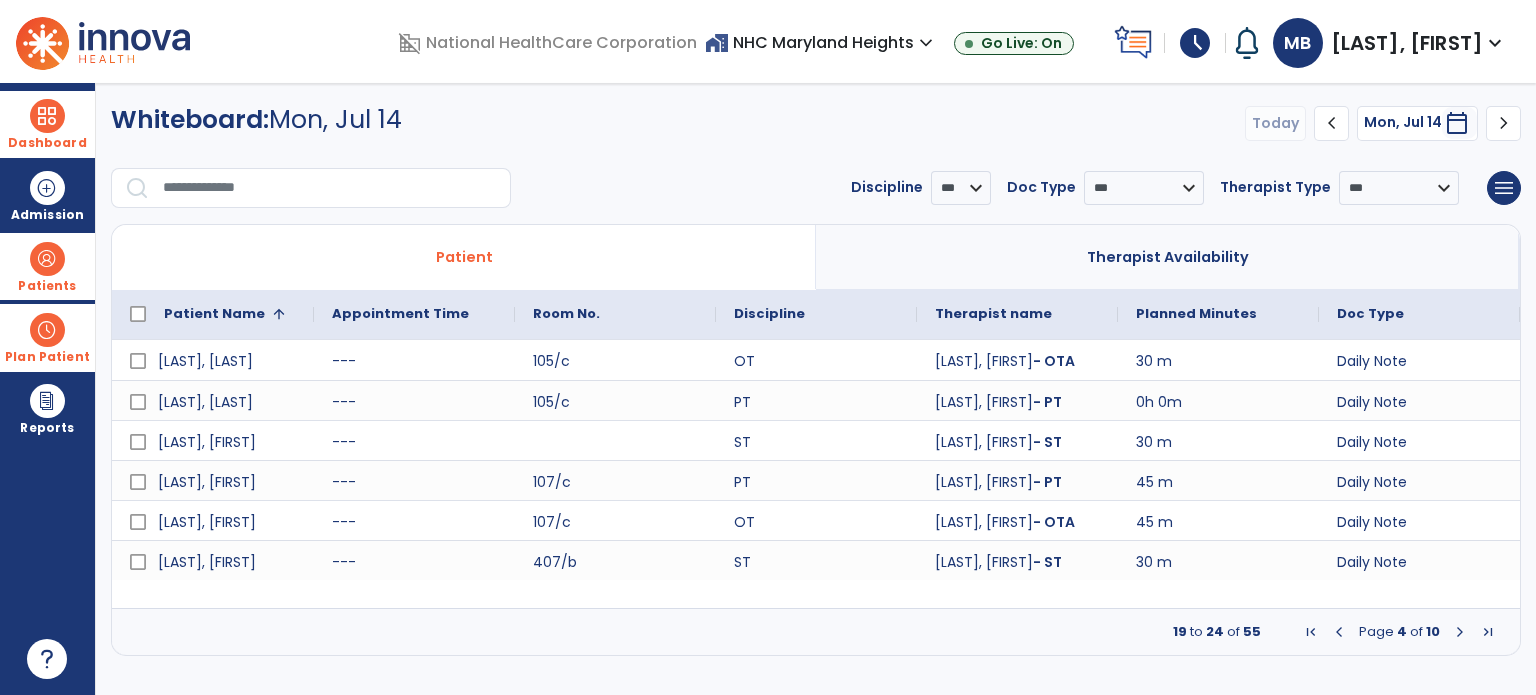 click at bounding box center (1460, 632) 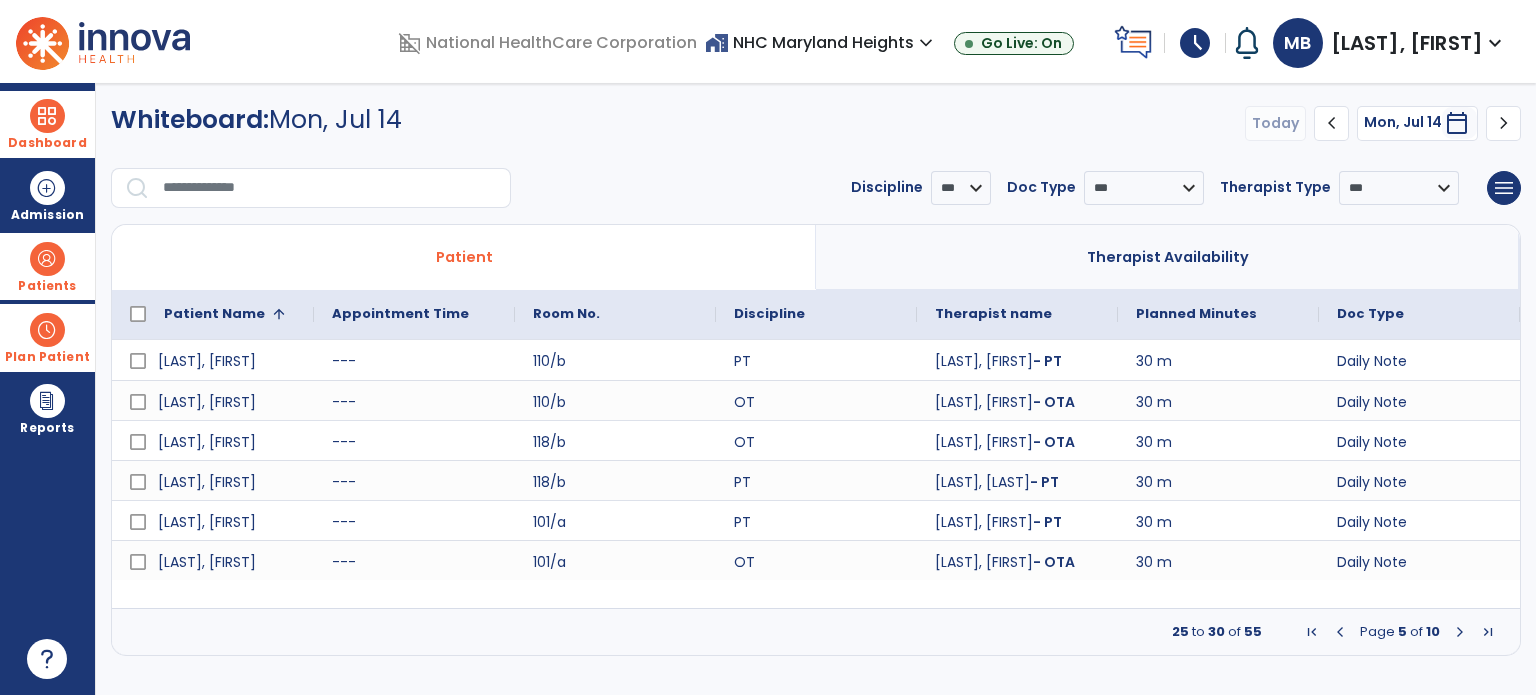 click at bounding box center (1460, 632) 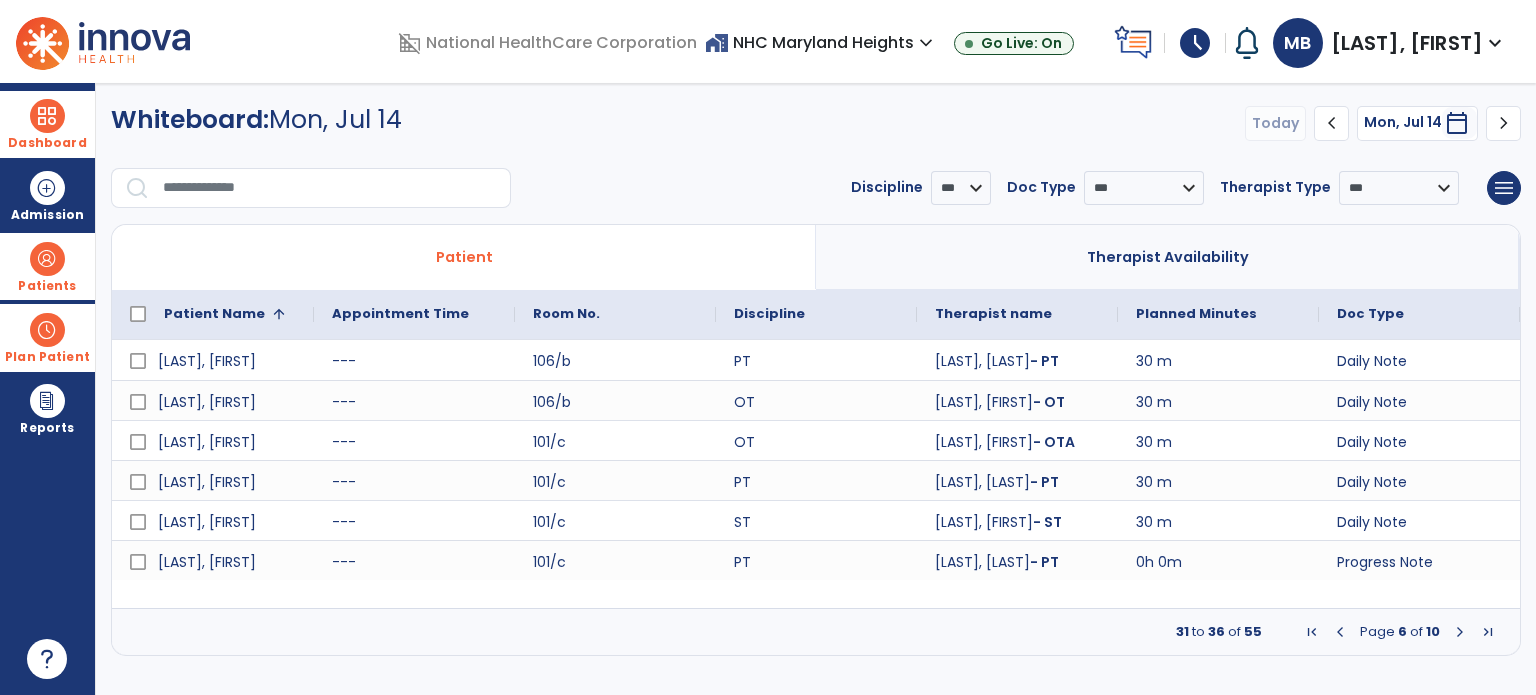 click at bounding box center (1460, 632) 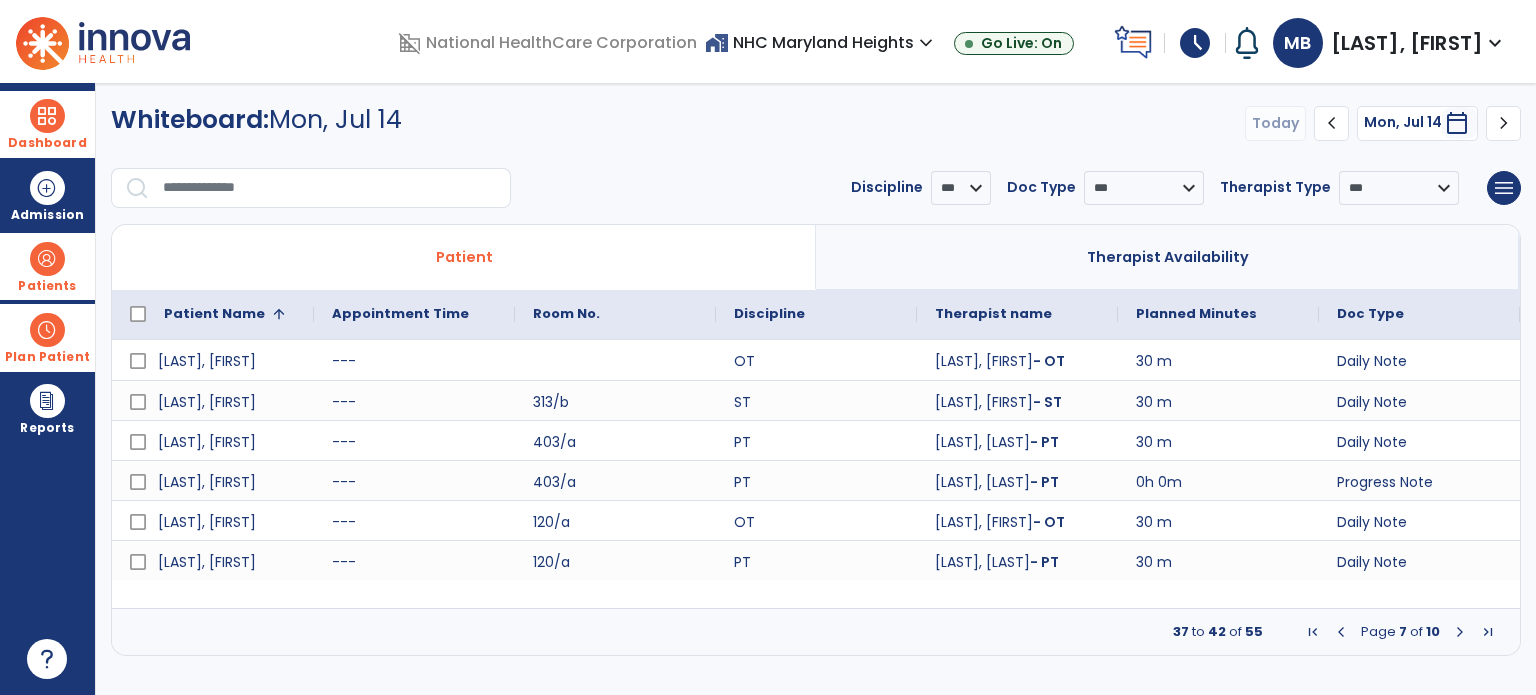 click at bounding box center (1460, 632) 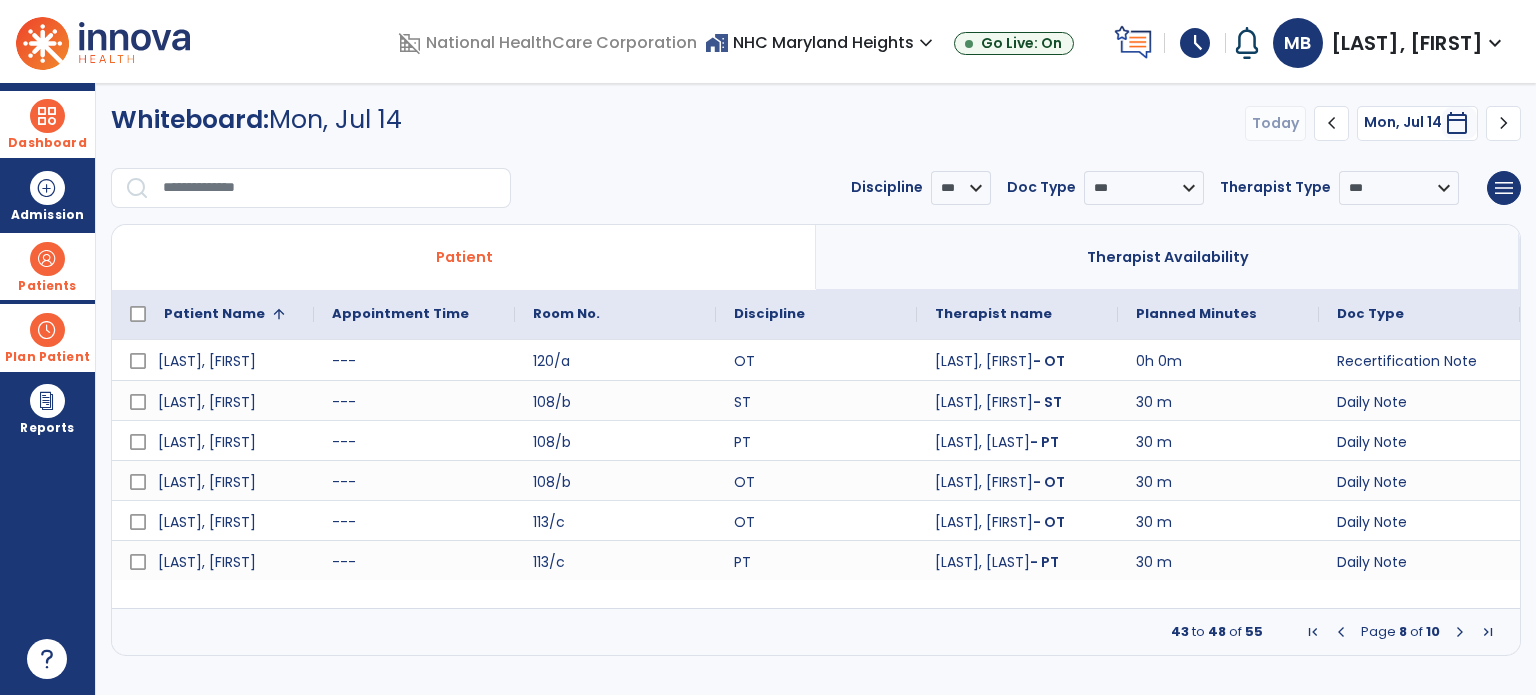 click at bounding box center [47, 116] 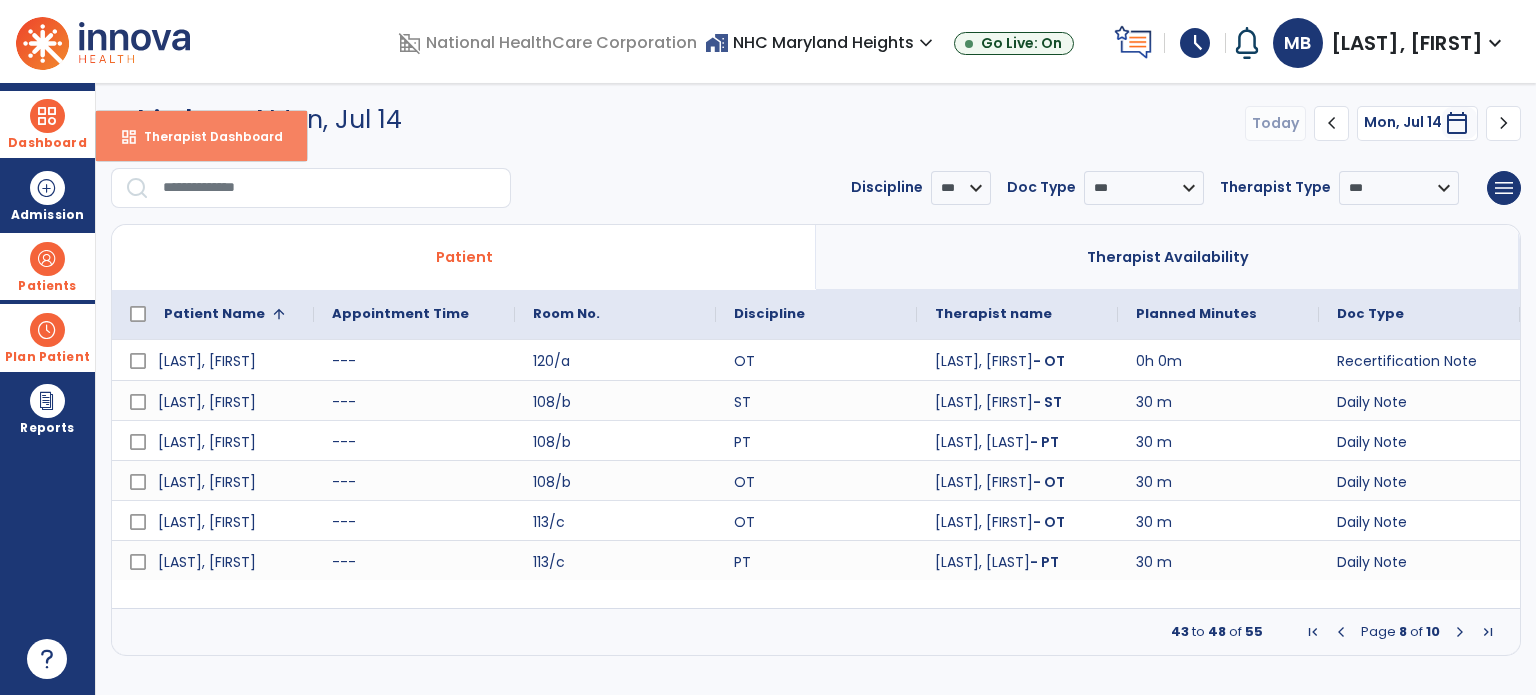click on "dashboard  Therapist Dashboard" at bounding box center (201, 136) 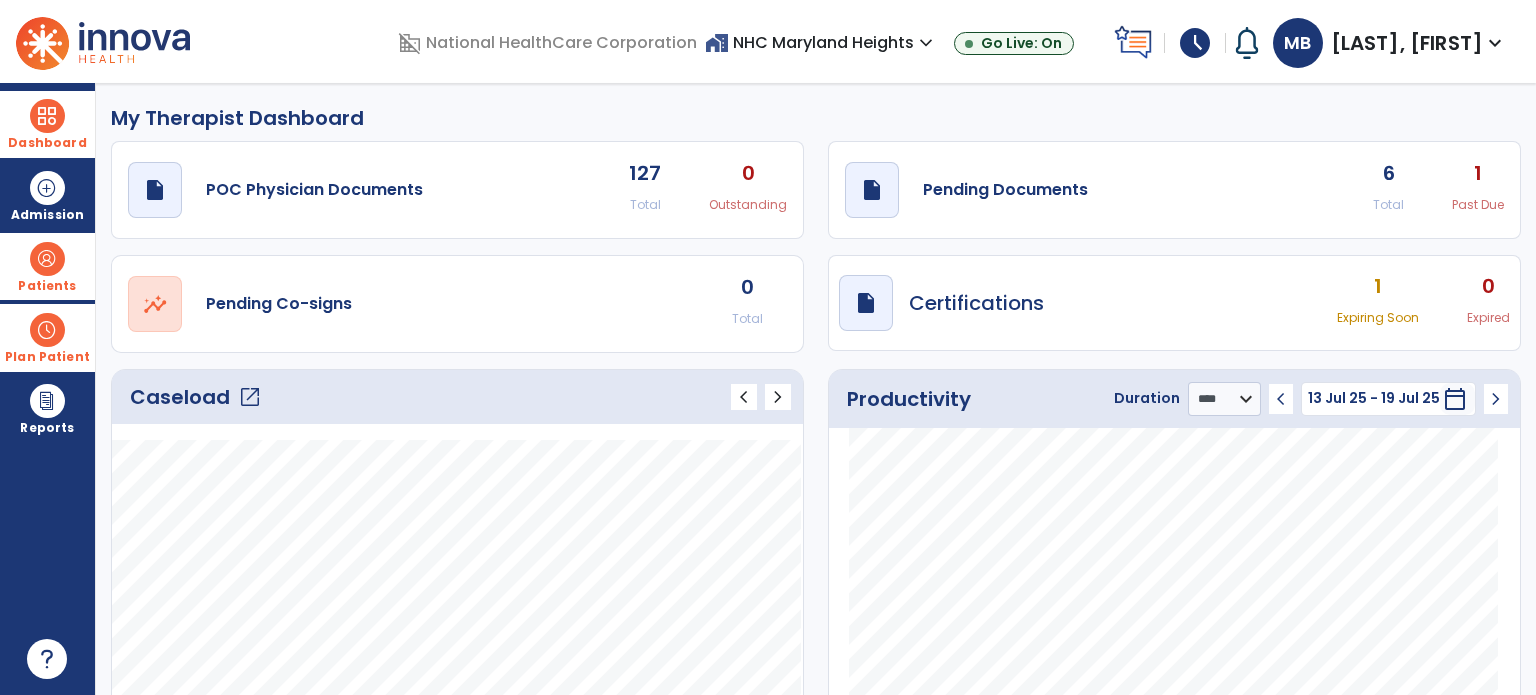 click on "draft   open_in_new  Pending Documents 6 Total 1 Past Due" 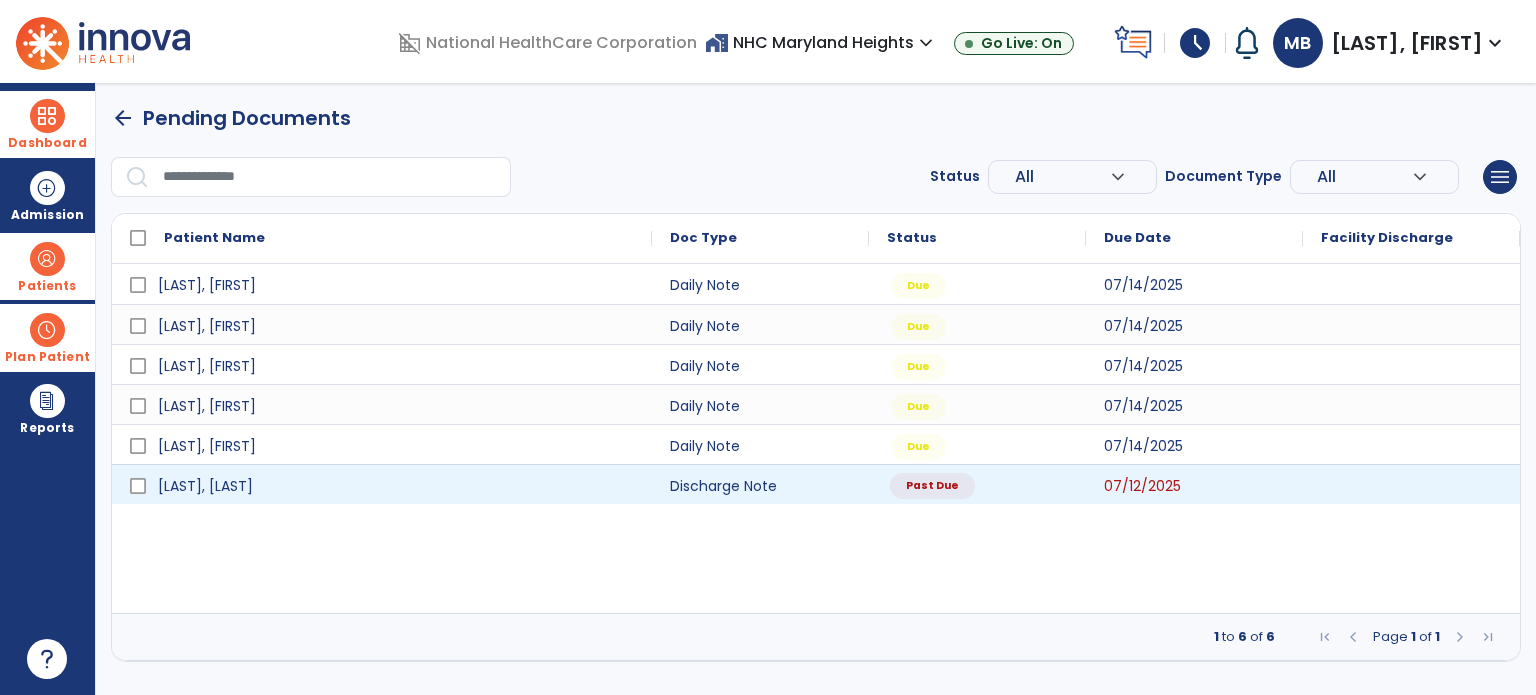 click on "Past Due" at bounding box center (977, 484) 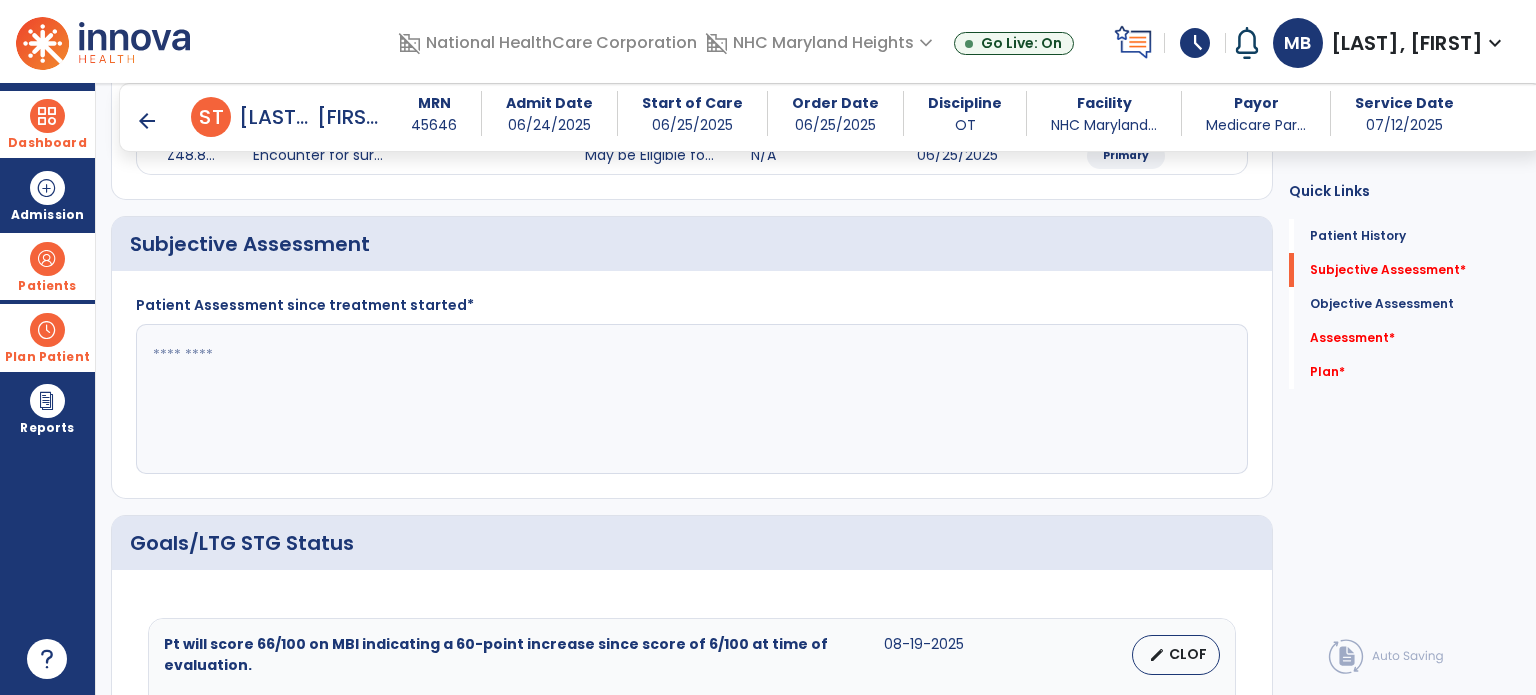 scroll, scrollTop: 312, scrollLeft: 0, axis: vertical 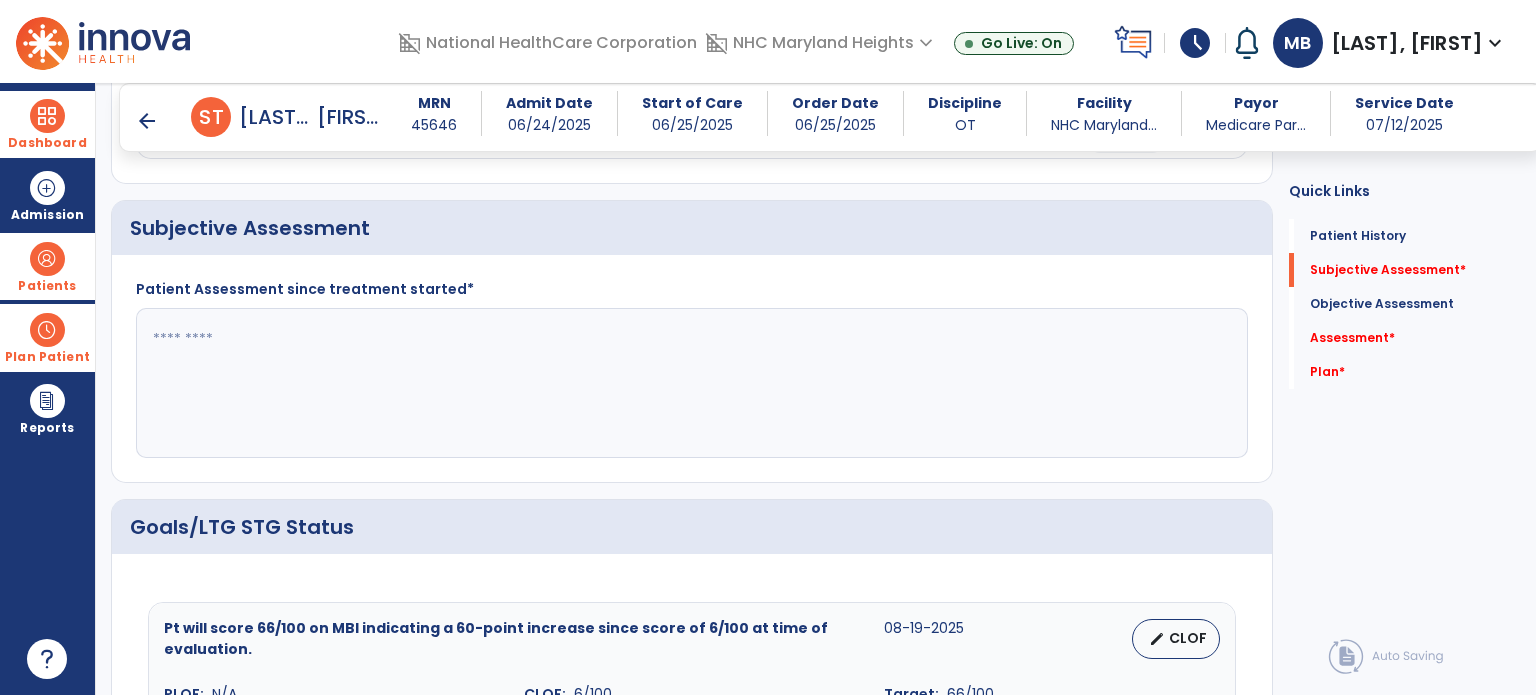click 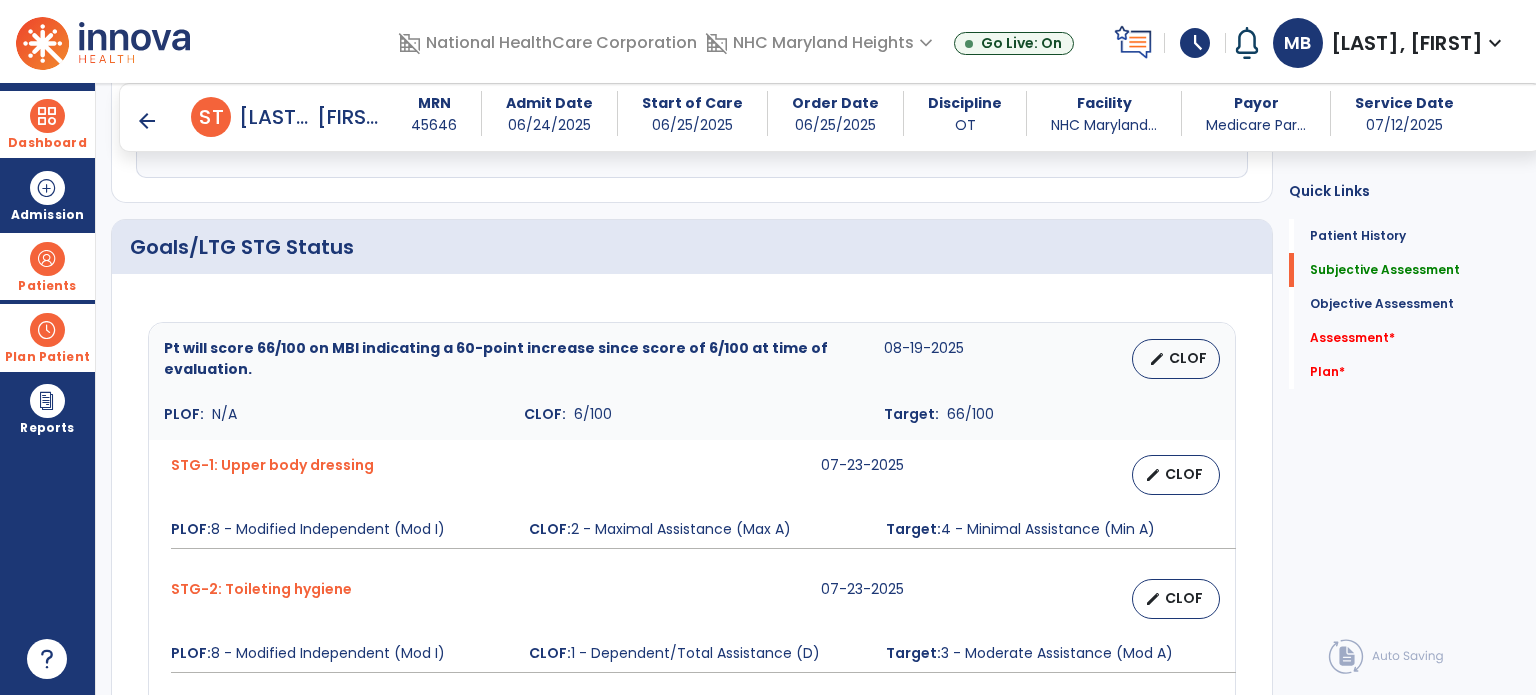 scroll, scrollTop: 591, scrollLeft: 0, axis: vertical 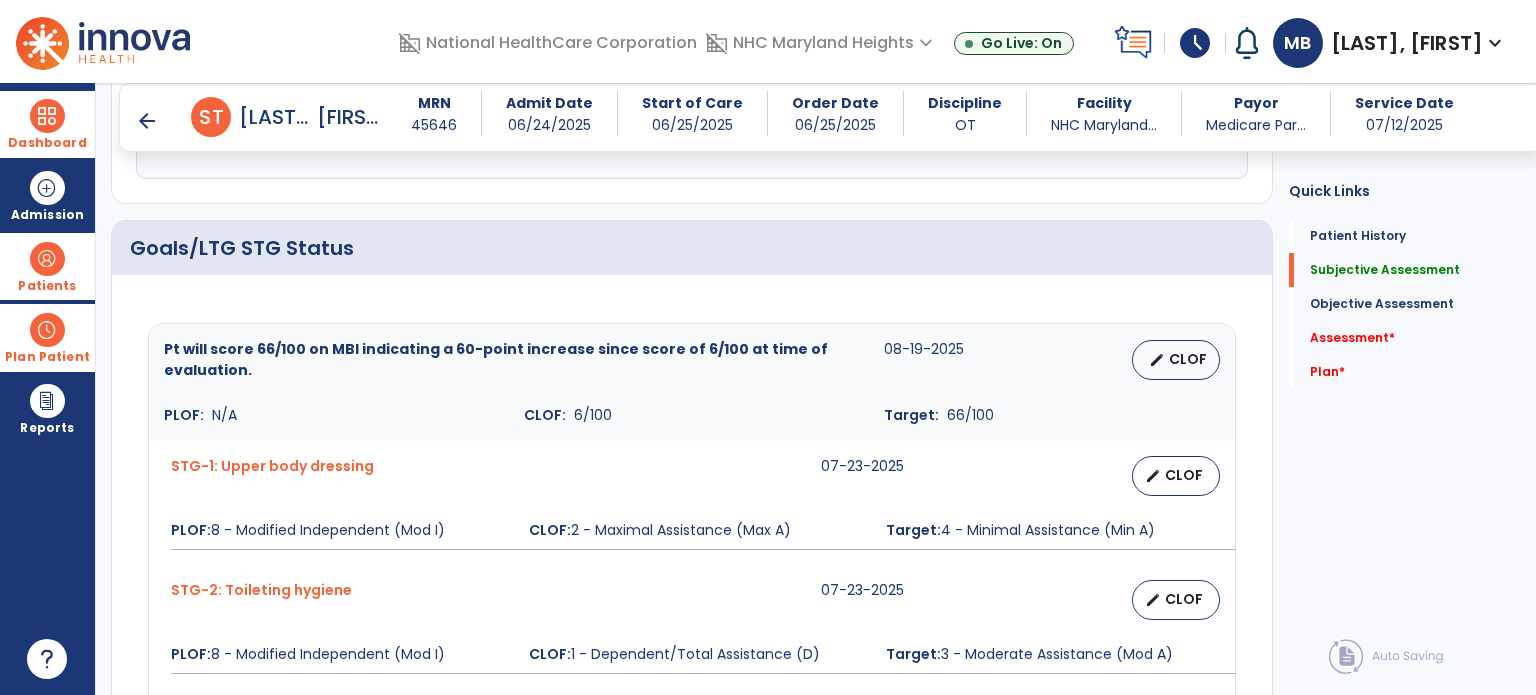 type on "**********" 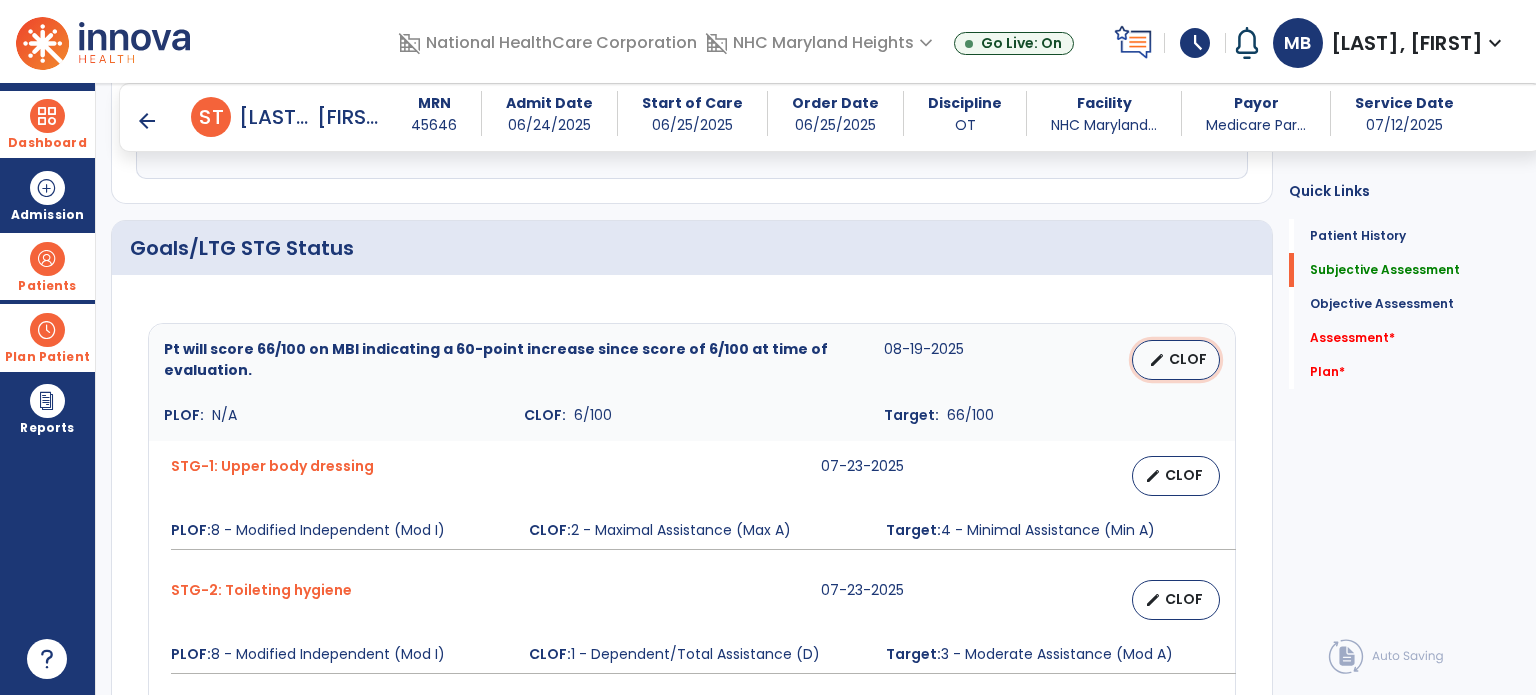 click on "edit   CLOF" at bounding box center (1176, 360) 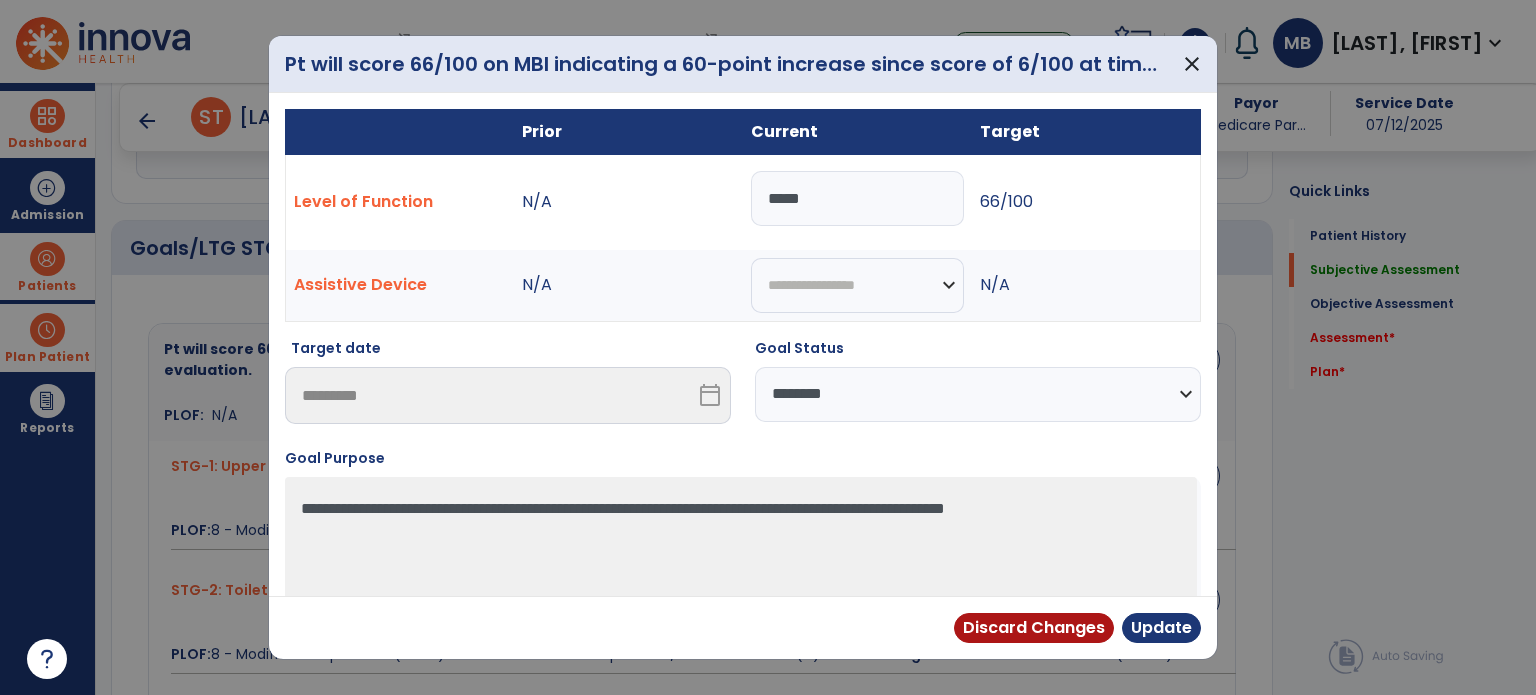 click on "**********" at bounding box center [978, 389] 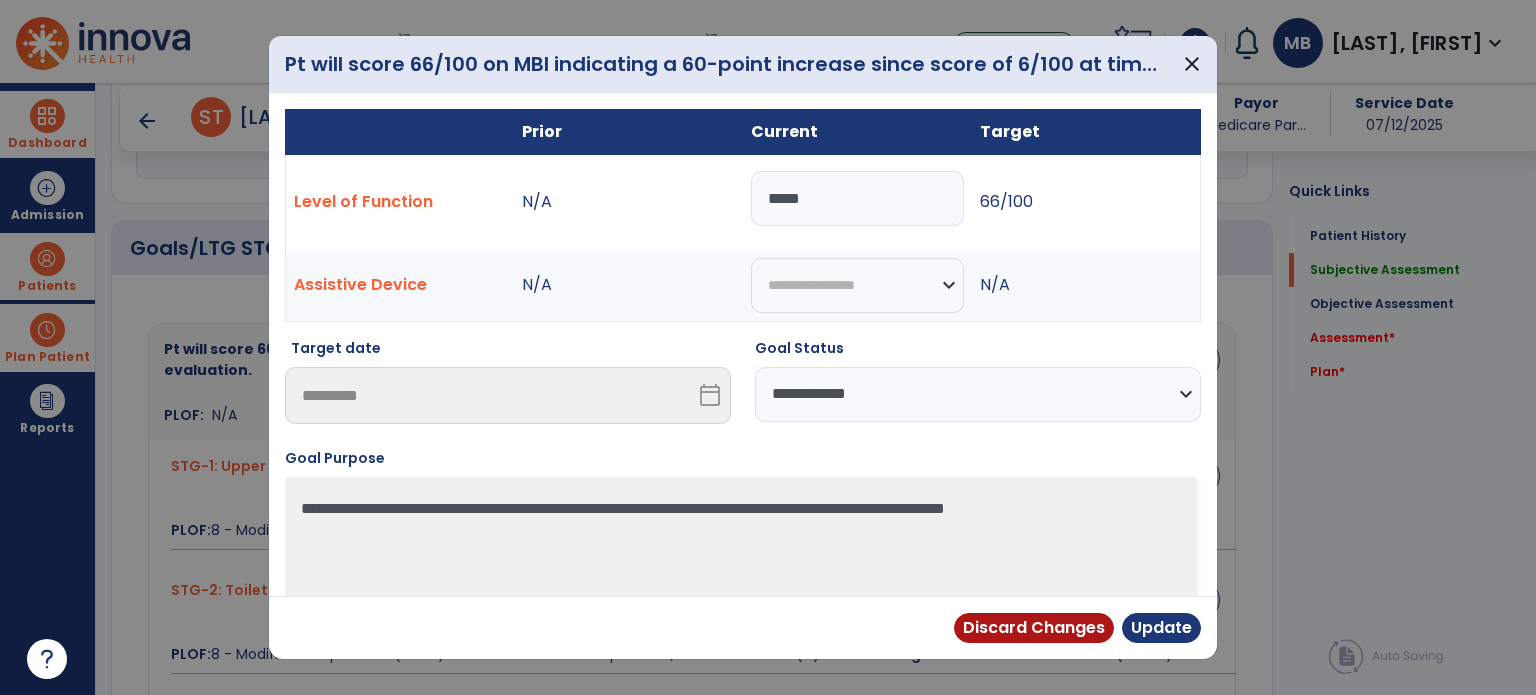 click on "**********" at bounding box center (978, 394) 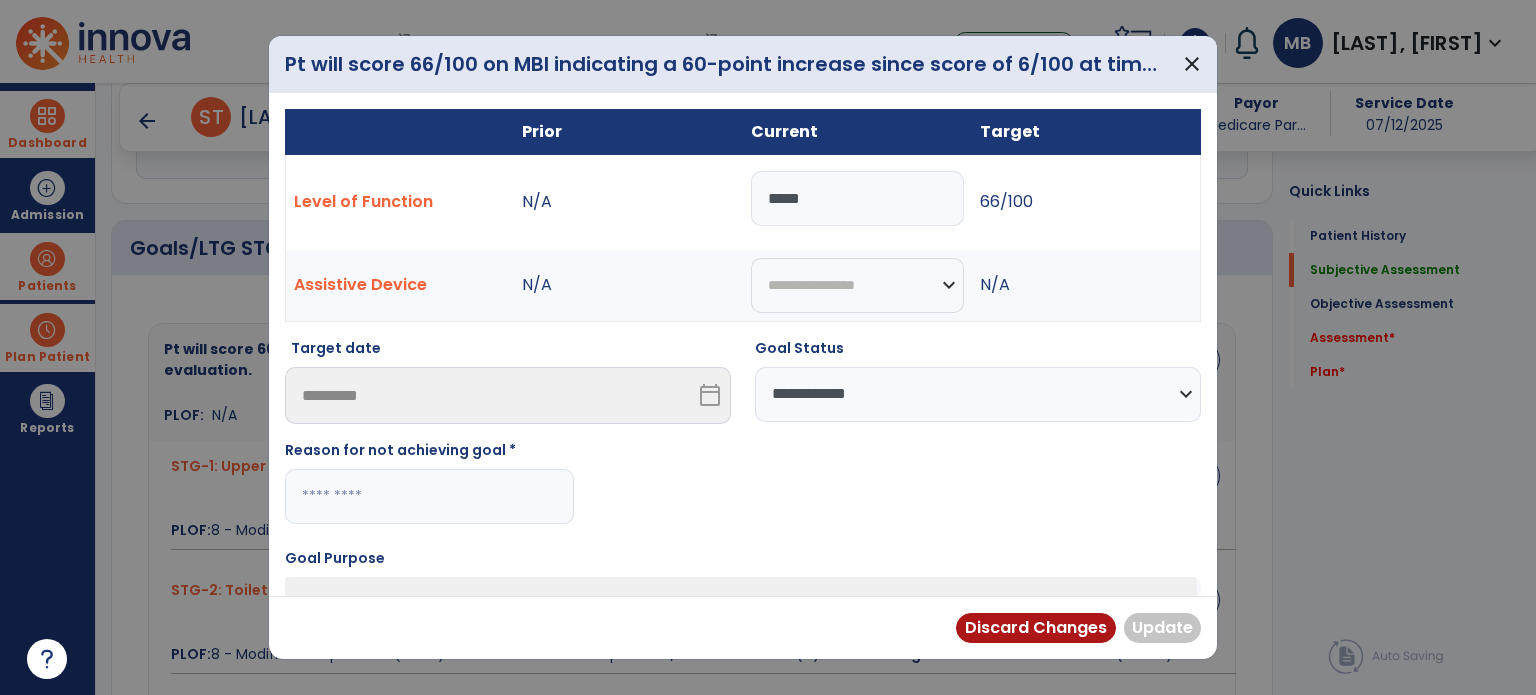click on "**********" at bounding box center (743, 417) 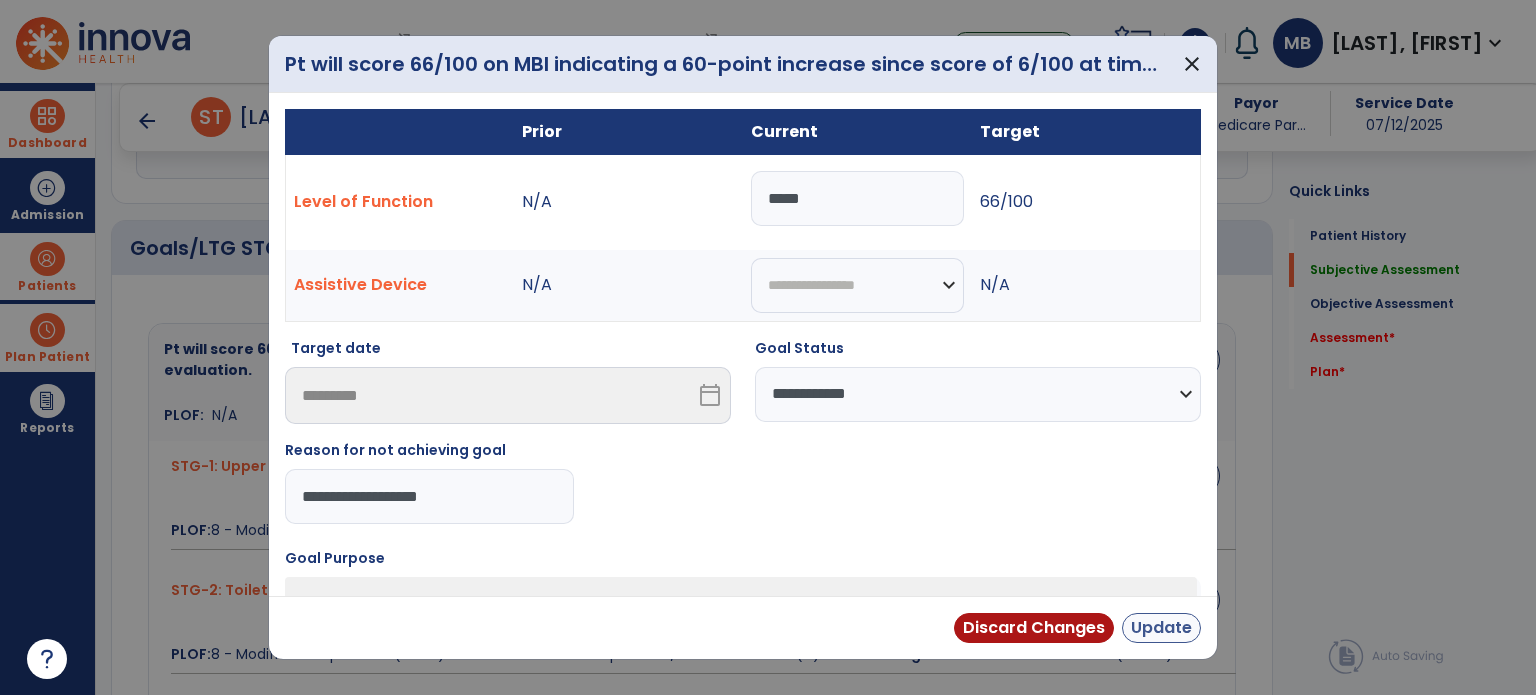 type on "**********" 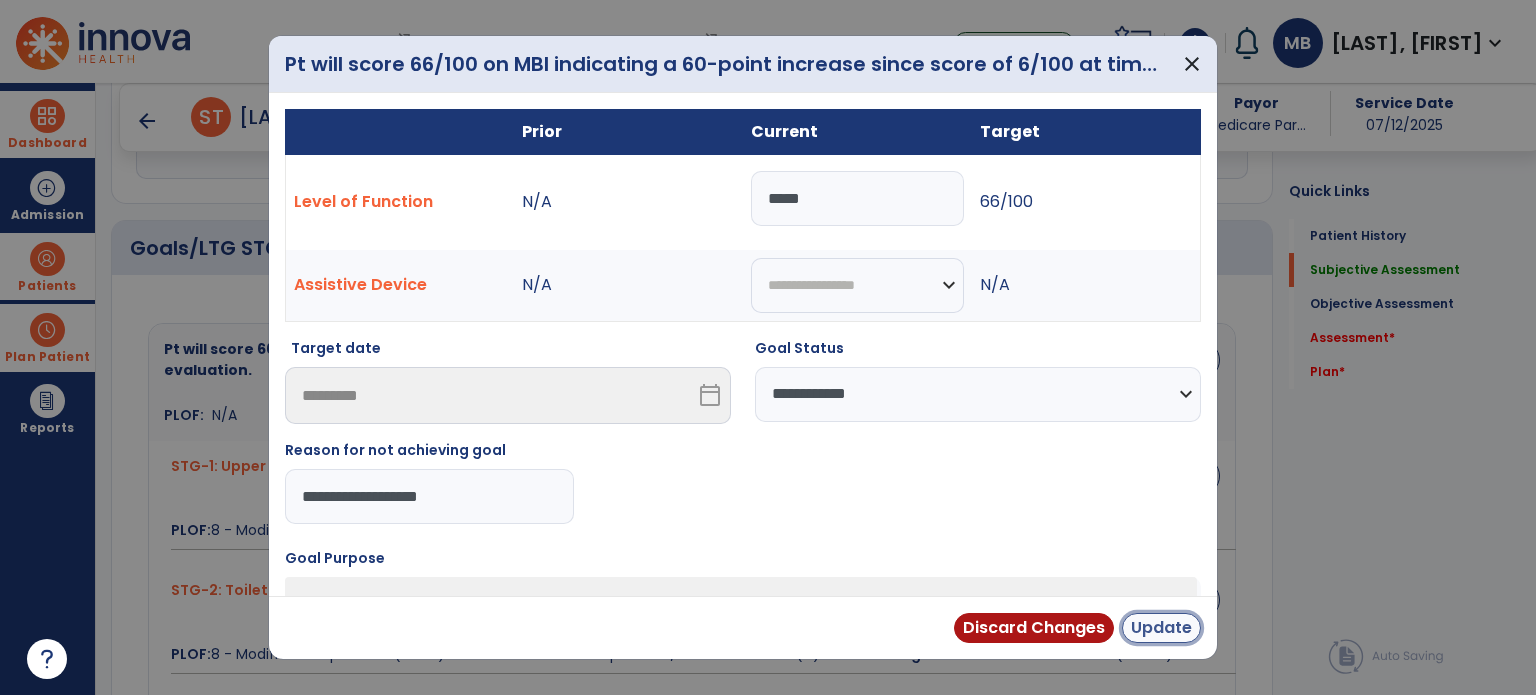 click on "Update" at bounding box center (1161, 628) 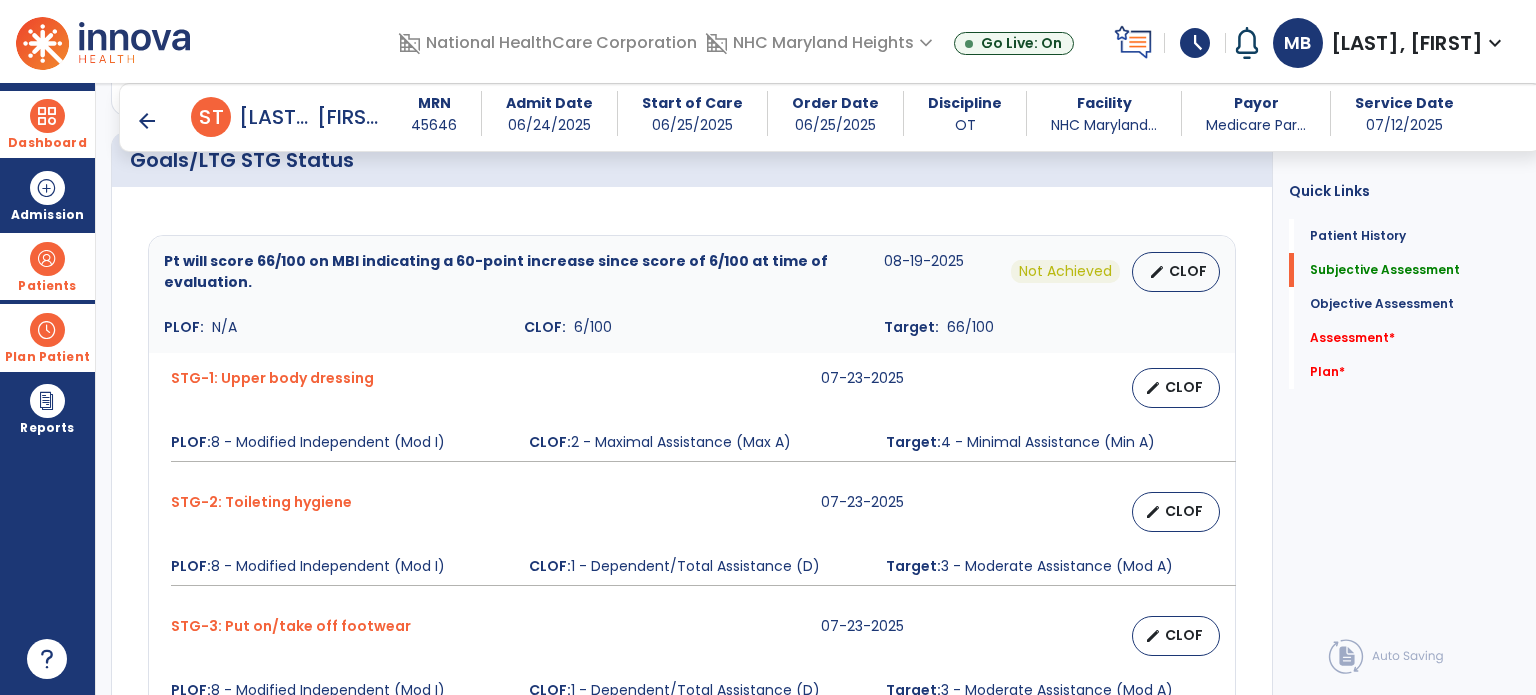 scroll, scrollTop: 679, scrollLeft: 0, axis: vertical 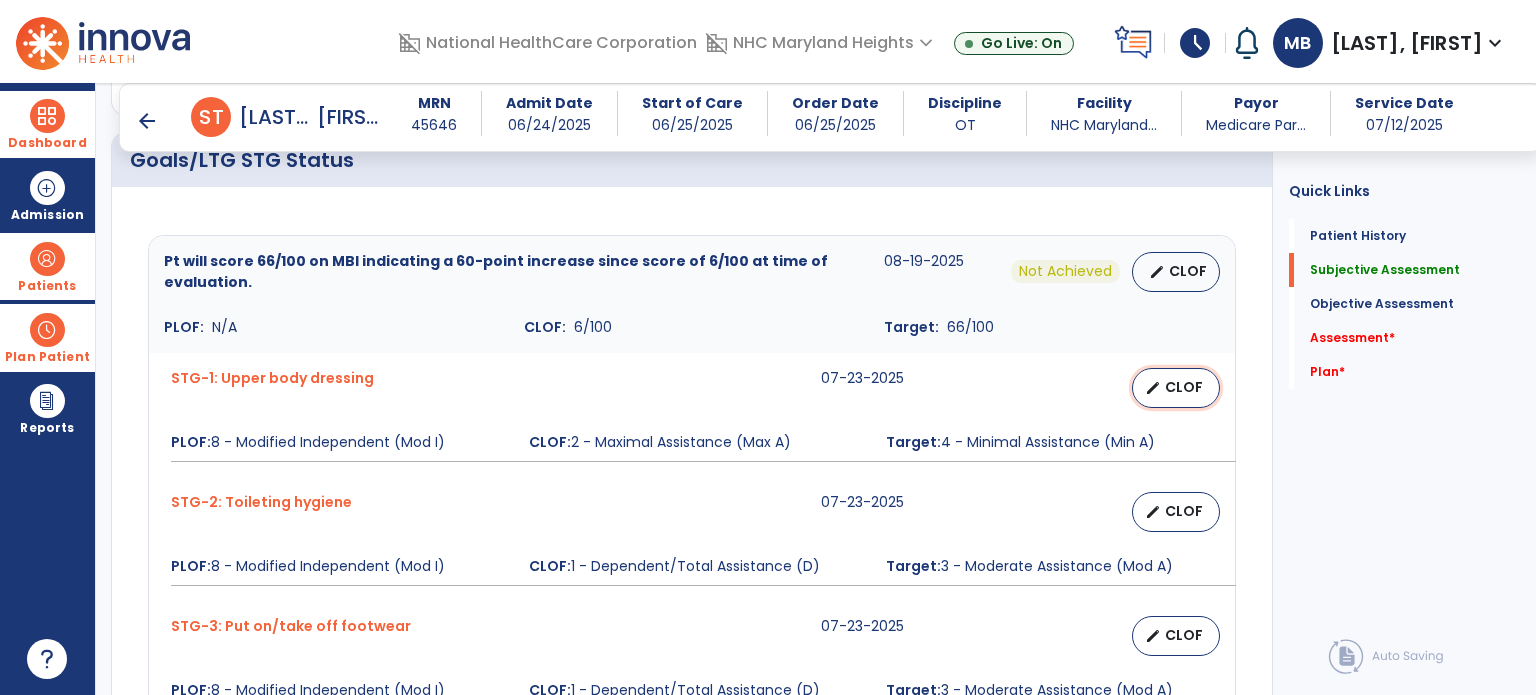 click on "edit" at bounding box center [1153, 388] 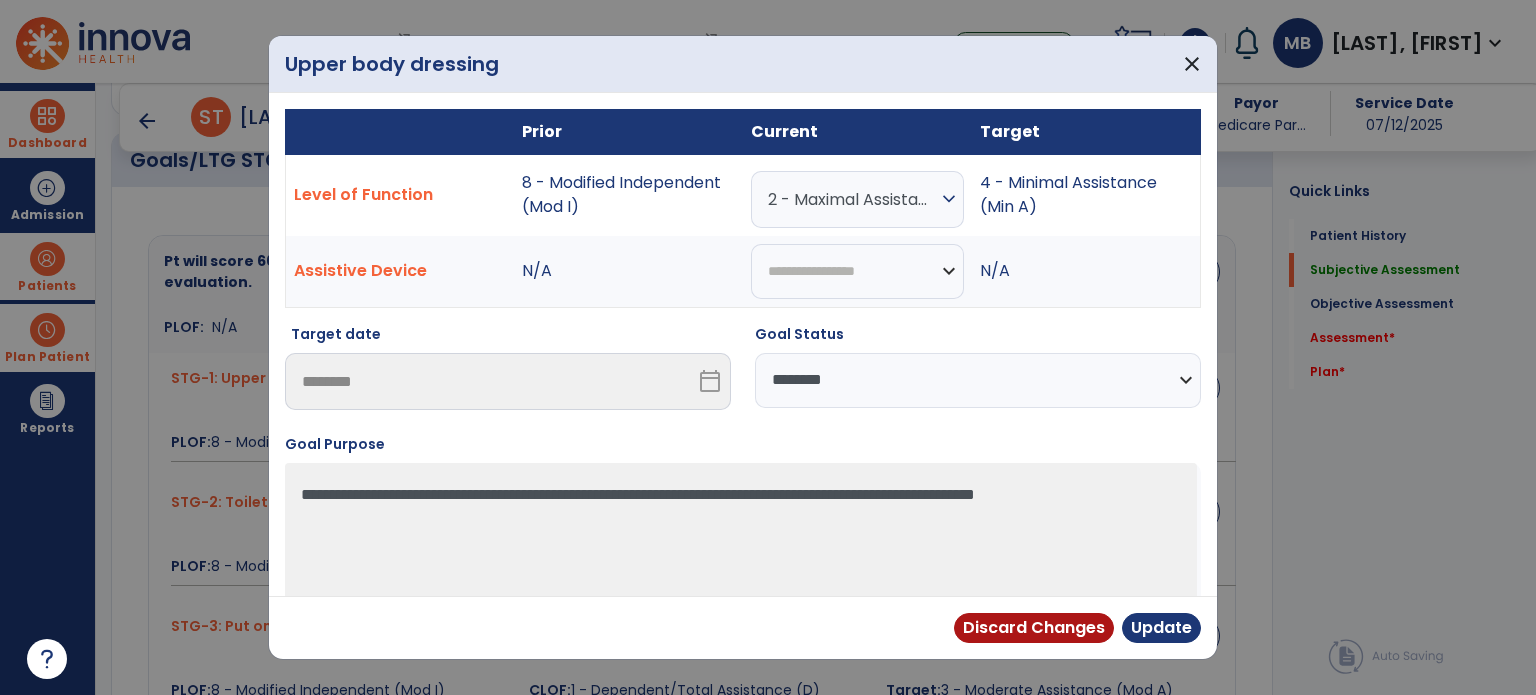 click on "2 - Maximal Assistance (Max A)" at bounding box center (852, 199) 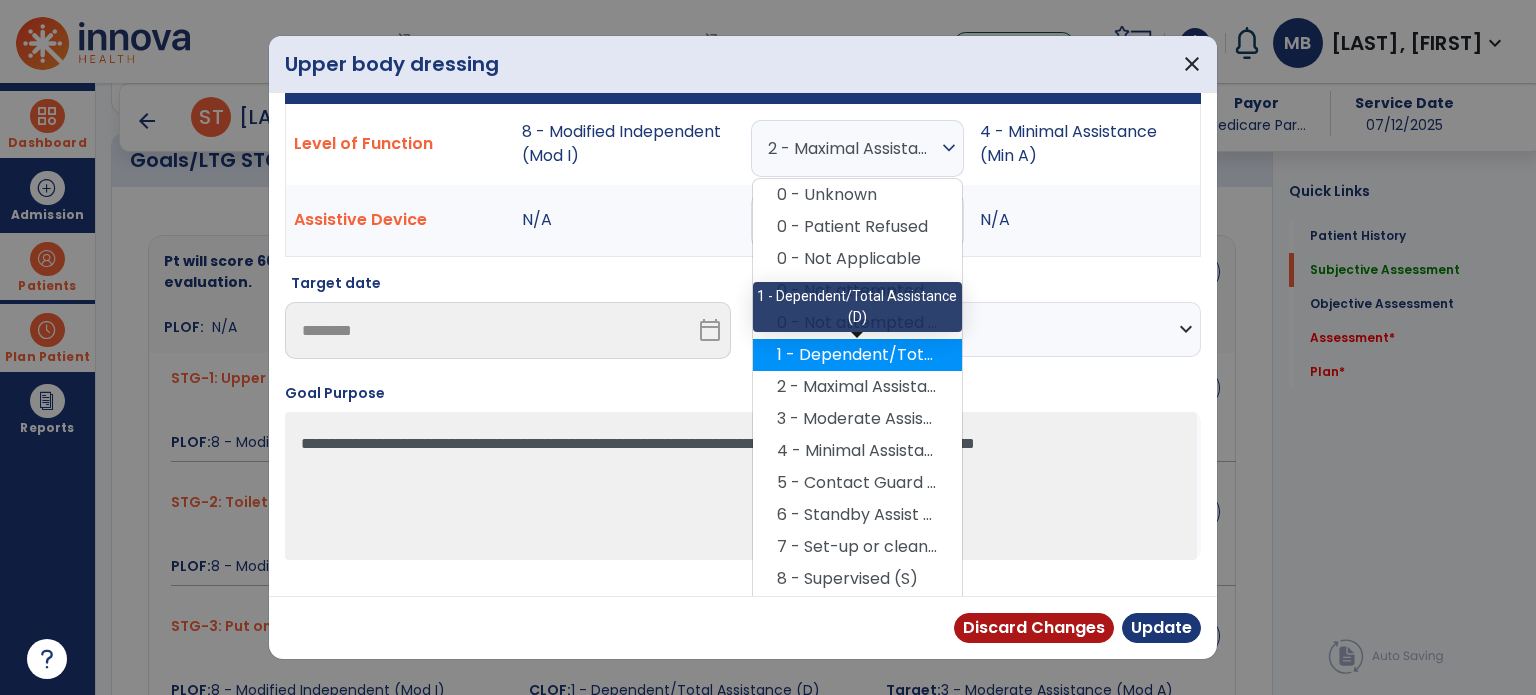 scroll, scrollTop: 51, scrollLeft: 0, axis: vertical 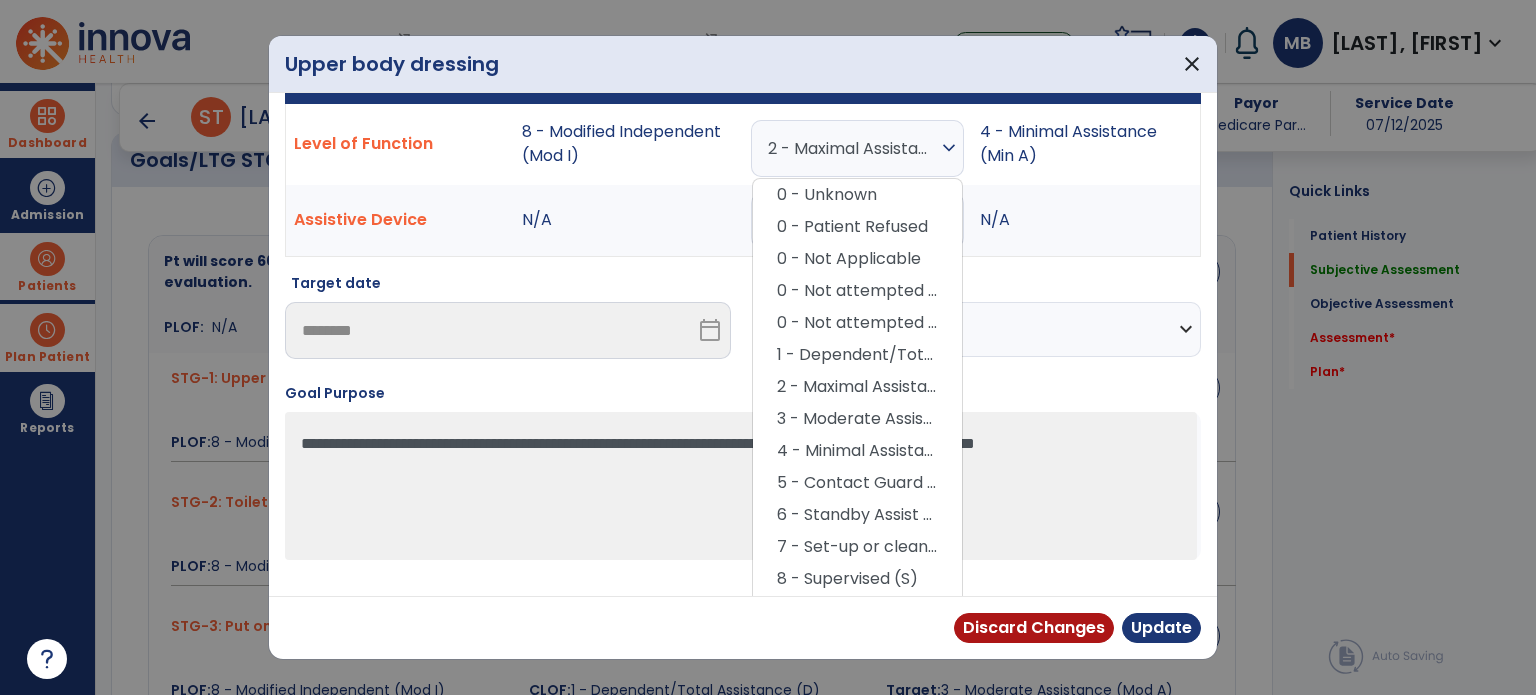 click at bounding box center (768, 347) 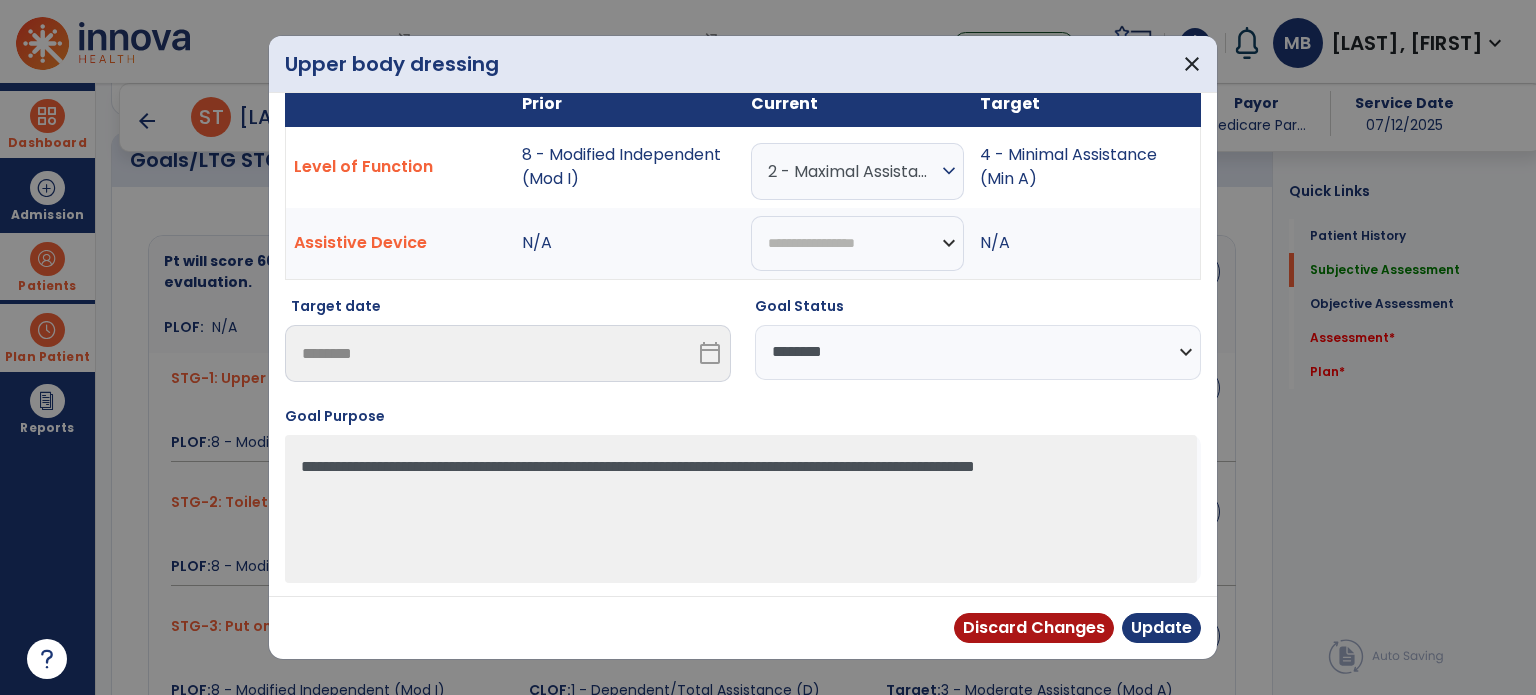click on "**********" at bounding box center (978, 352) 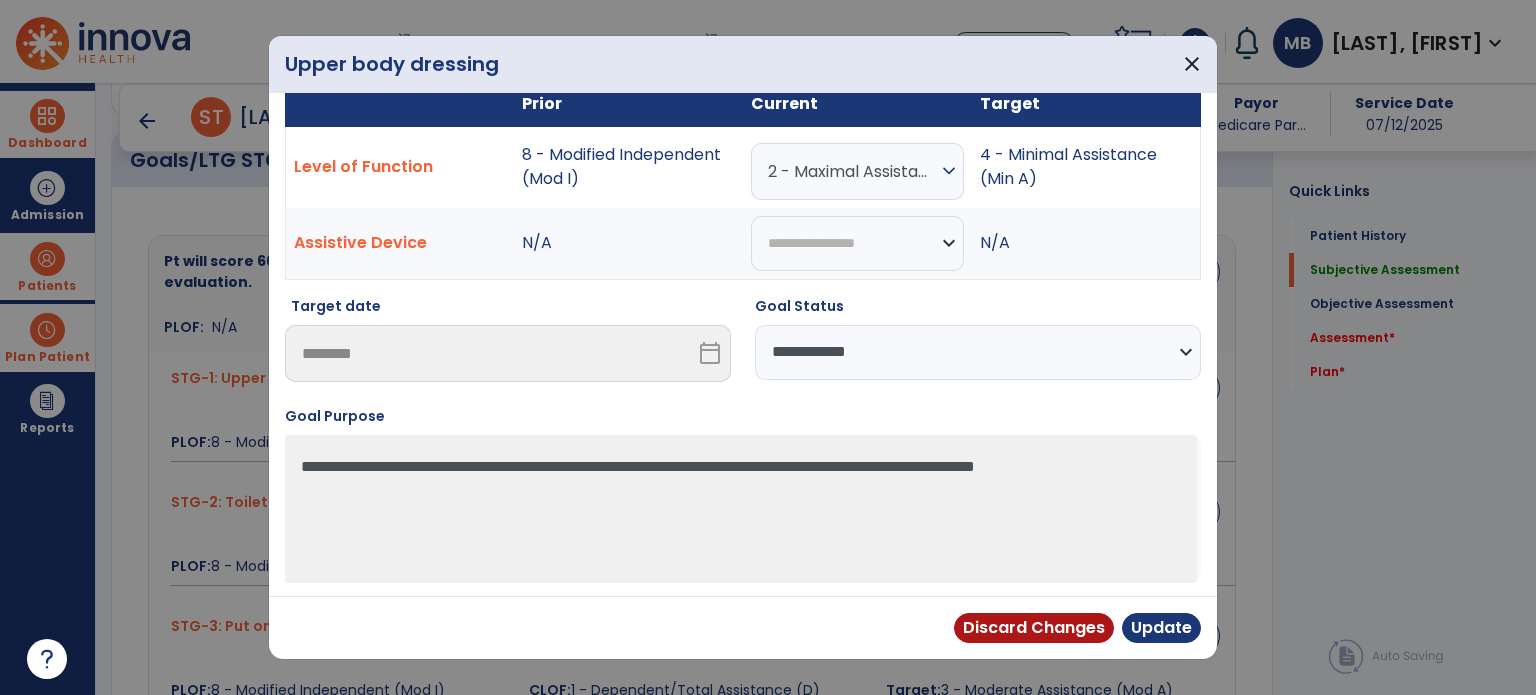 click on "**********" at bounding box center (978, 352) 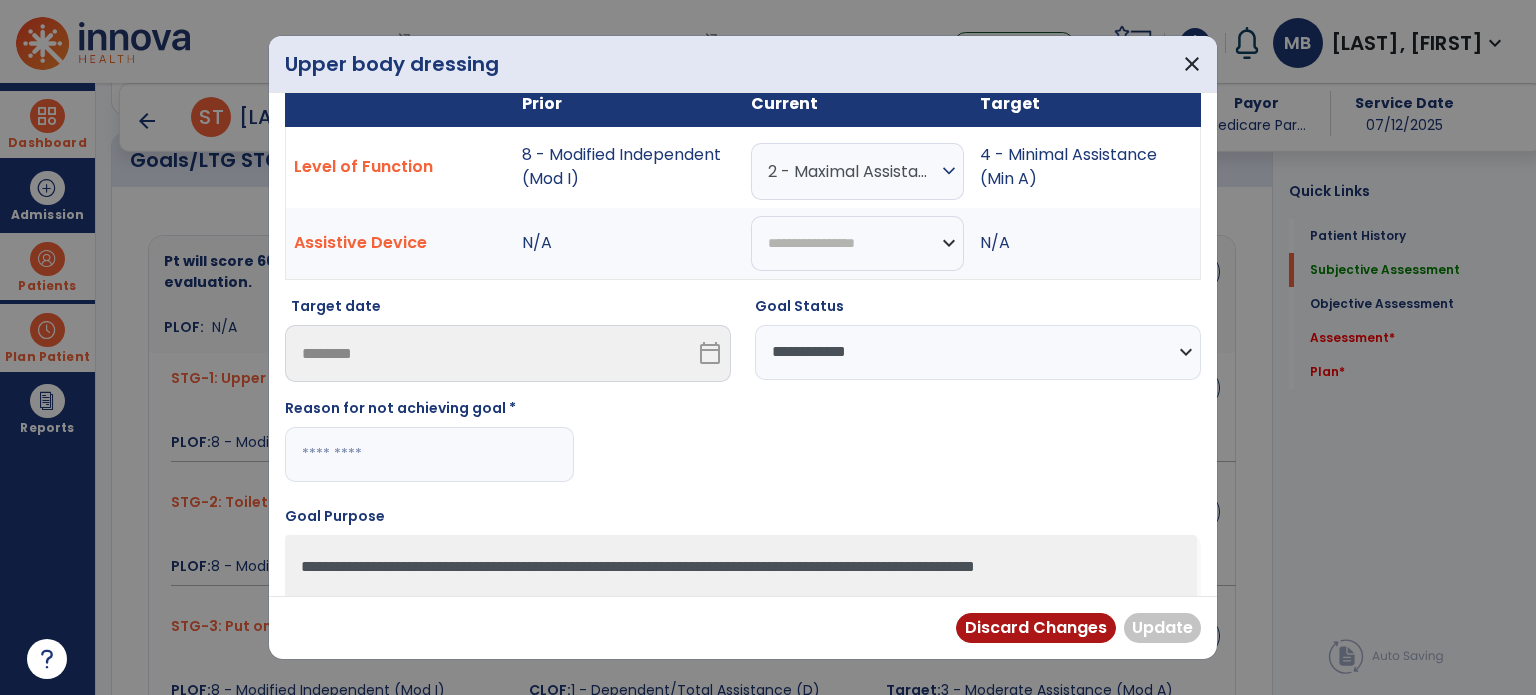 click at bounding box center (429, 454) 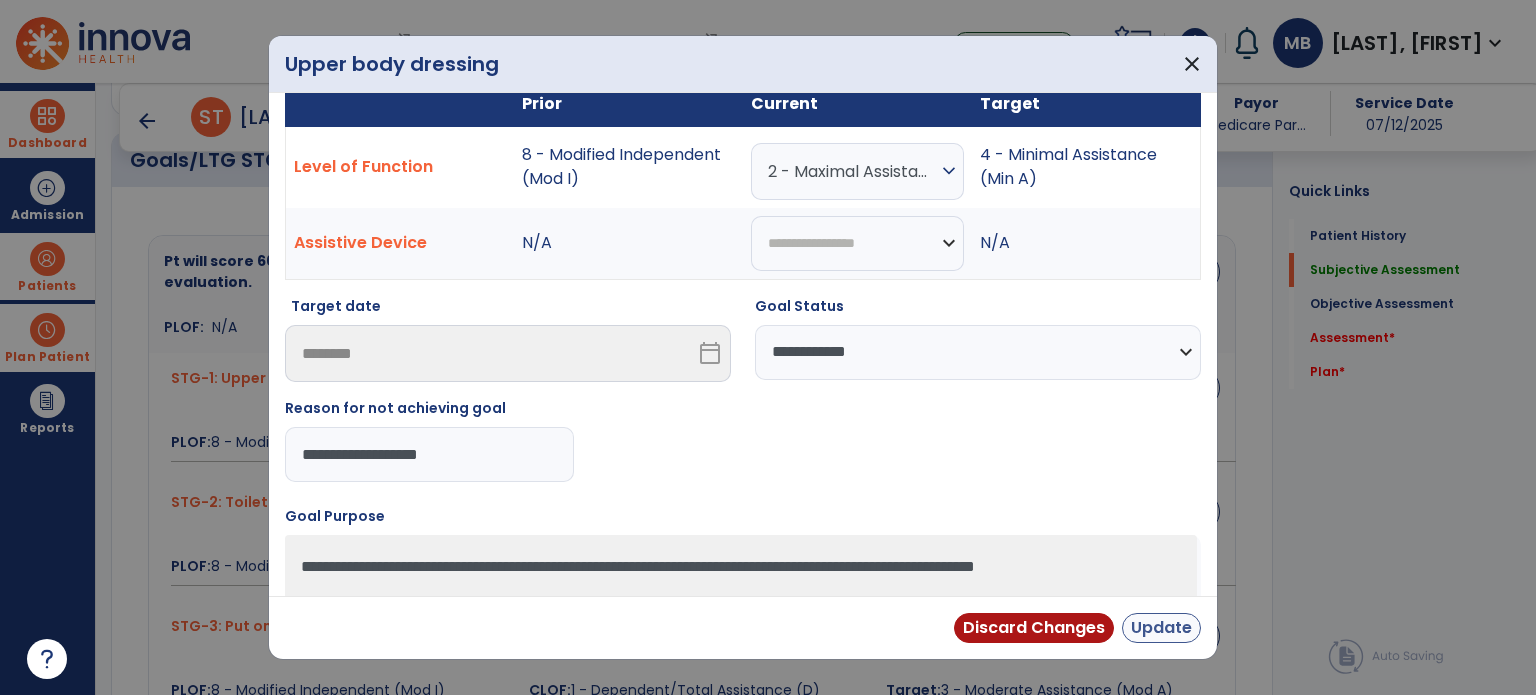 type on "**********" 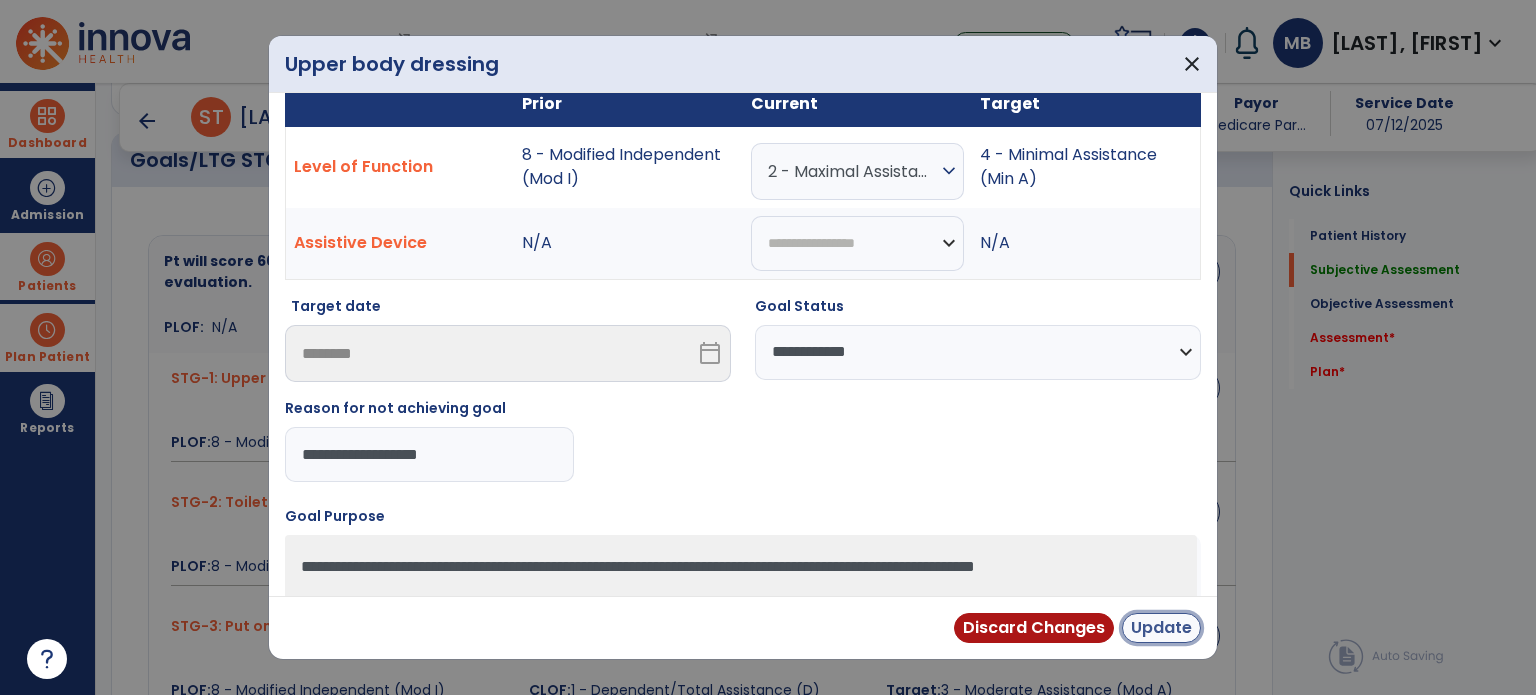 click on "Update" at bounding box center (1161, 628) 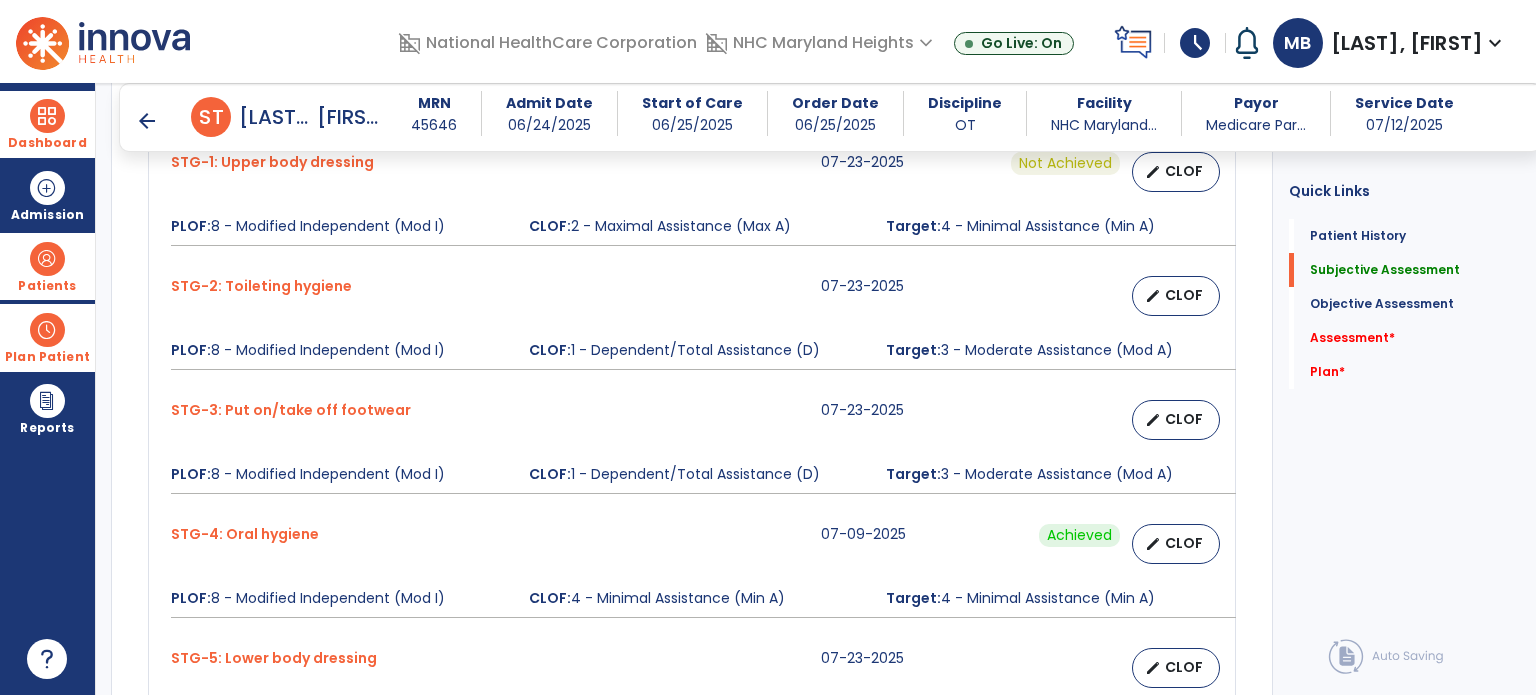 scroll, scrollTop: 896, scrollLeft: 0, axis: vertical 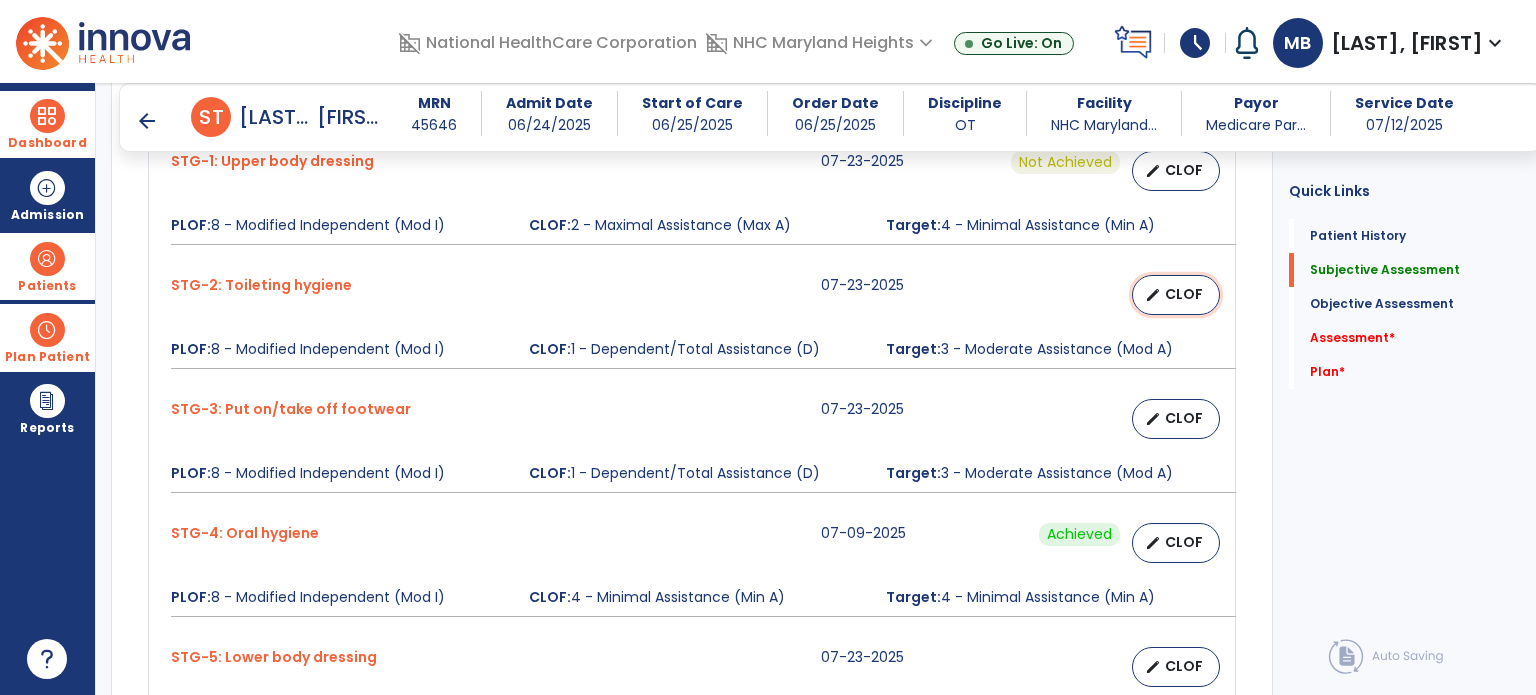 click on "edit   CLOF" at bounding box center [1176, 295] 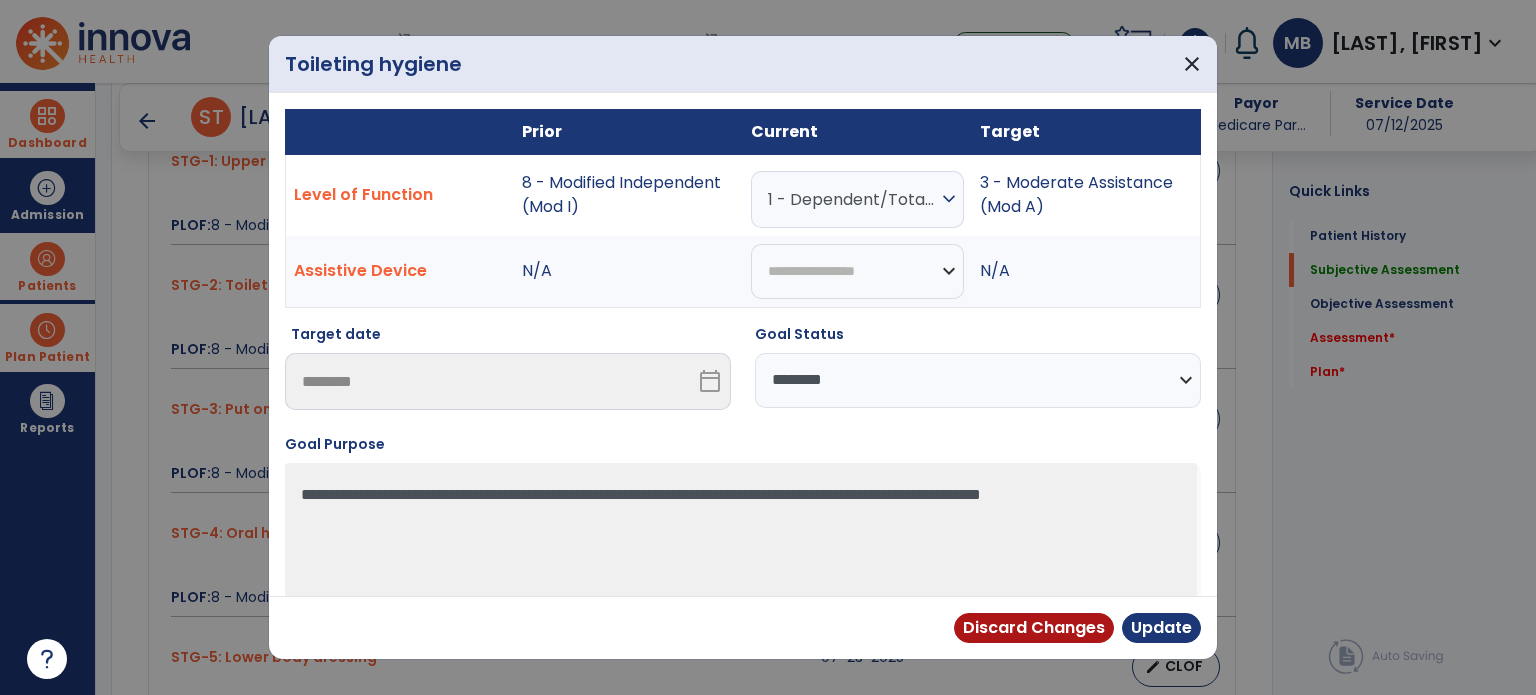 click on "1 - Dependent/Total Assistance (D)" at bounding box center [852, 199] 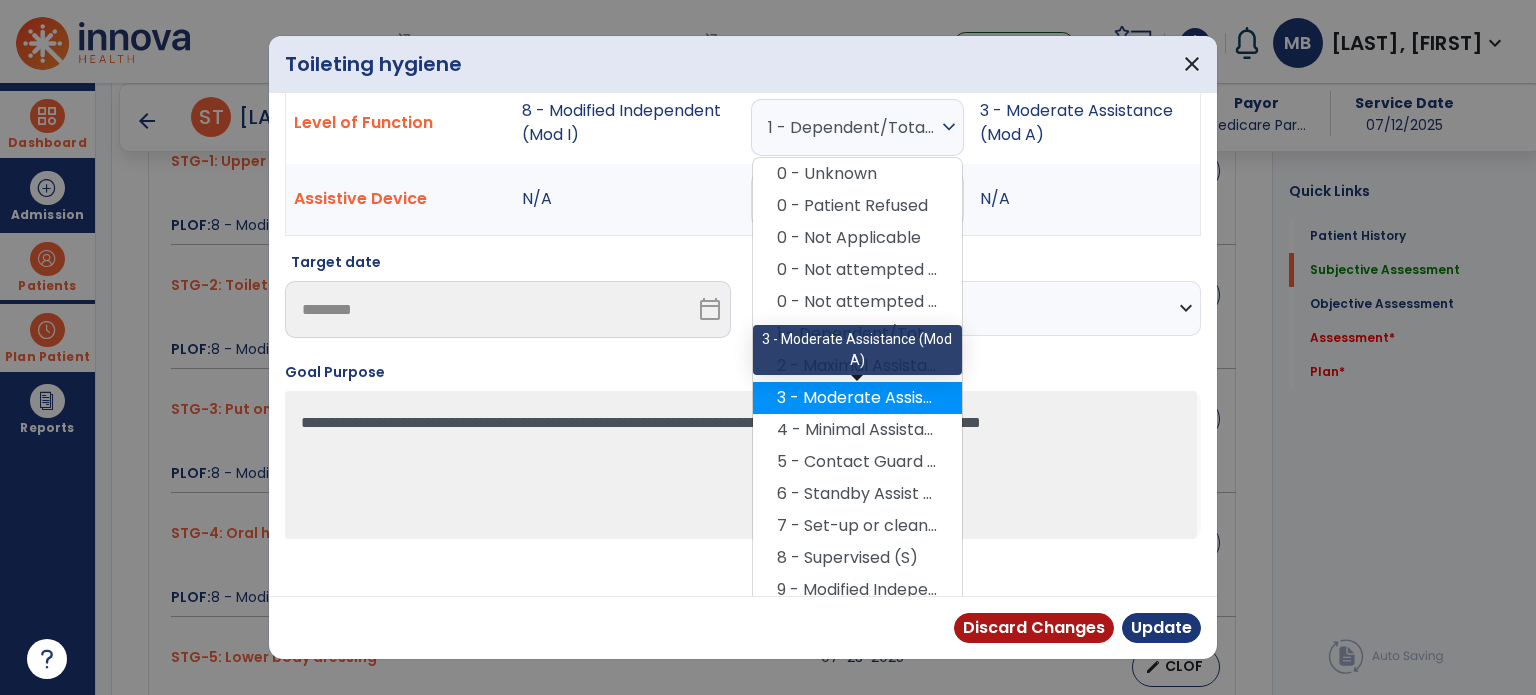 scroll, scrollTop: 76, scrollLeft: 0, axis: vertical 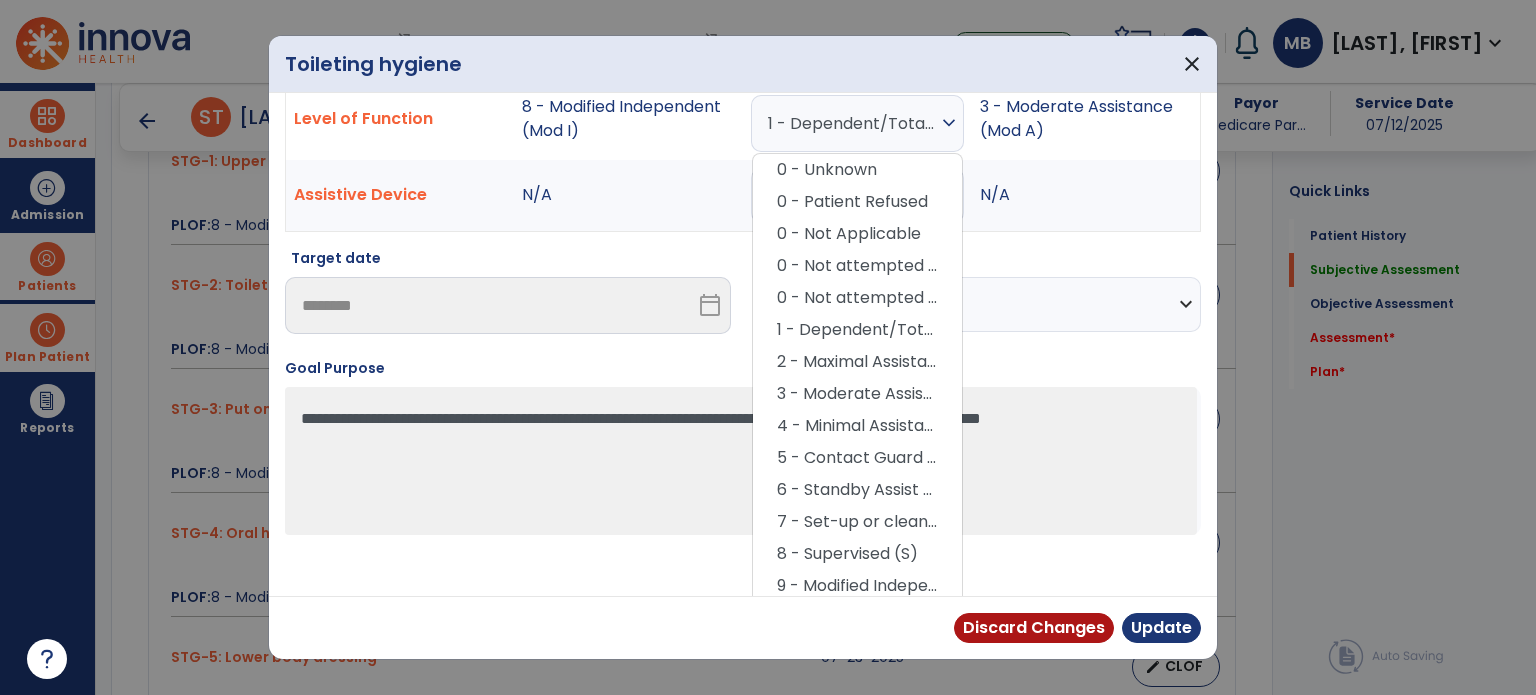 click on "**********" at bounding box center [978, 304] 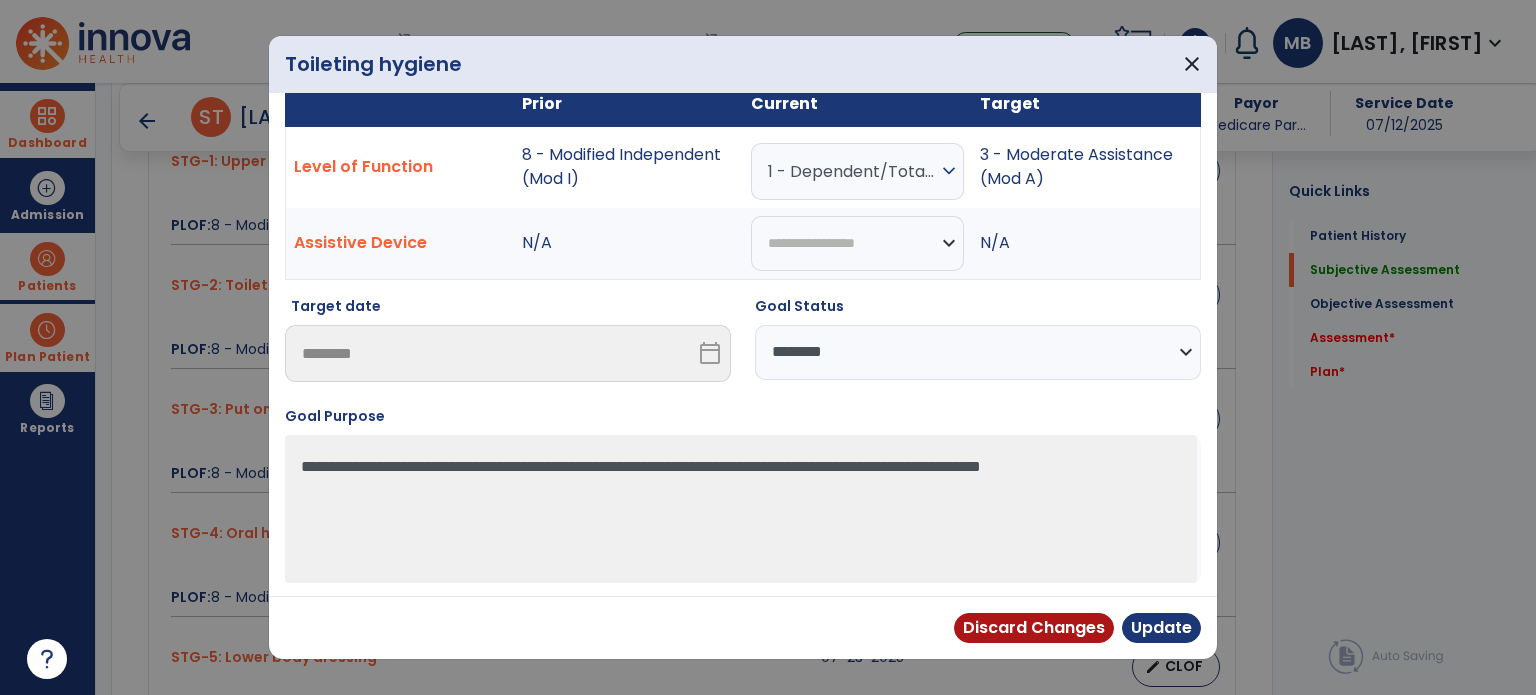 select on "**********" 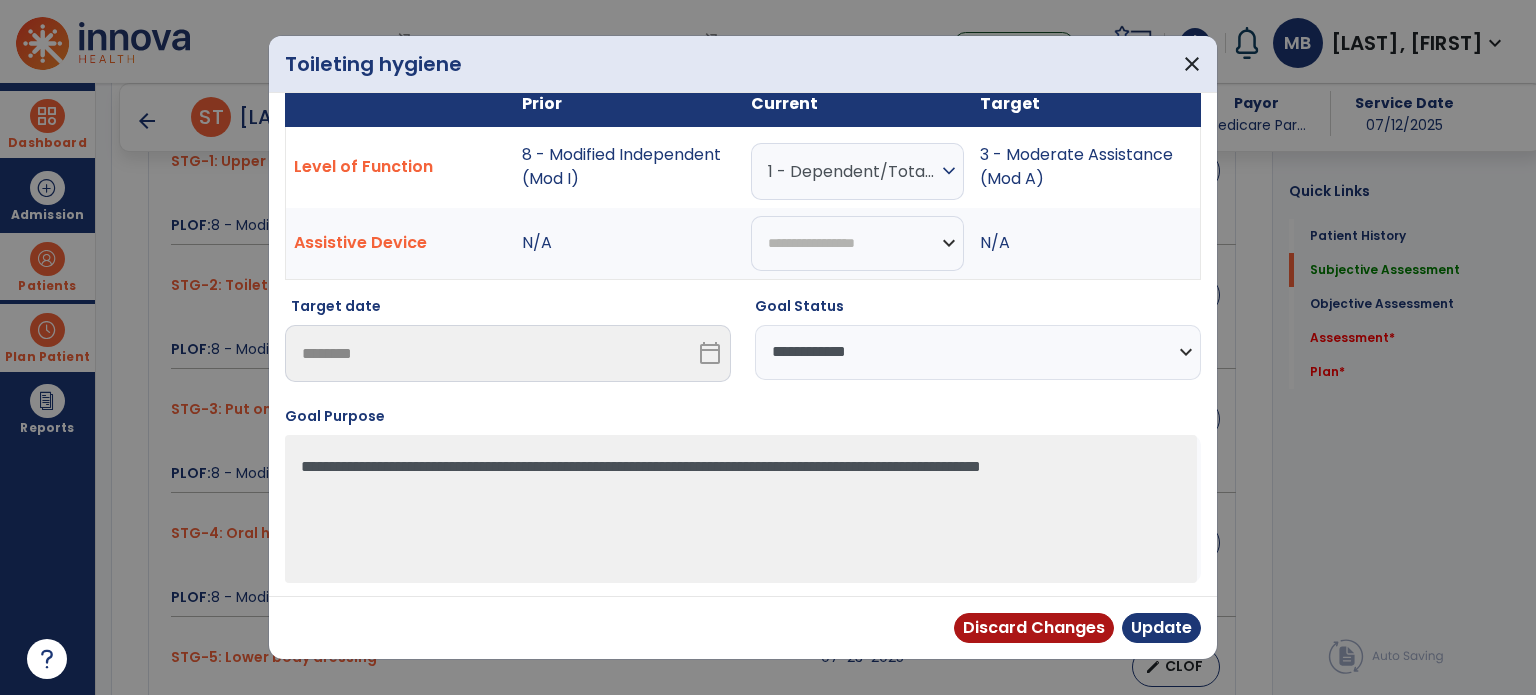 click on "**********" at bounding box center [978, 352] 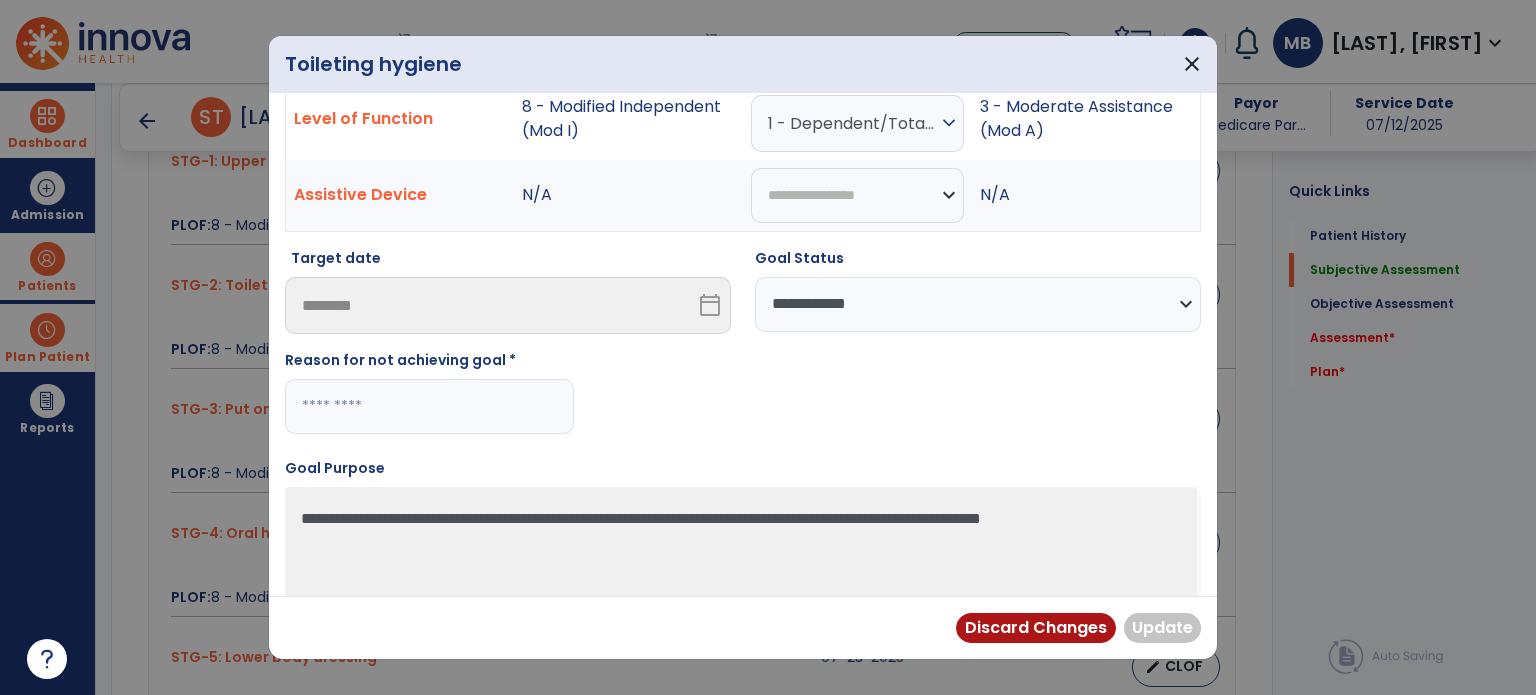 click at bounding box center [429, 406] 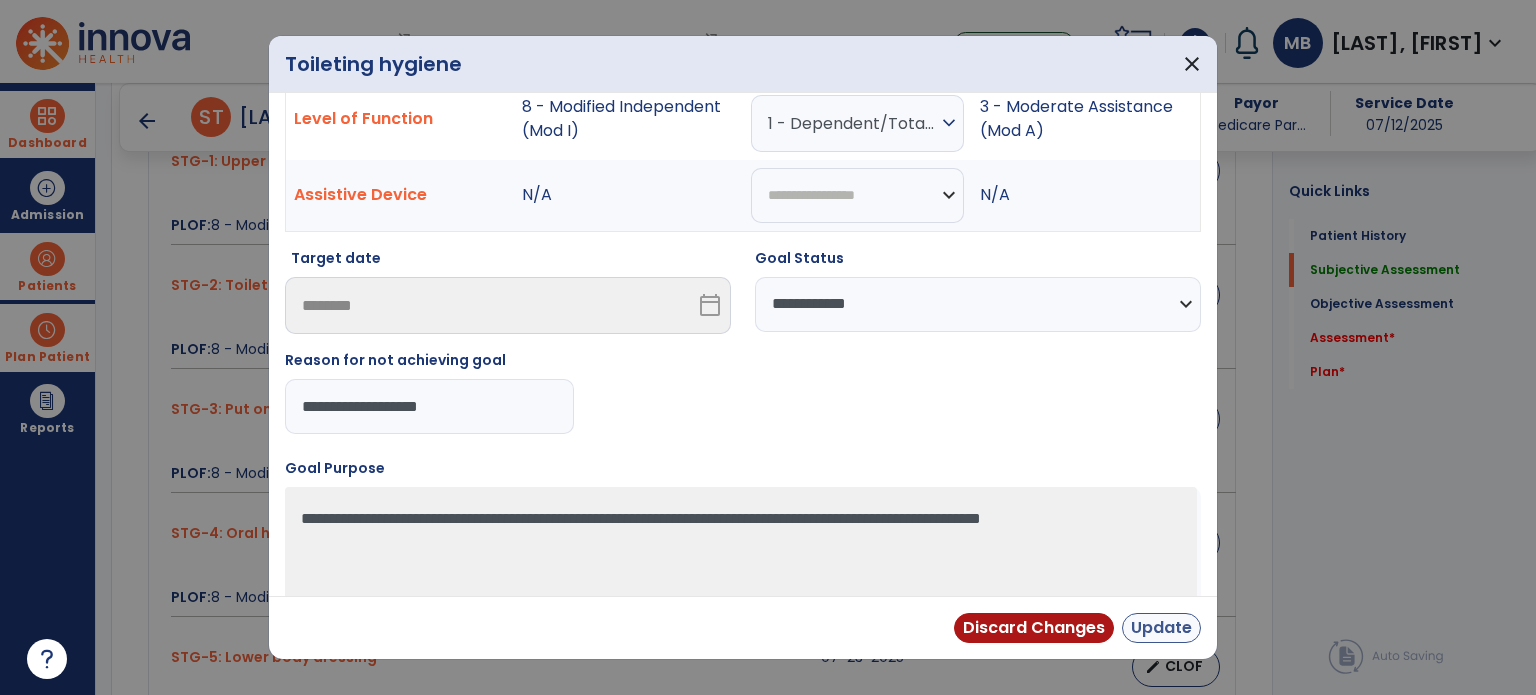 type on "**********" 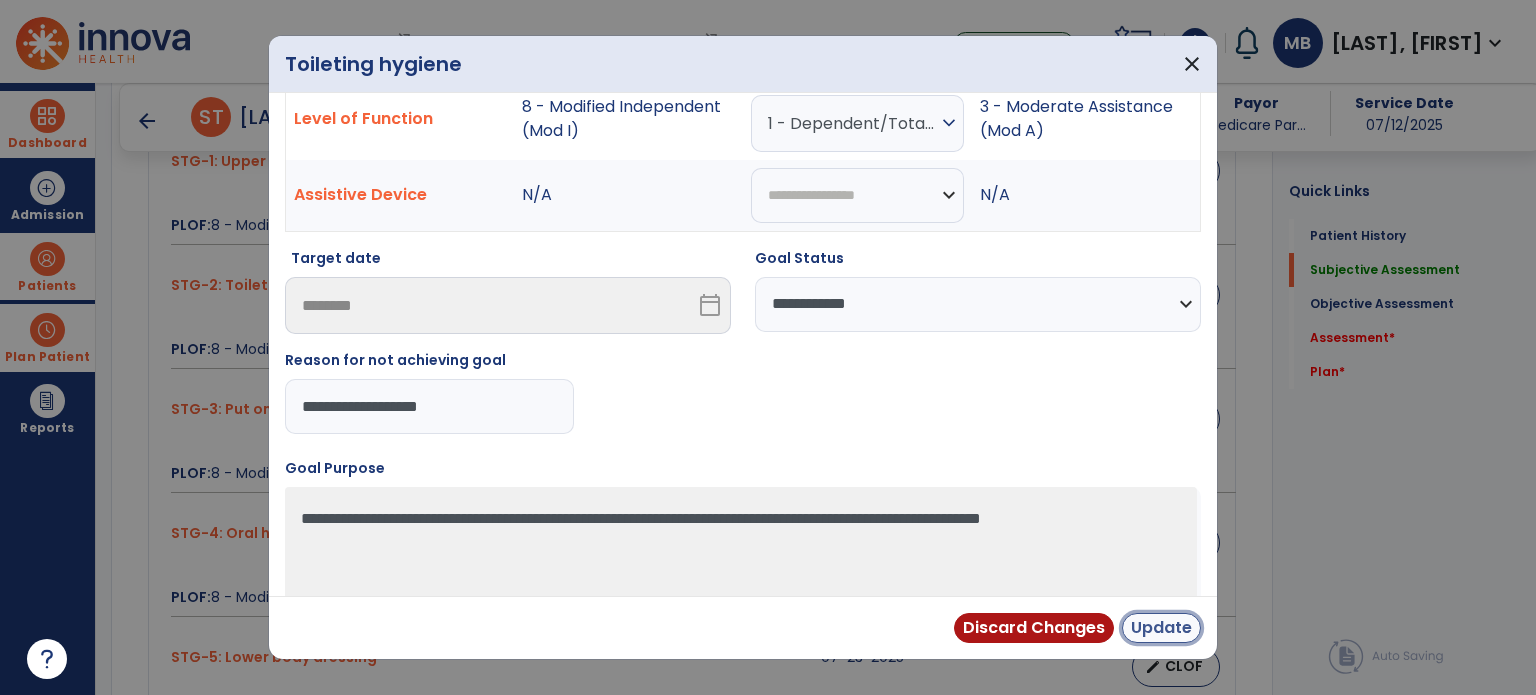 click on "Update" at bounding box center [1161, 628] 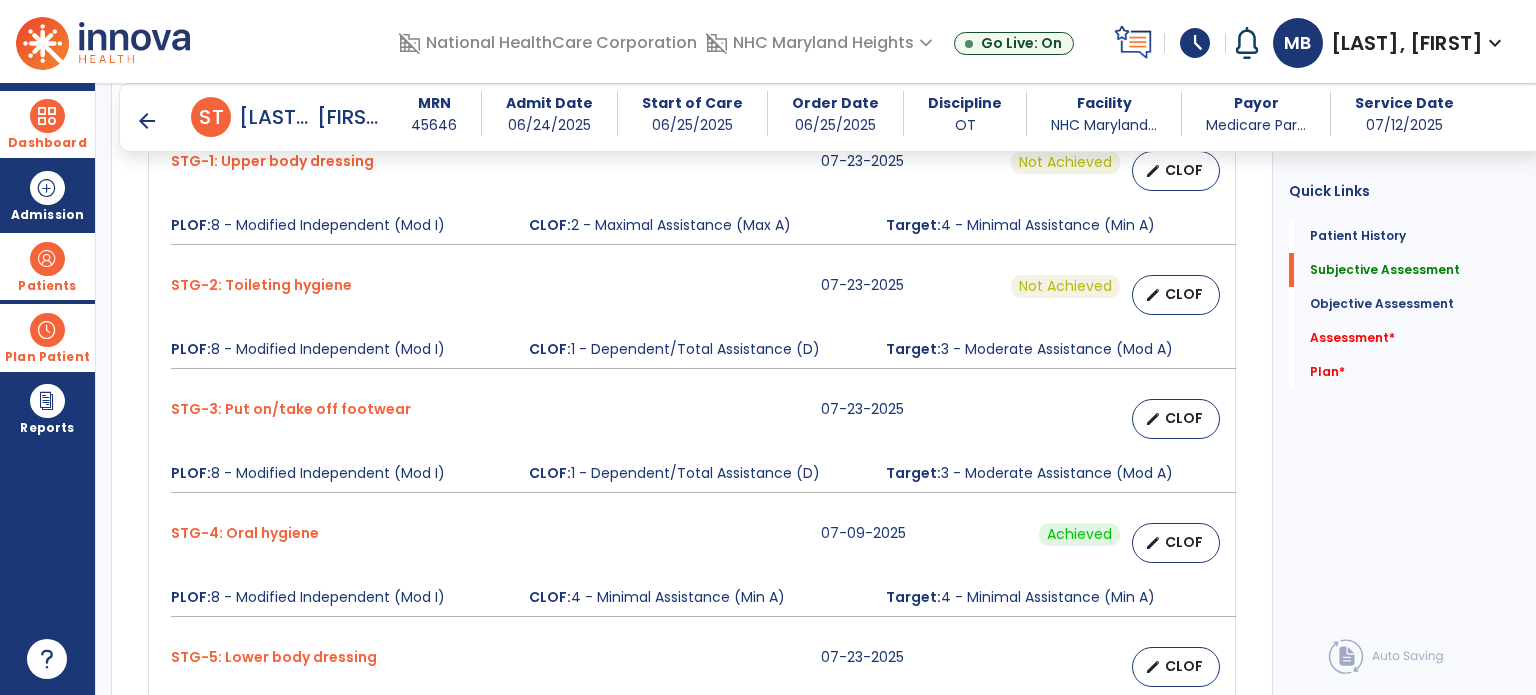 scroll, scrollTop: 1028, scrollLeft: 0, axis: vertical 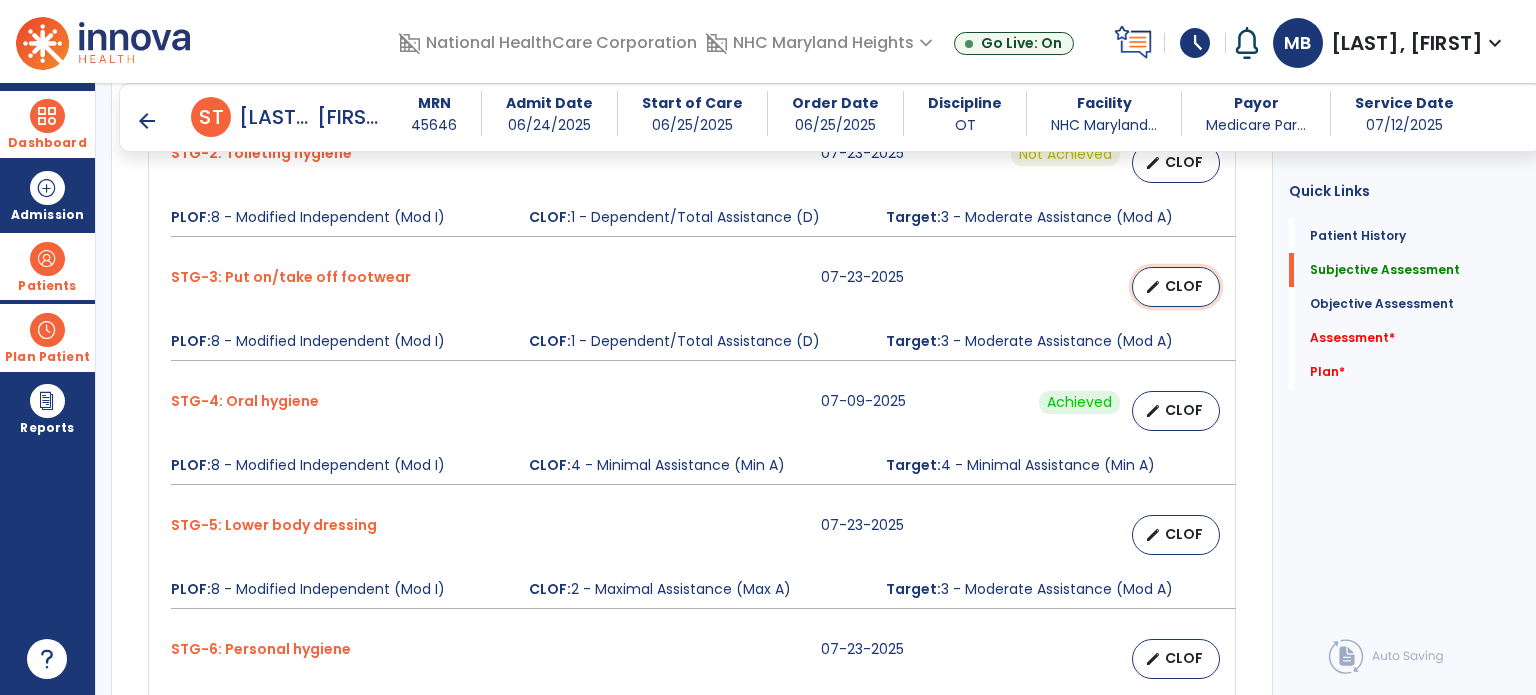 click on "edit   CLOF" at bounding box center [1176, 287] 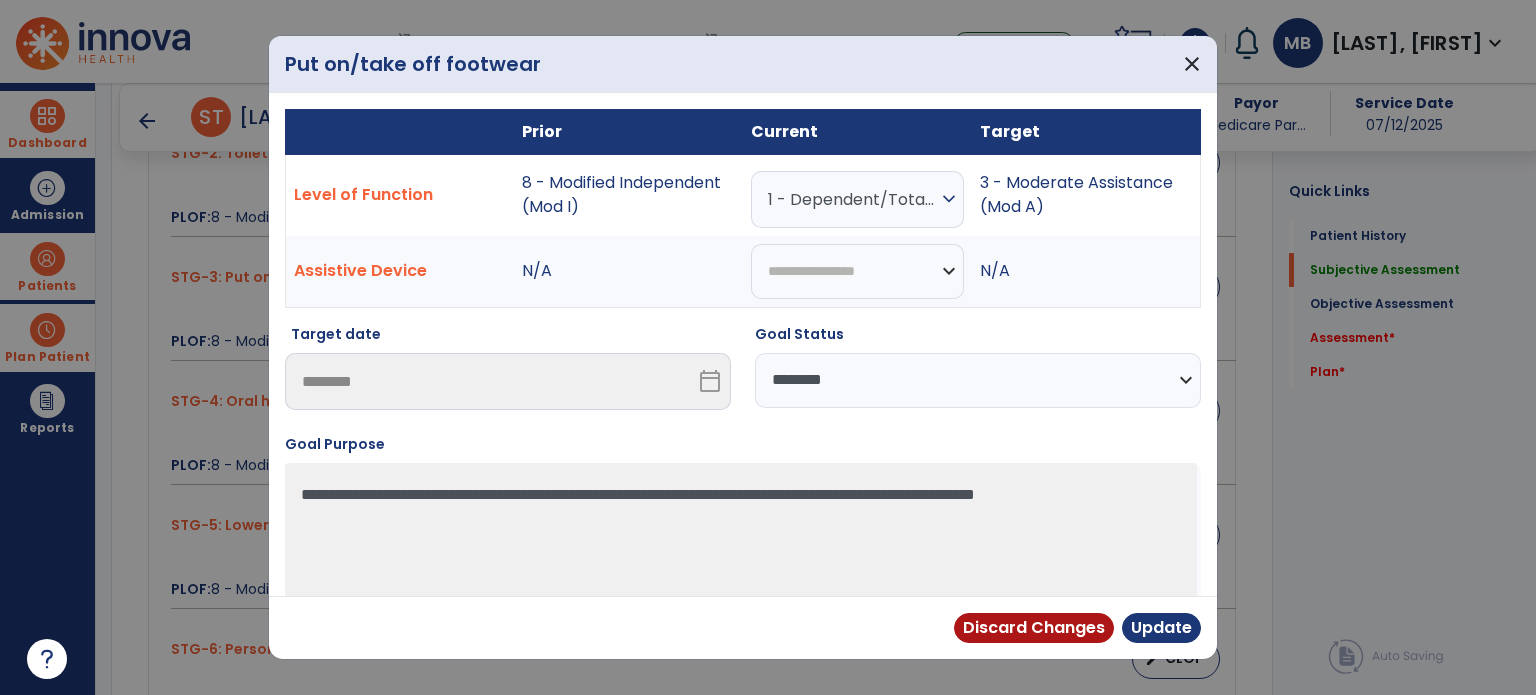 click on "**********" at bounding box center [978, 380] 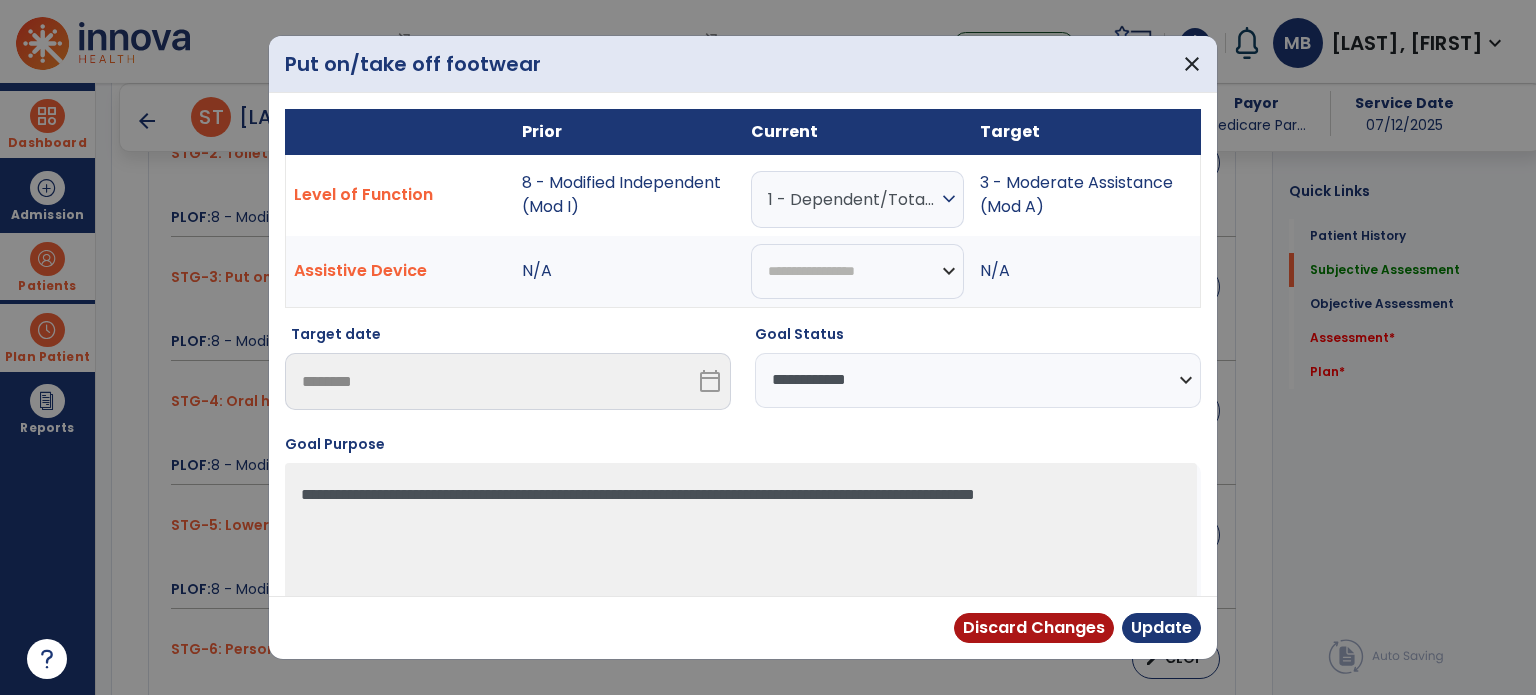 click on "**********" at bounding box center (978, 380) 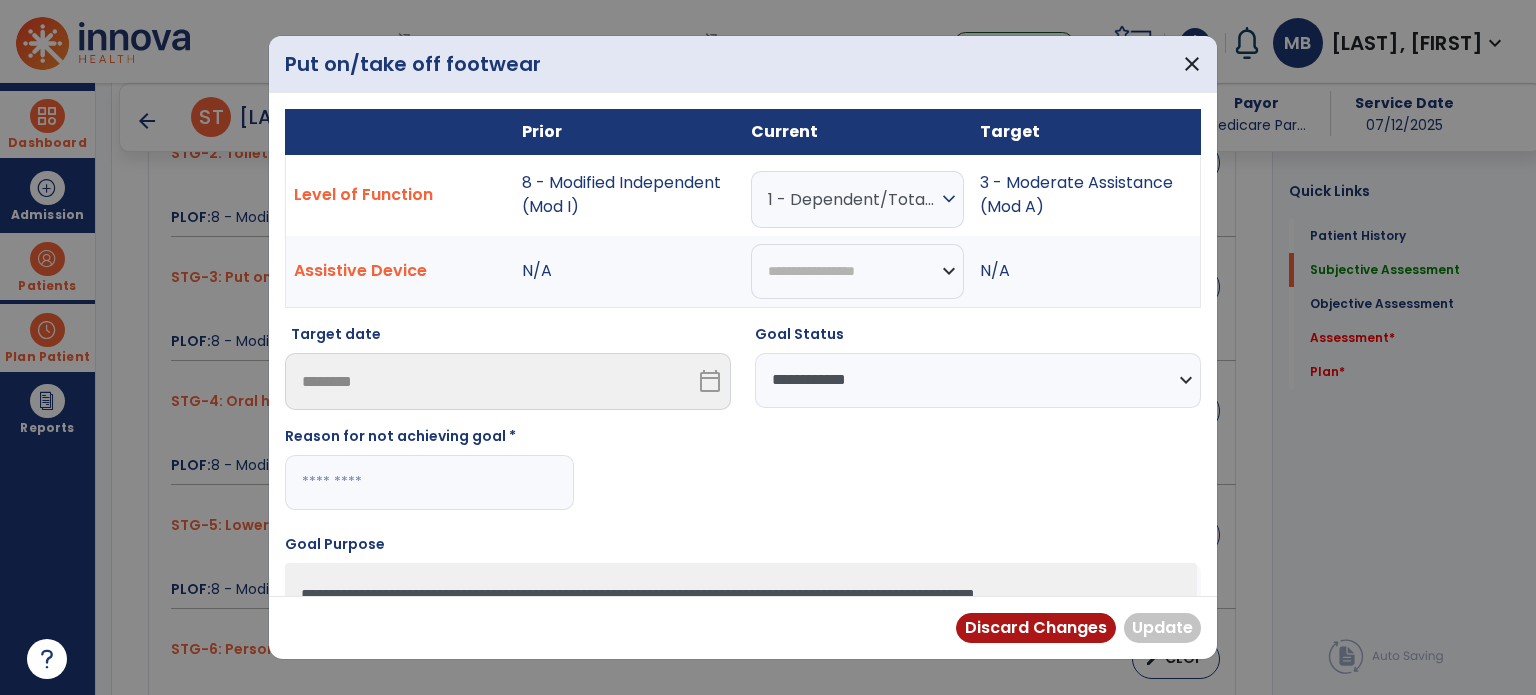 click at bounding box center (429, 482) 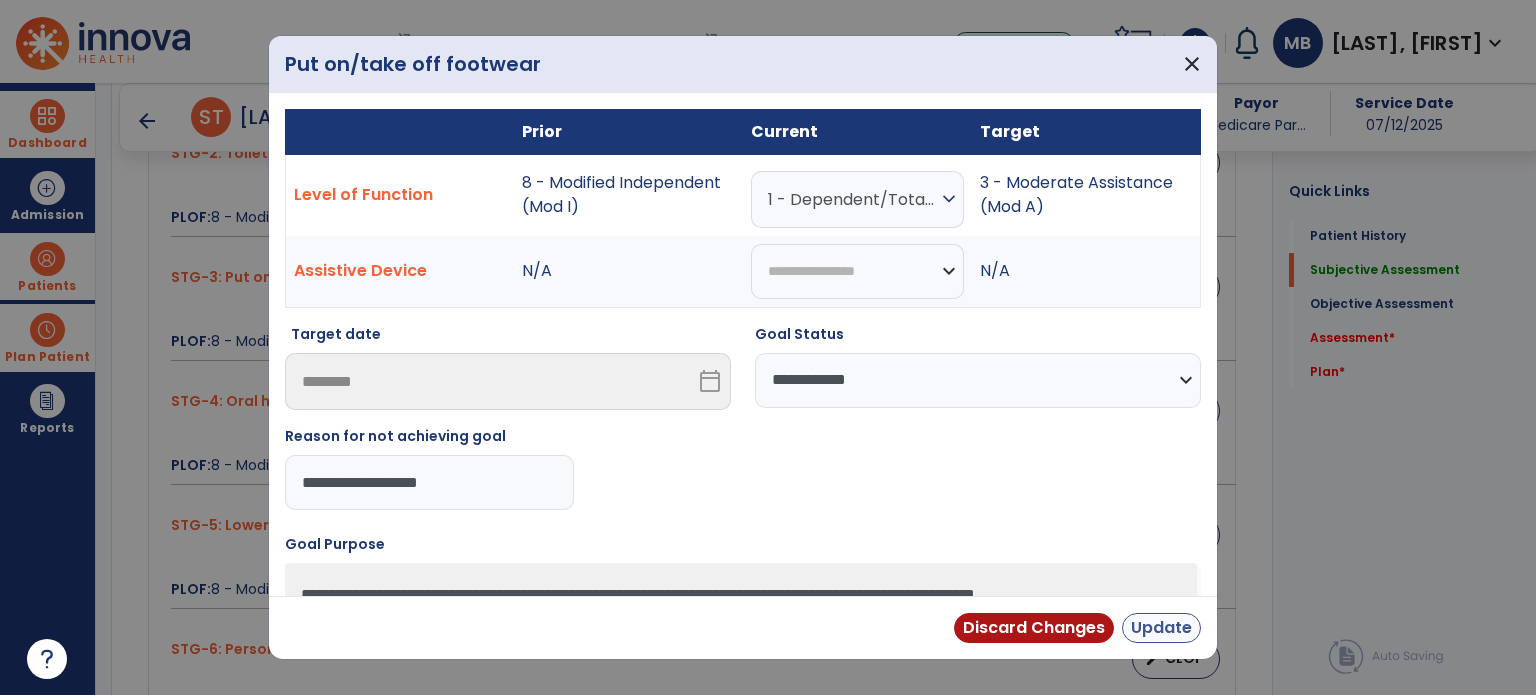 type on "**********" 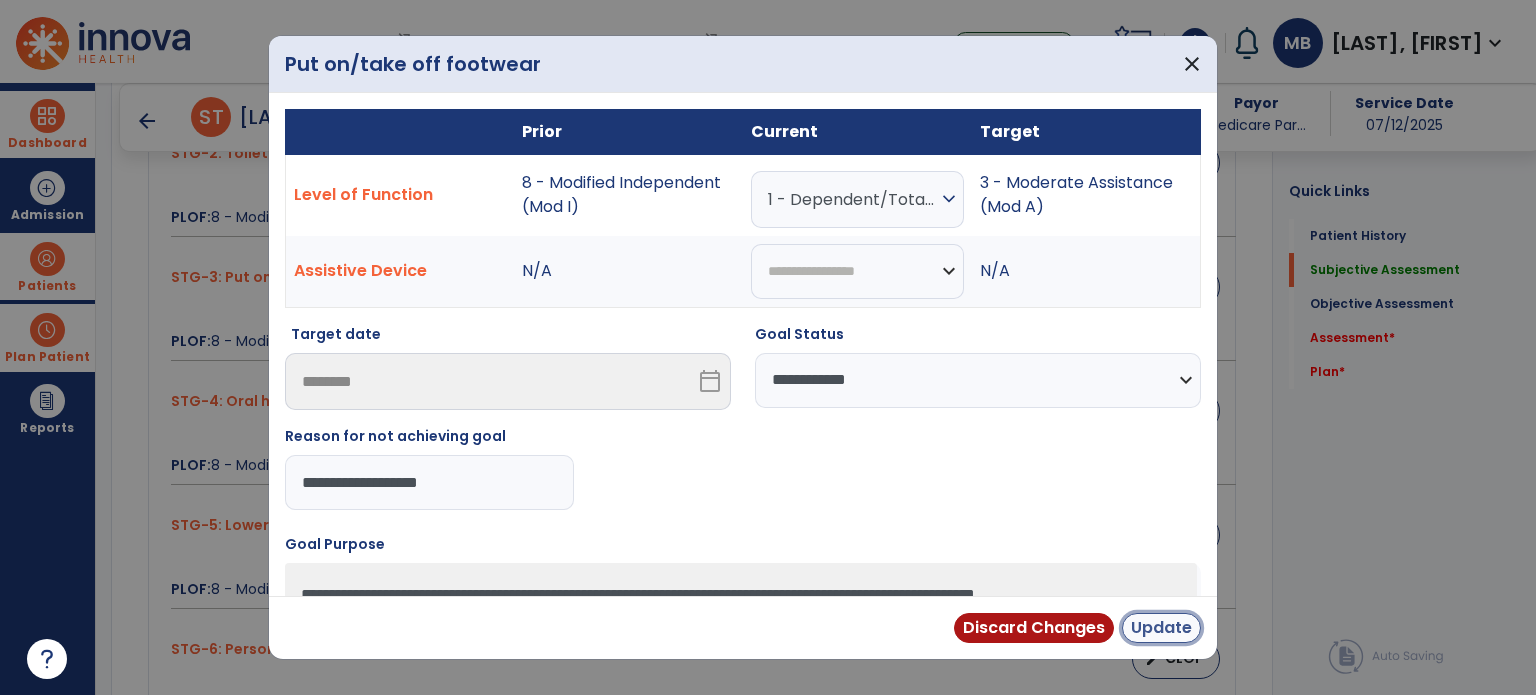 click on "Update" at bounding box center [1161, 628] 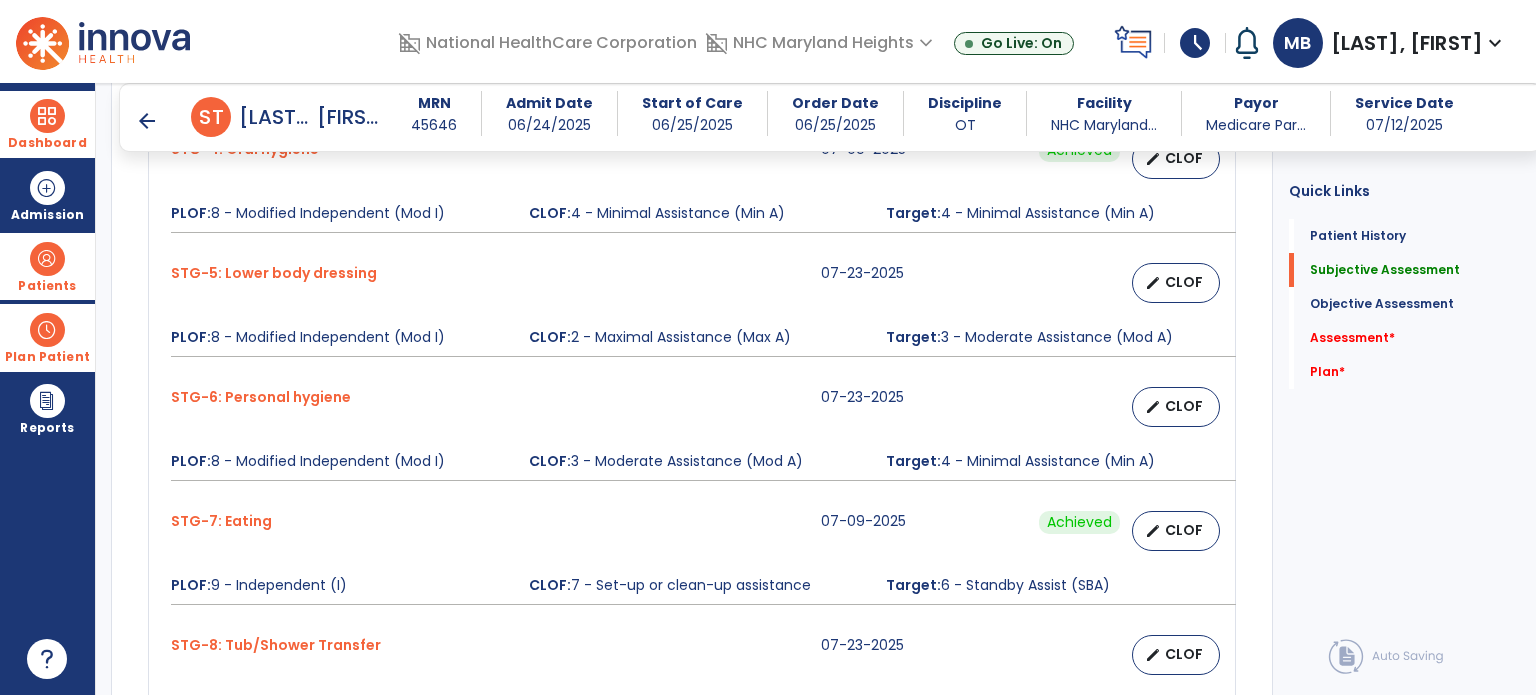 scroll, scrollTop: 1284, scrollLeft: 0, axis: vertical 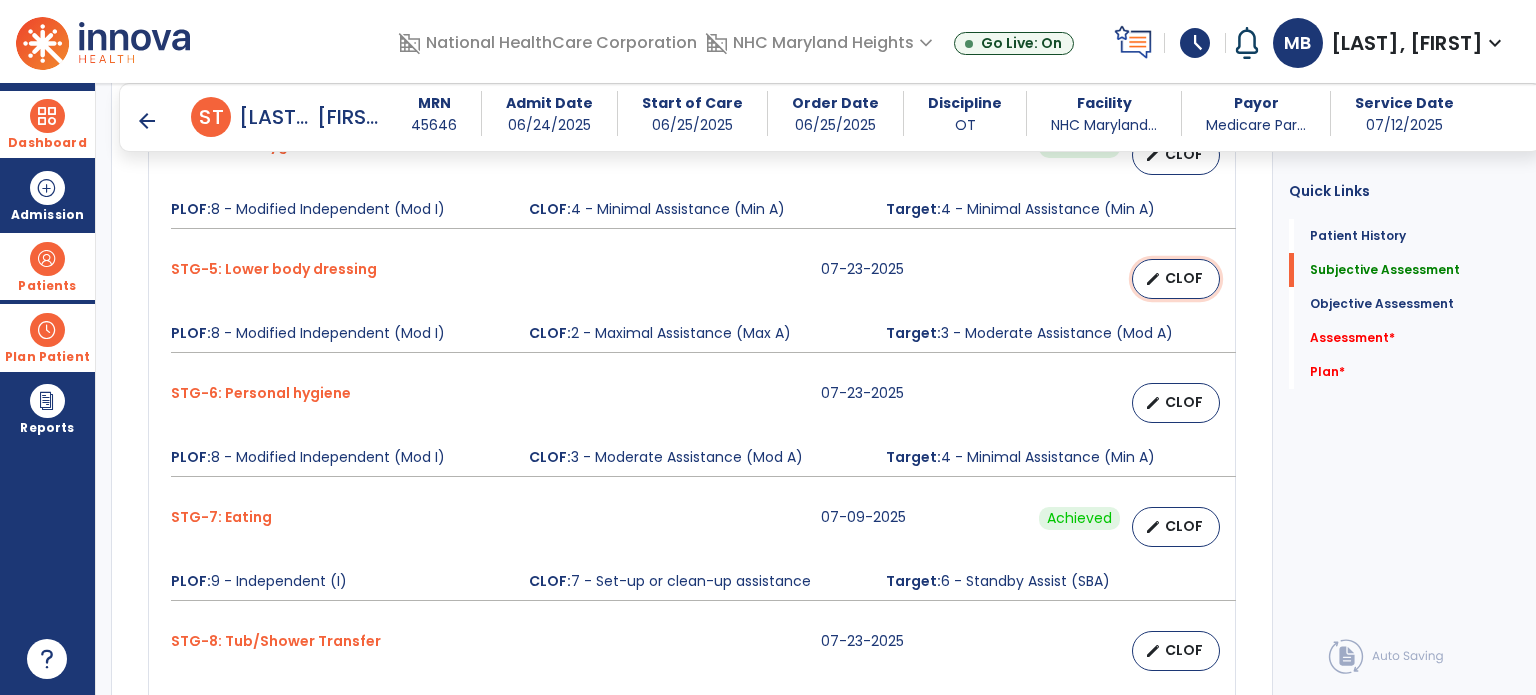 click on "CLOF" at bounding box center [1184, 278] 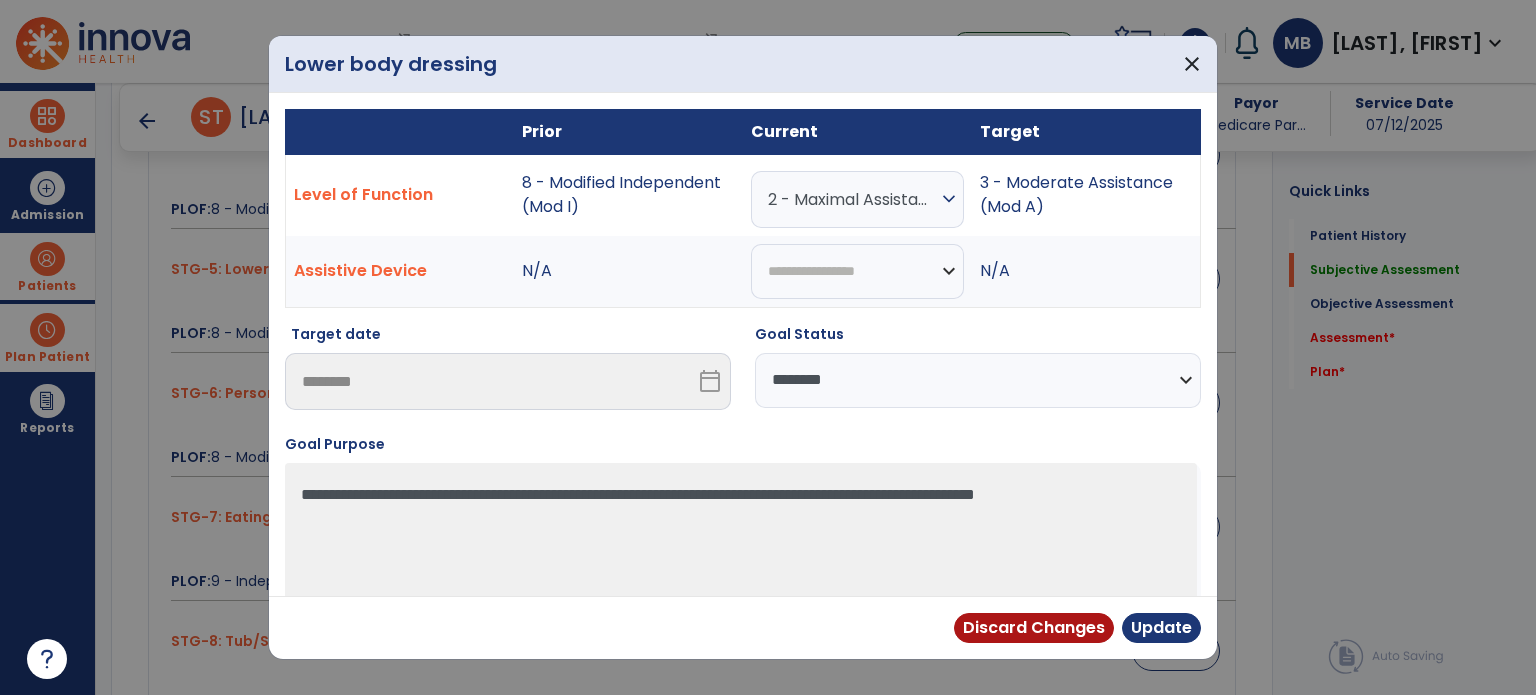 click on "**********" at bounding box center [978, 380] 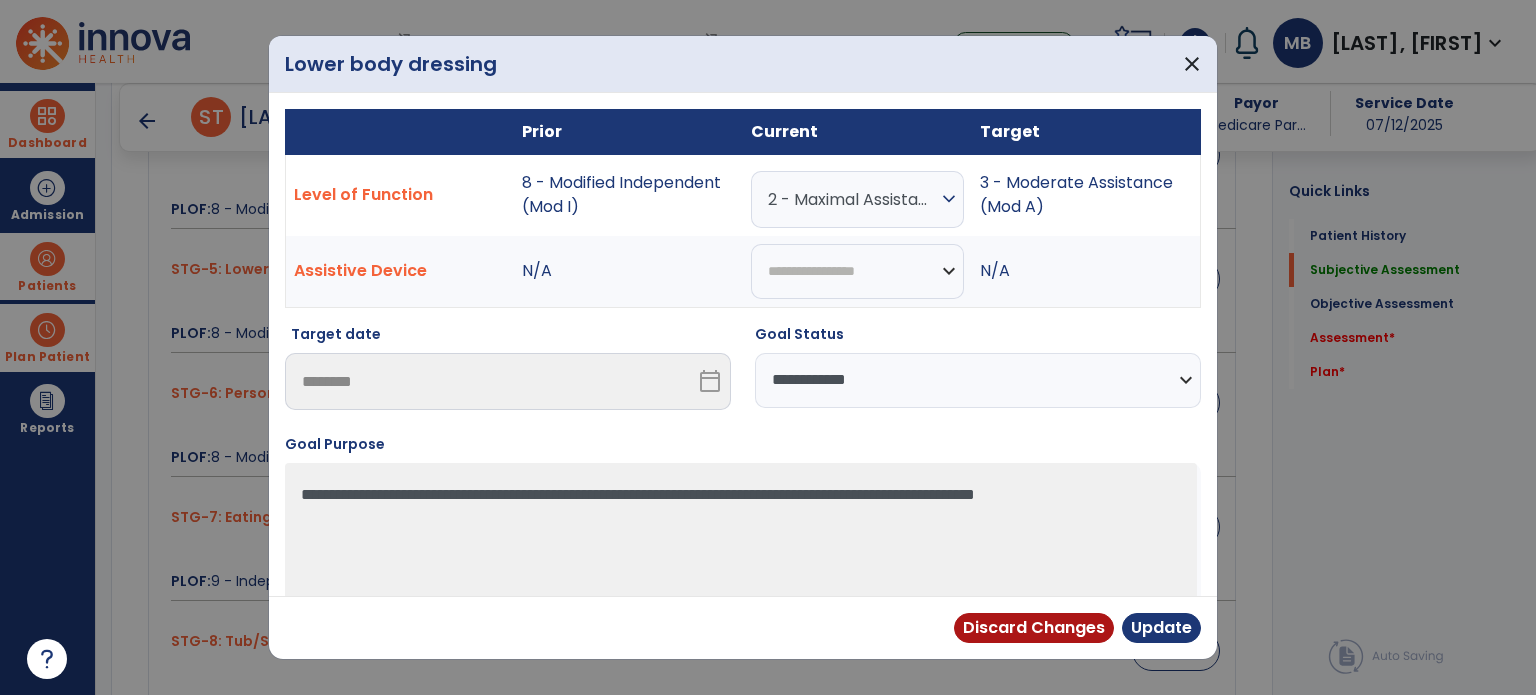 click on "**********" at bounding box center [978, 380] 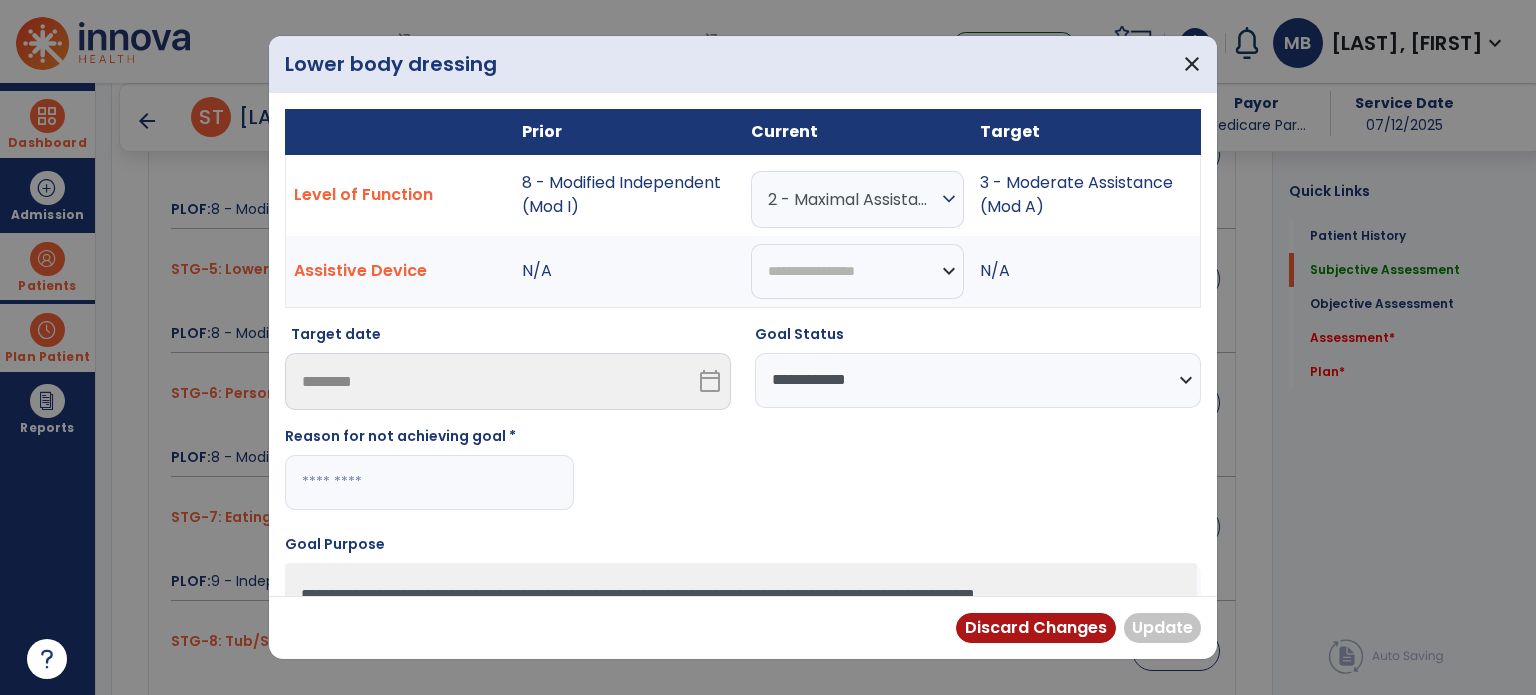 click at bounding box center [429, 482] 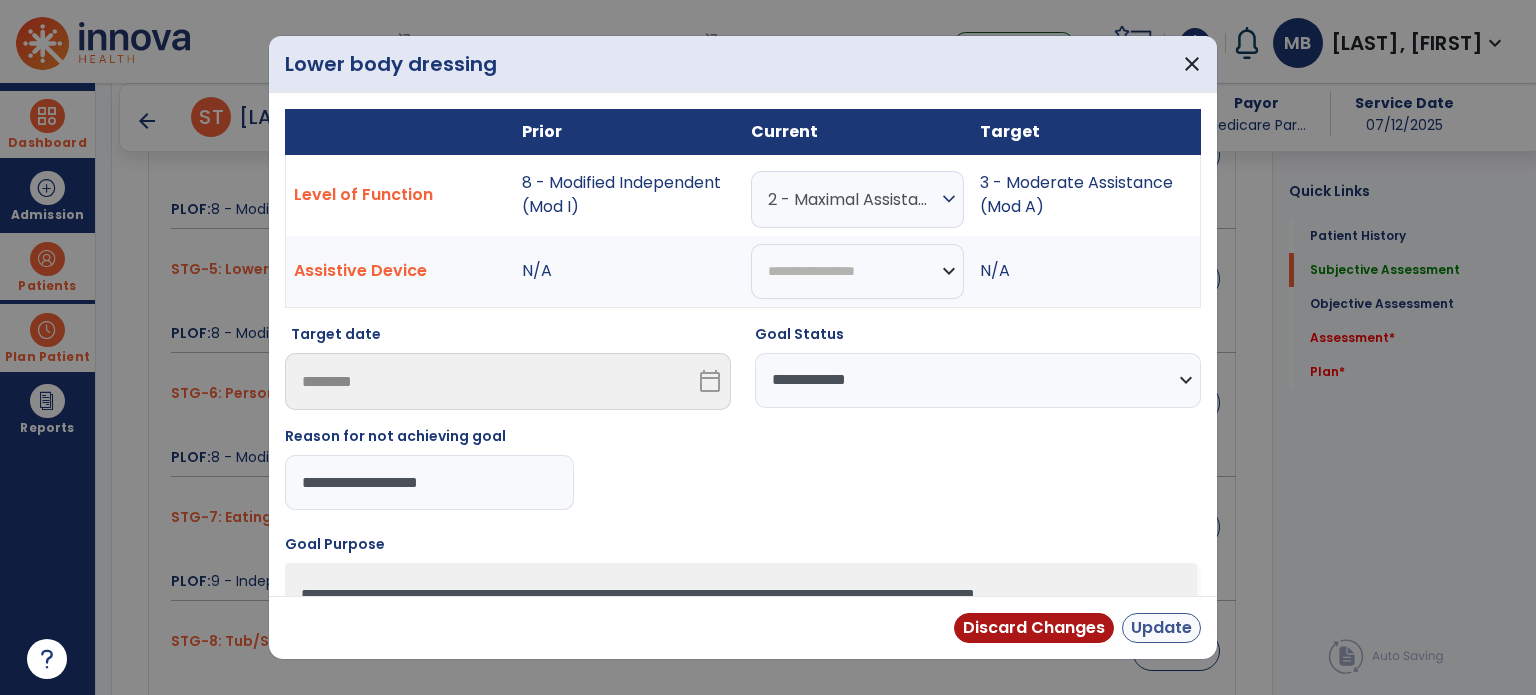 type on "**********" 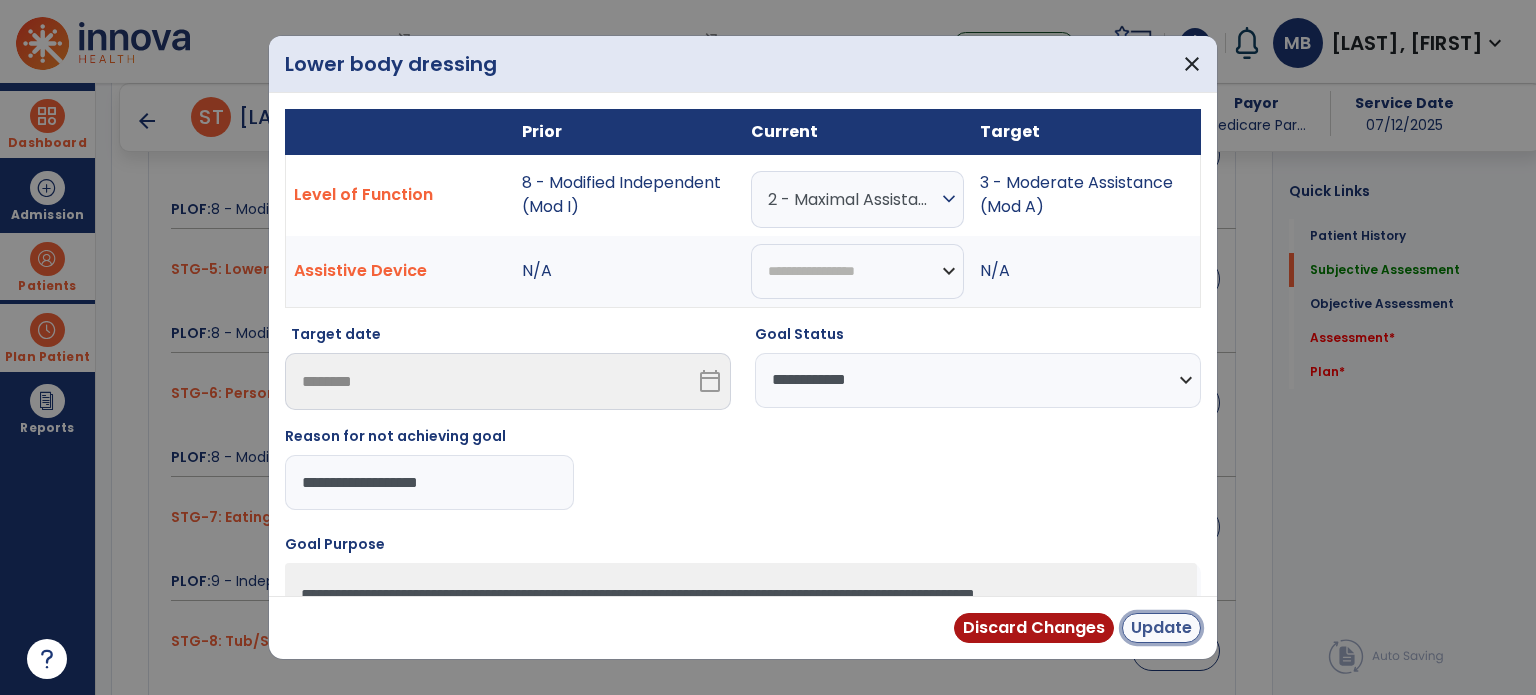 click on "Update" at bounding box center [1161, 628] 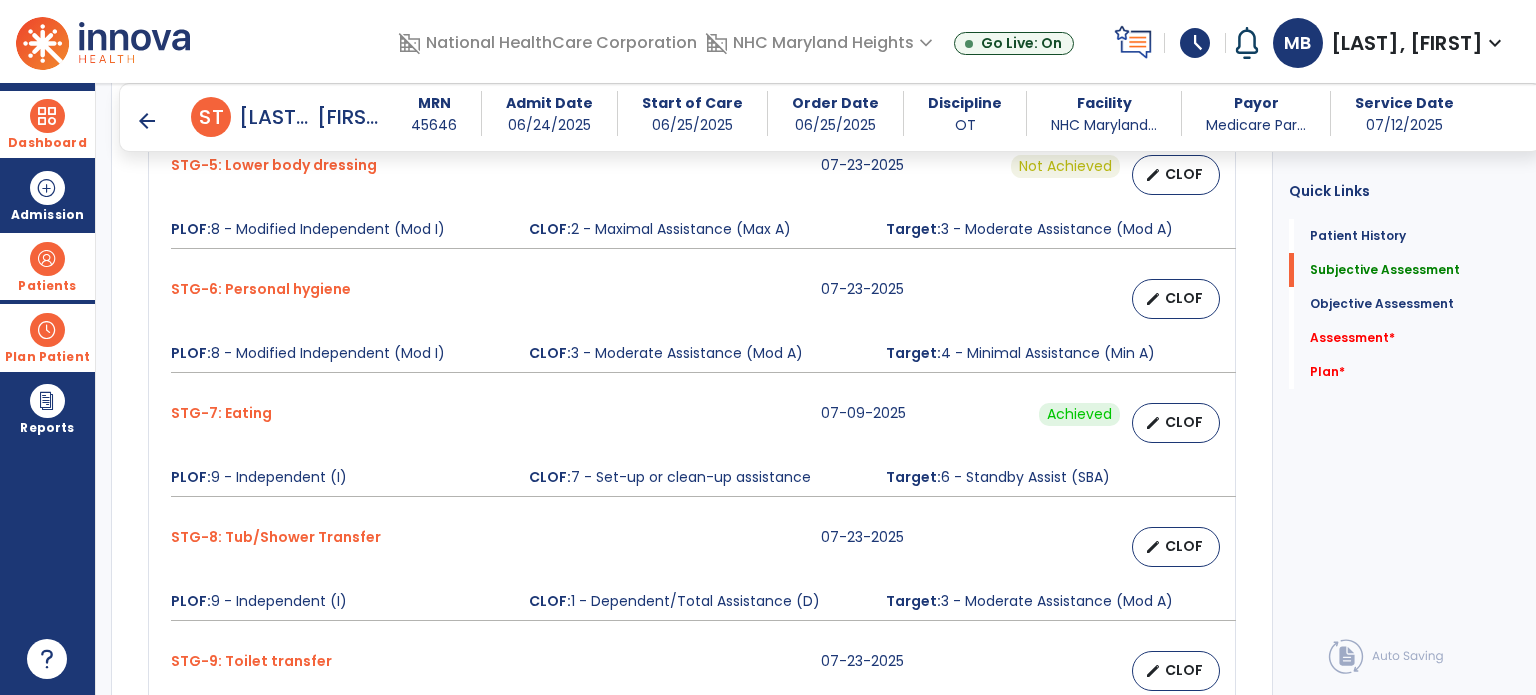 scroll, scrollTop: 1388, scrollLeft: 0, axis: vertical 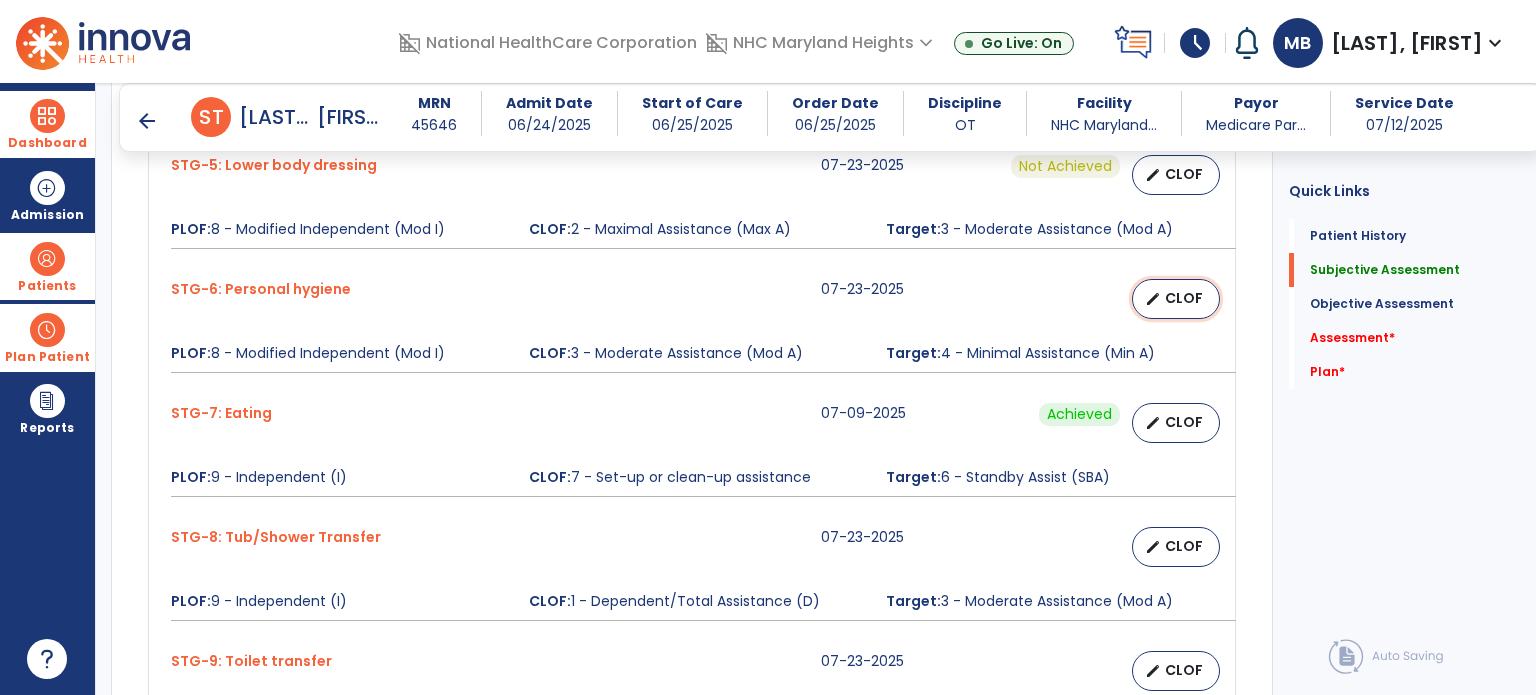click on "CLOF" at bounding box center [1184, 298] 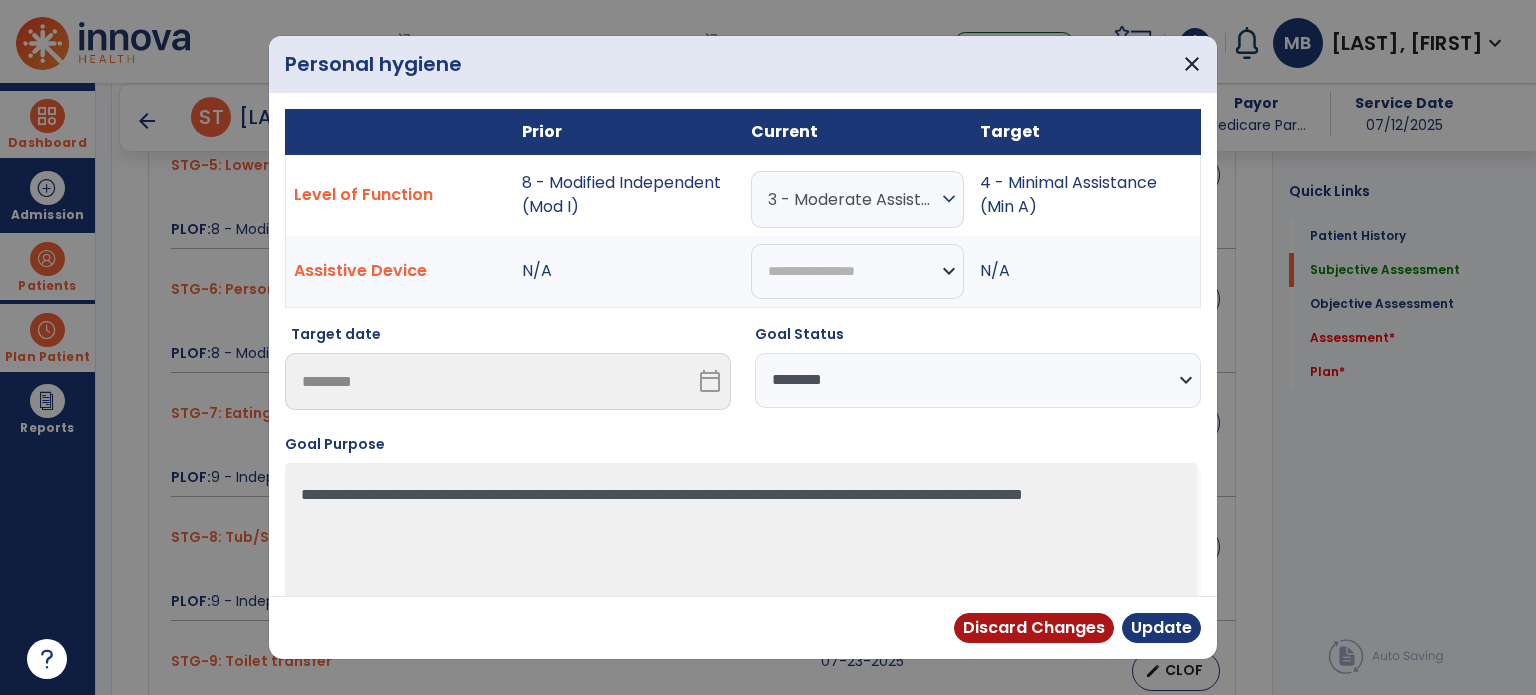 click on "**********" at bounding box center (978, 380) 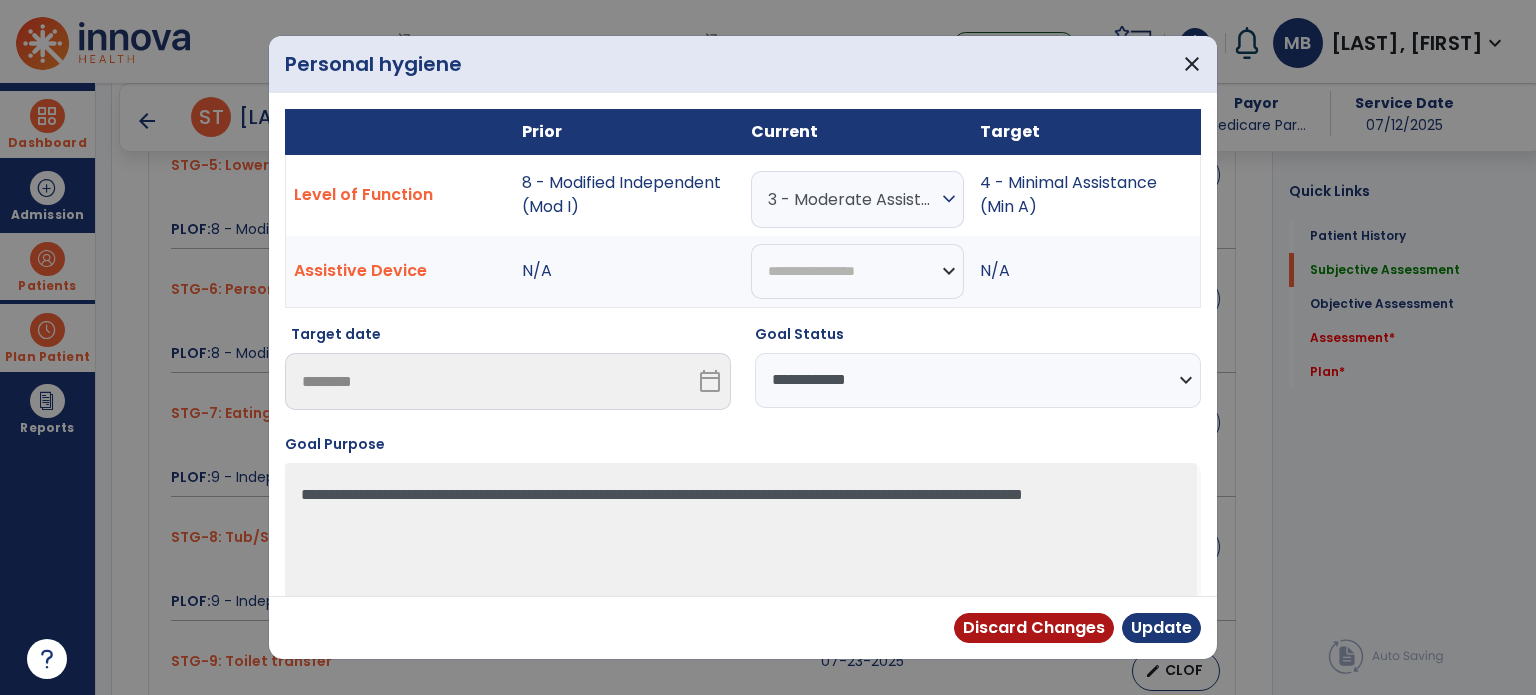 click on "**********" at bounding box center (978, 380) 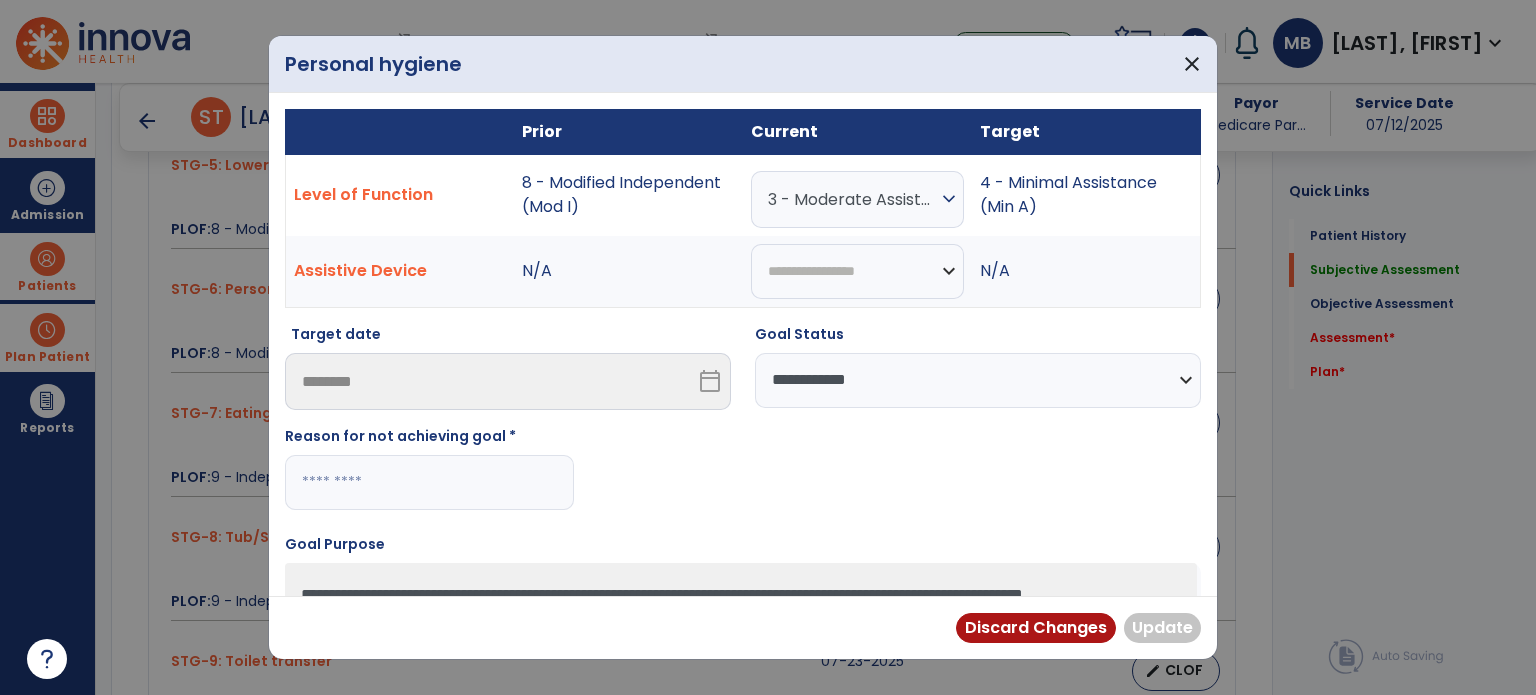 click on "Reason for not achieving goal *" at bounding box center [429, 440] 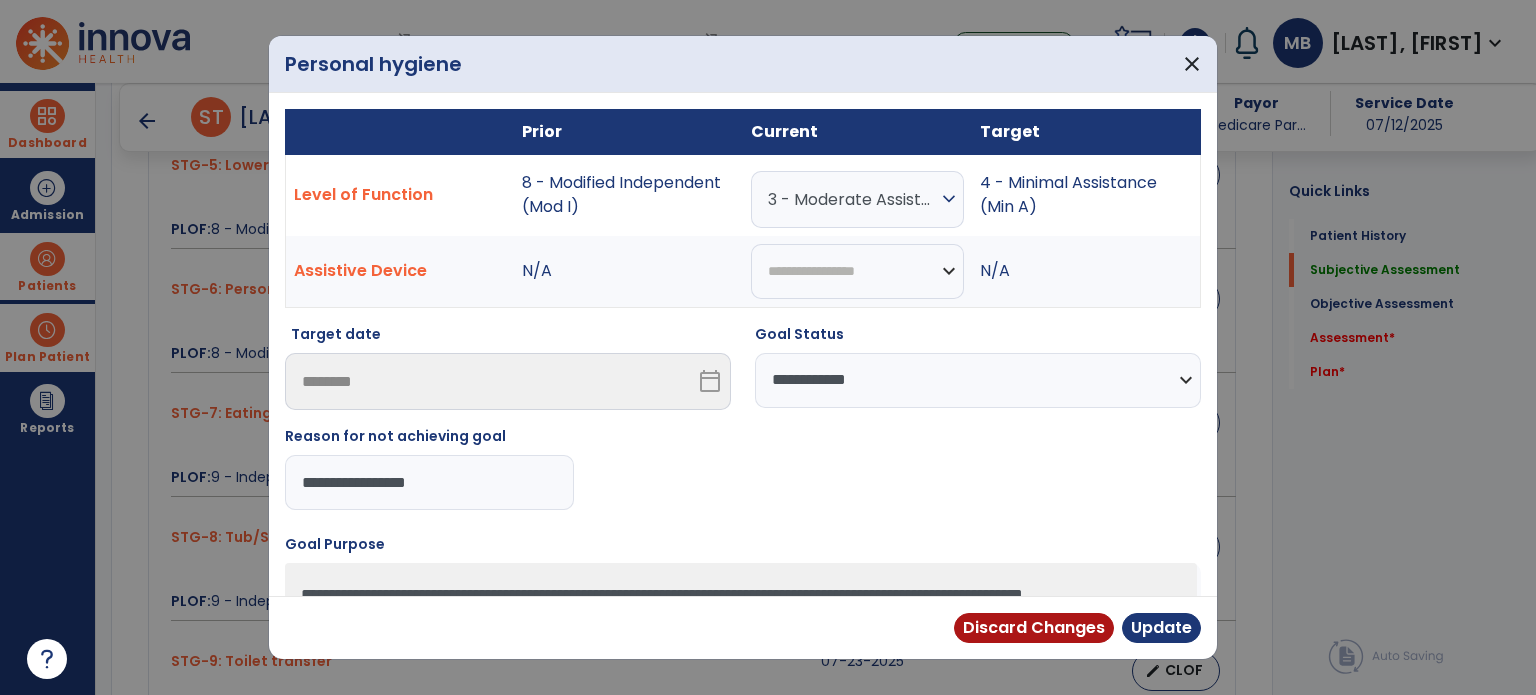 click on "**********" at bounding box center [429, 482] 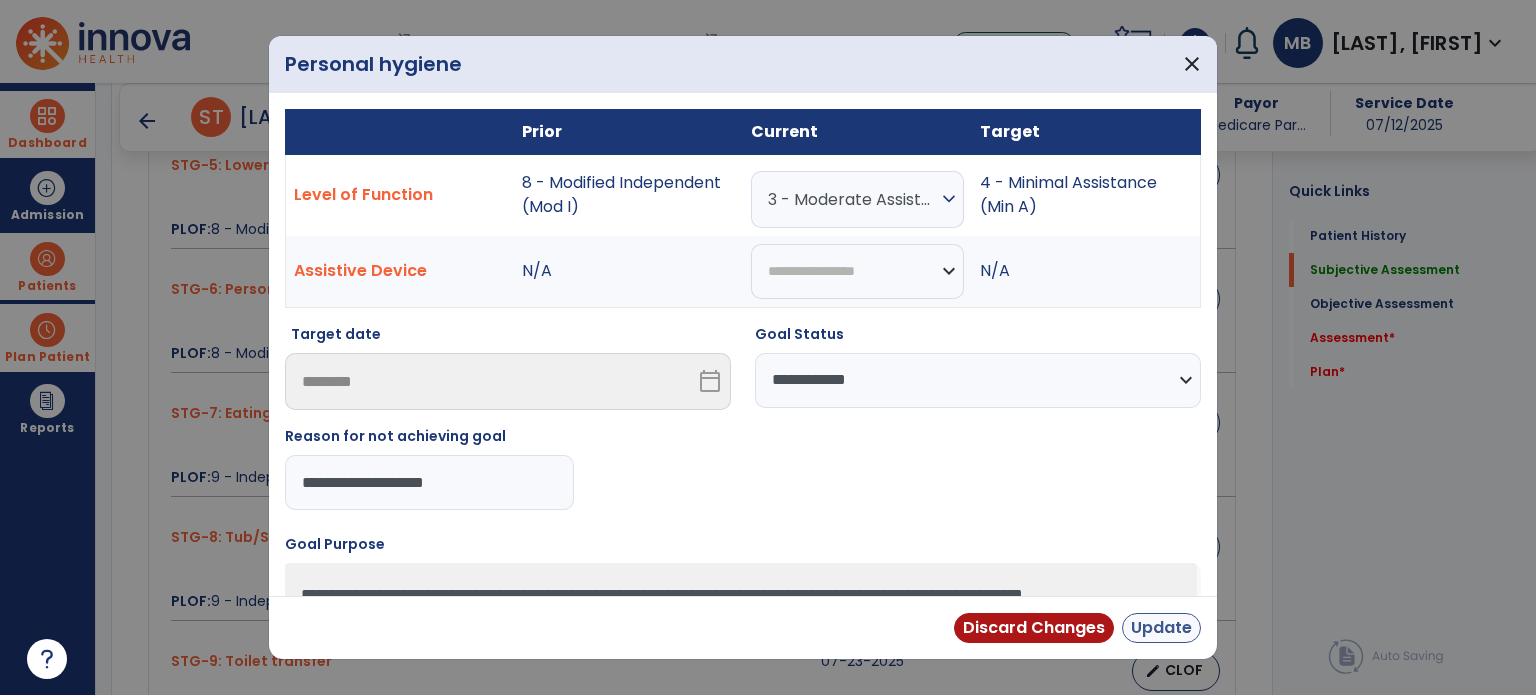 type on "**********" 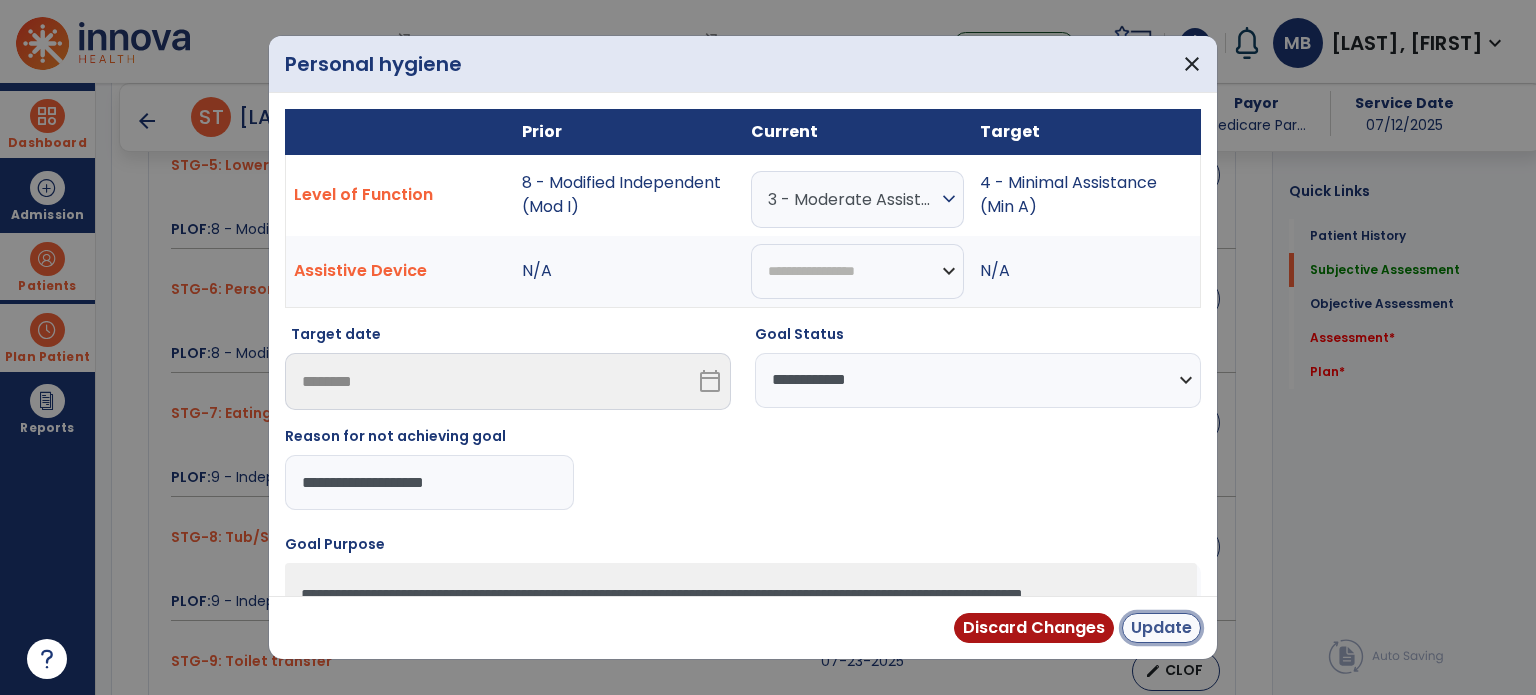 click on "Update" at bounding box center [1161, 628] 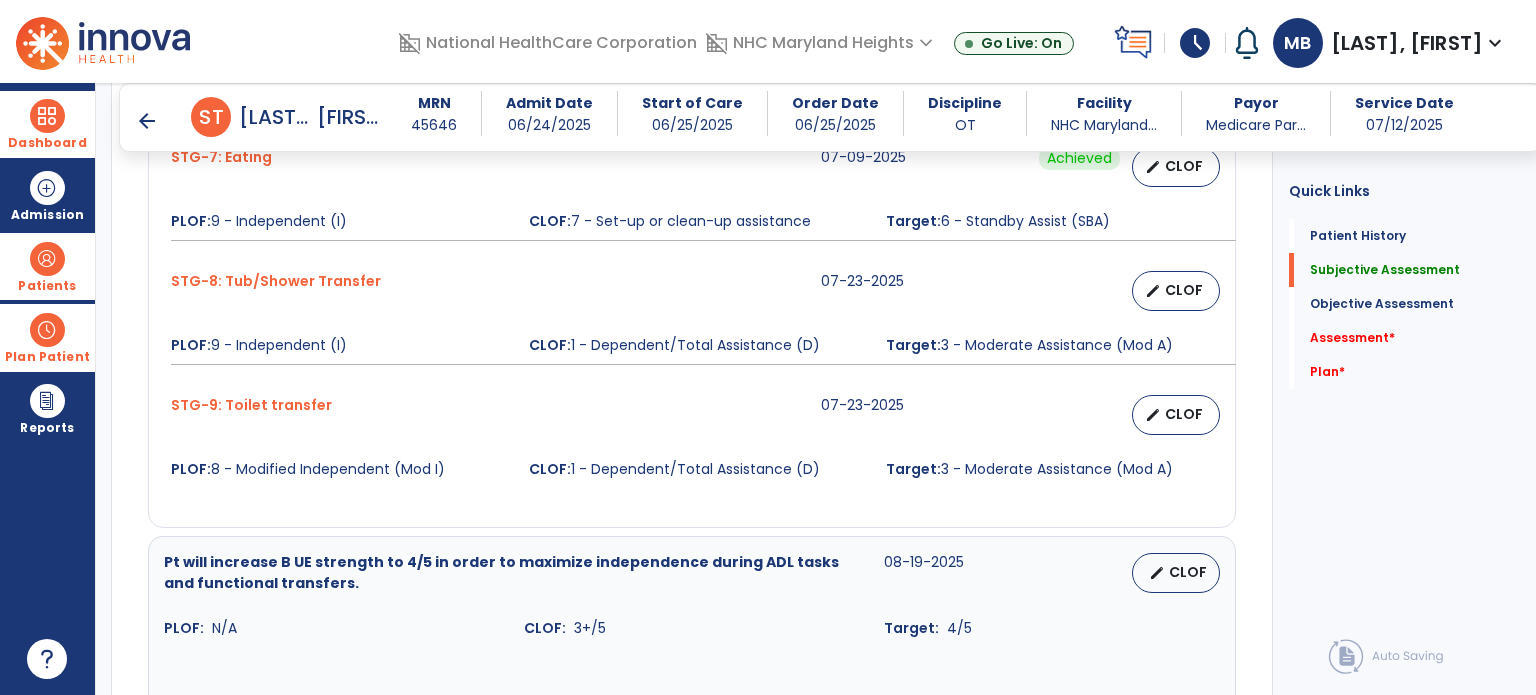 scroll, scrollTop: 1647, scrollLeft: 0, axis: vertical 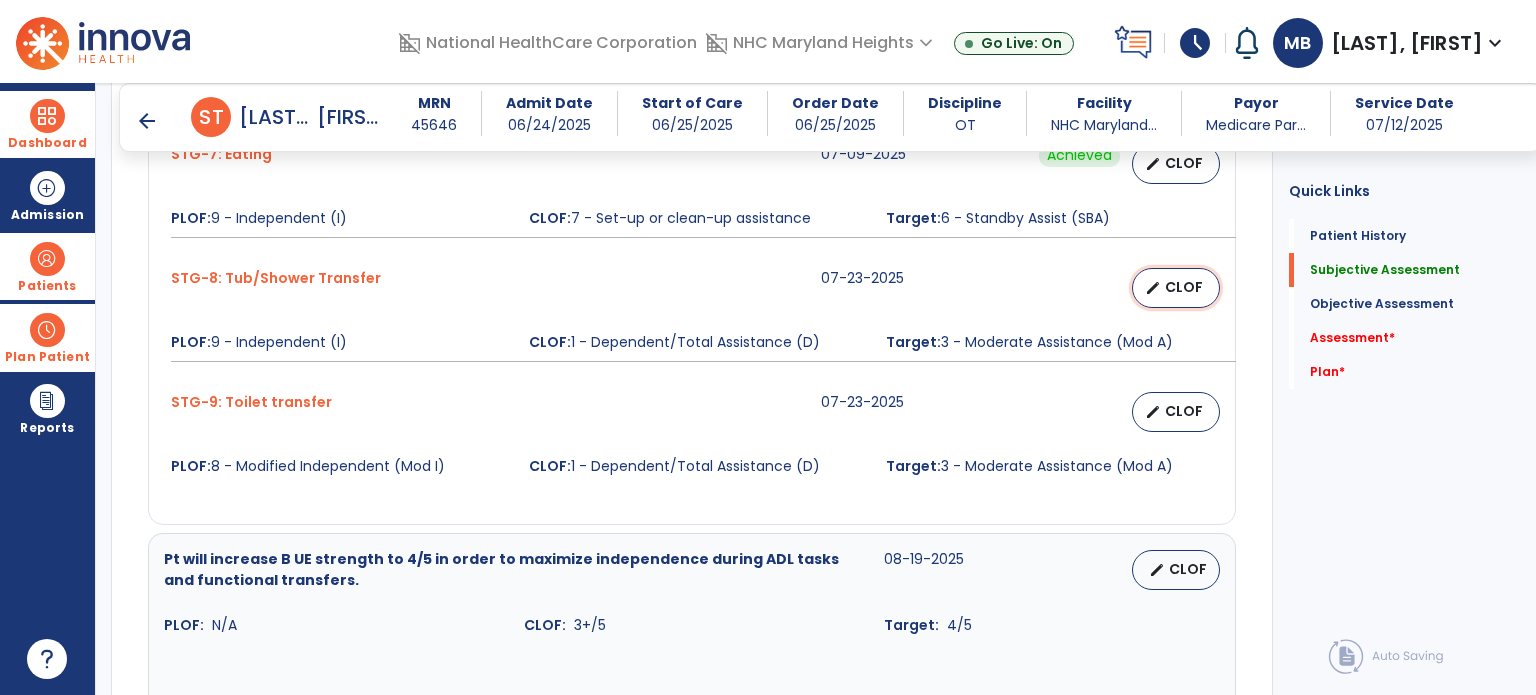 click on "edit   CLOF" at bounding box center [1176, 288] 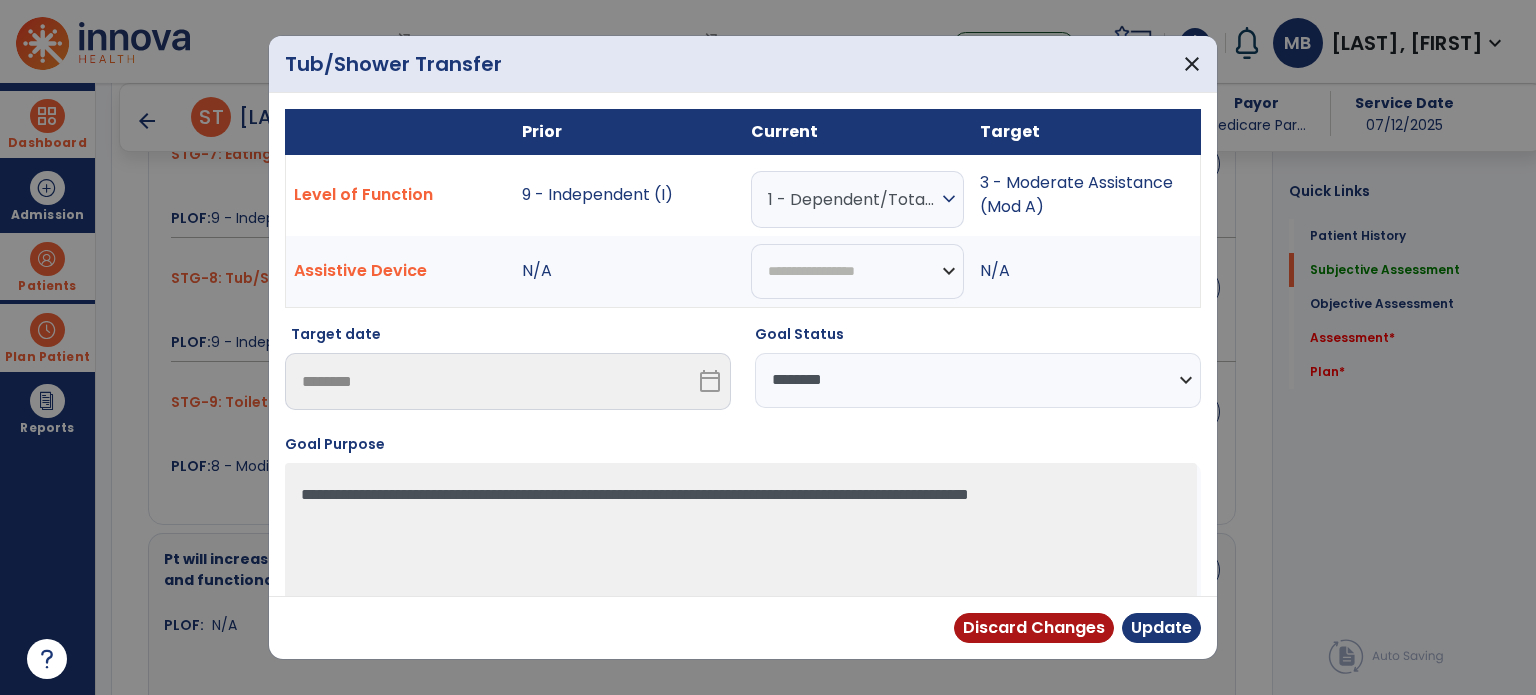click on "**********" at bounding box center (978, 380) 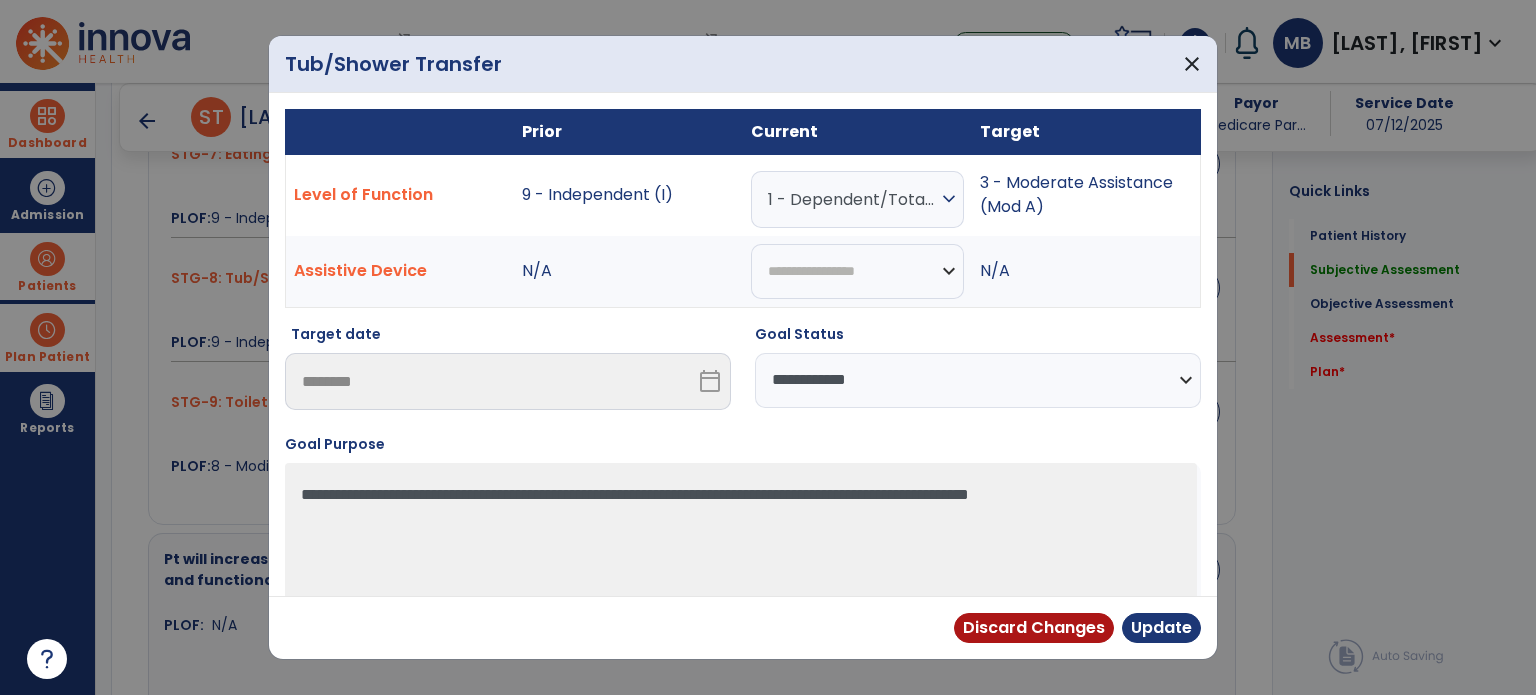 click on "**********" at bounding box center (978, 380) 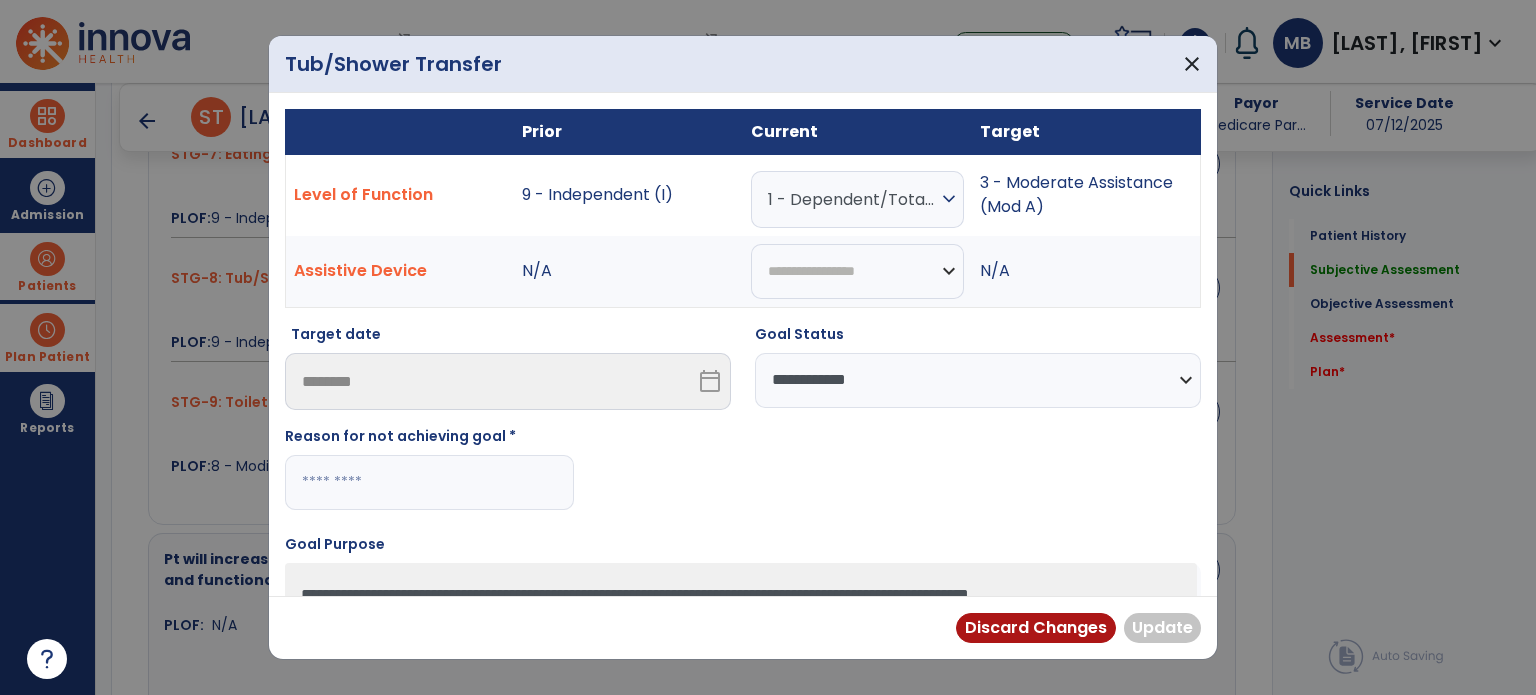 click at bounding box center [429, 482] 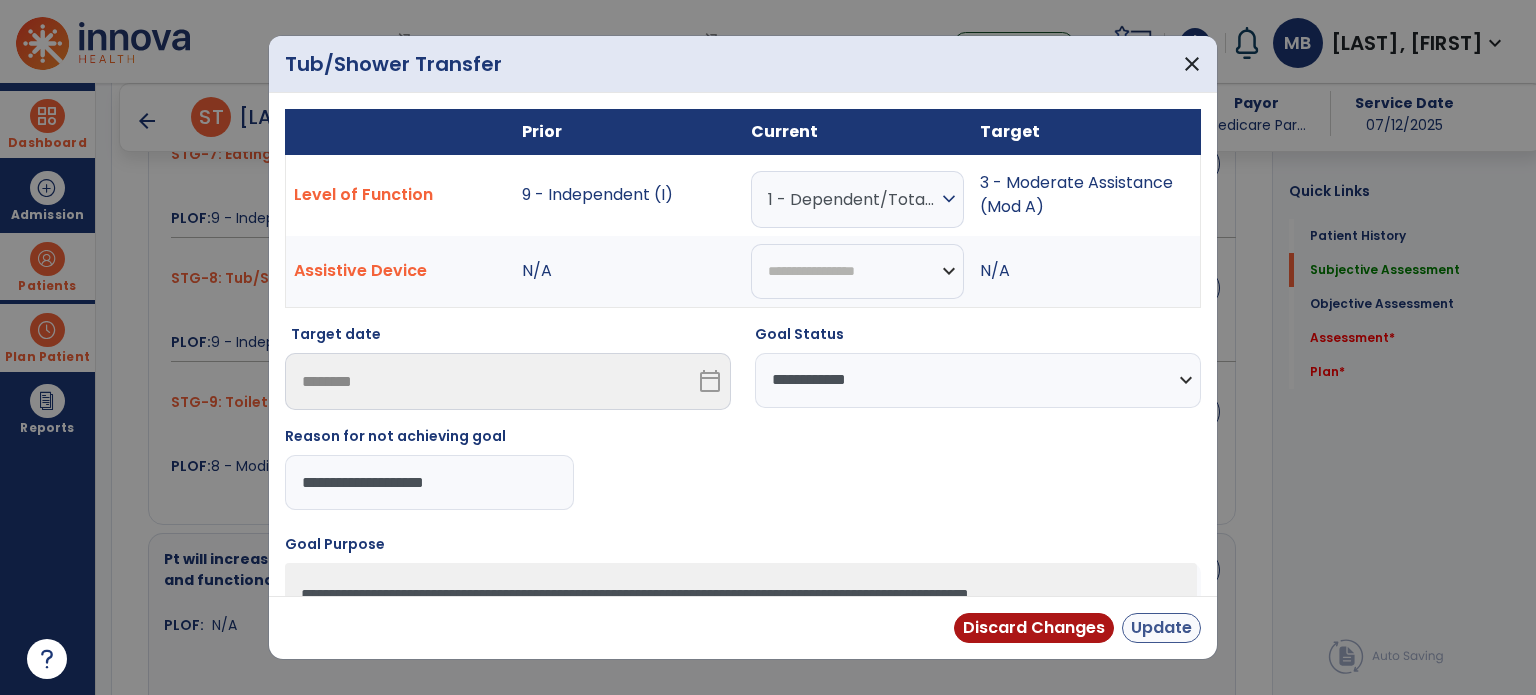 type on "**********" 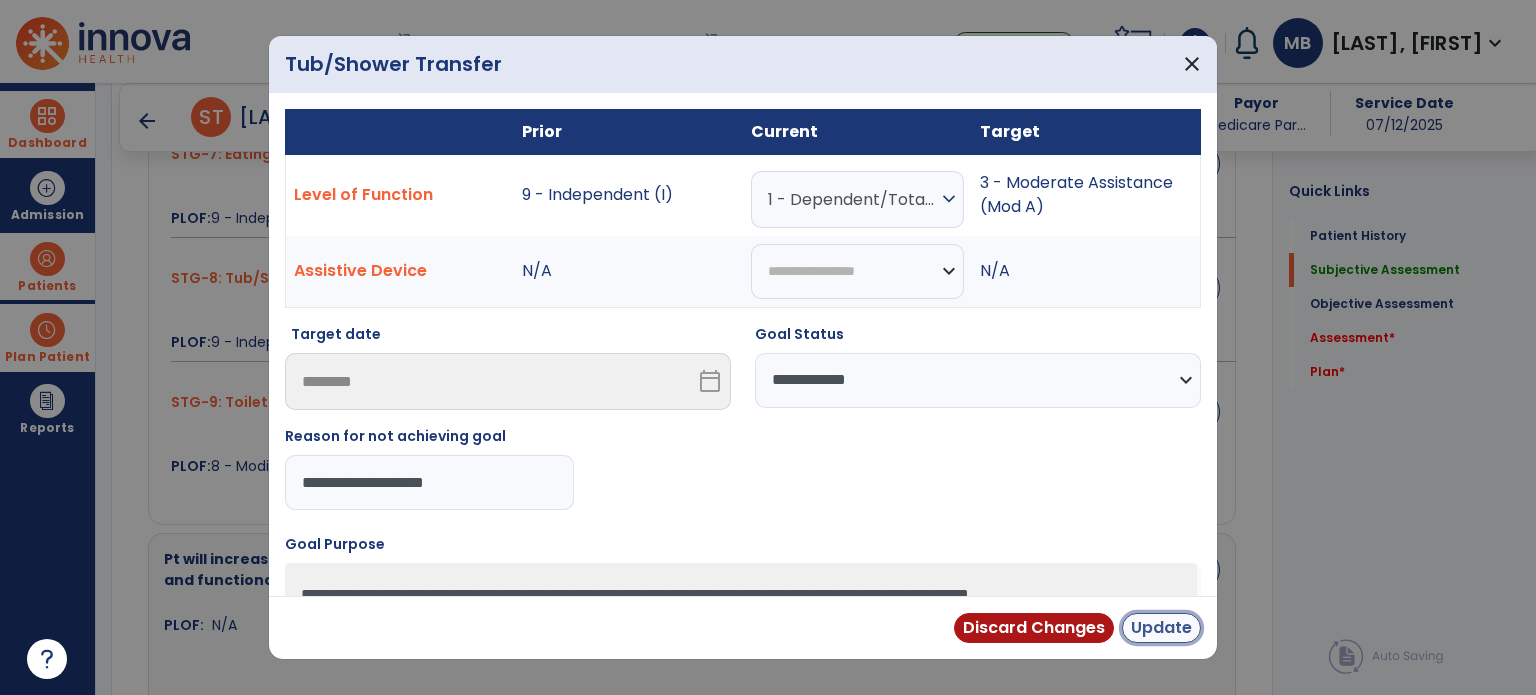 click on "Update" at bounding box center [1161, 628] 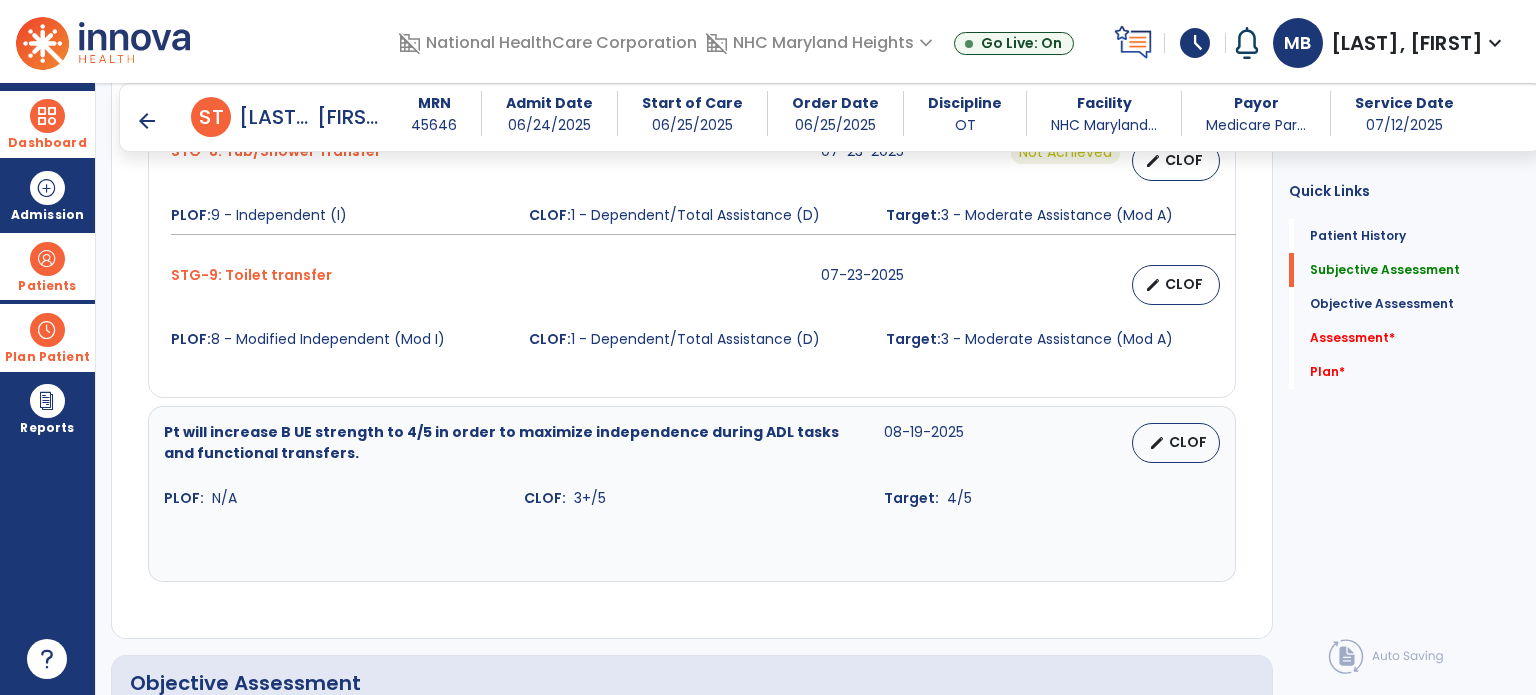 scroll, scrollTop: 1774, scrollLeft: 0, axis: vertical 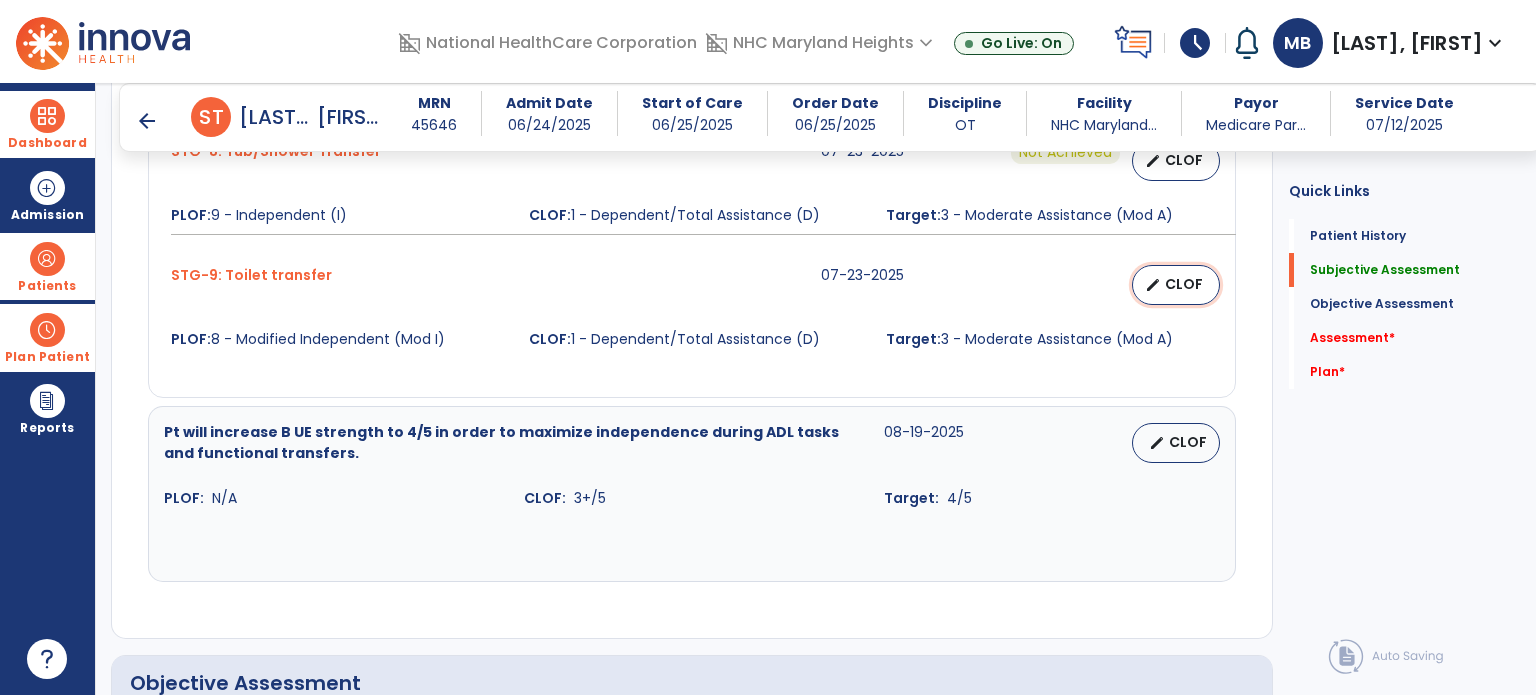click on "CLOF" at bounding box center [1184, 284] 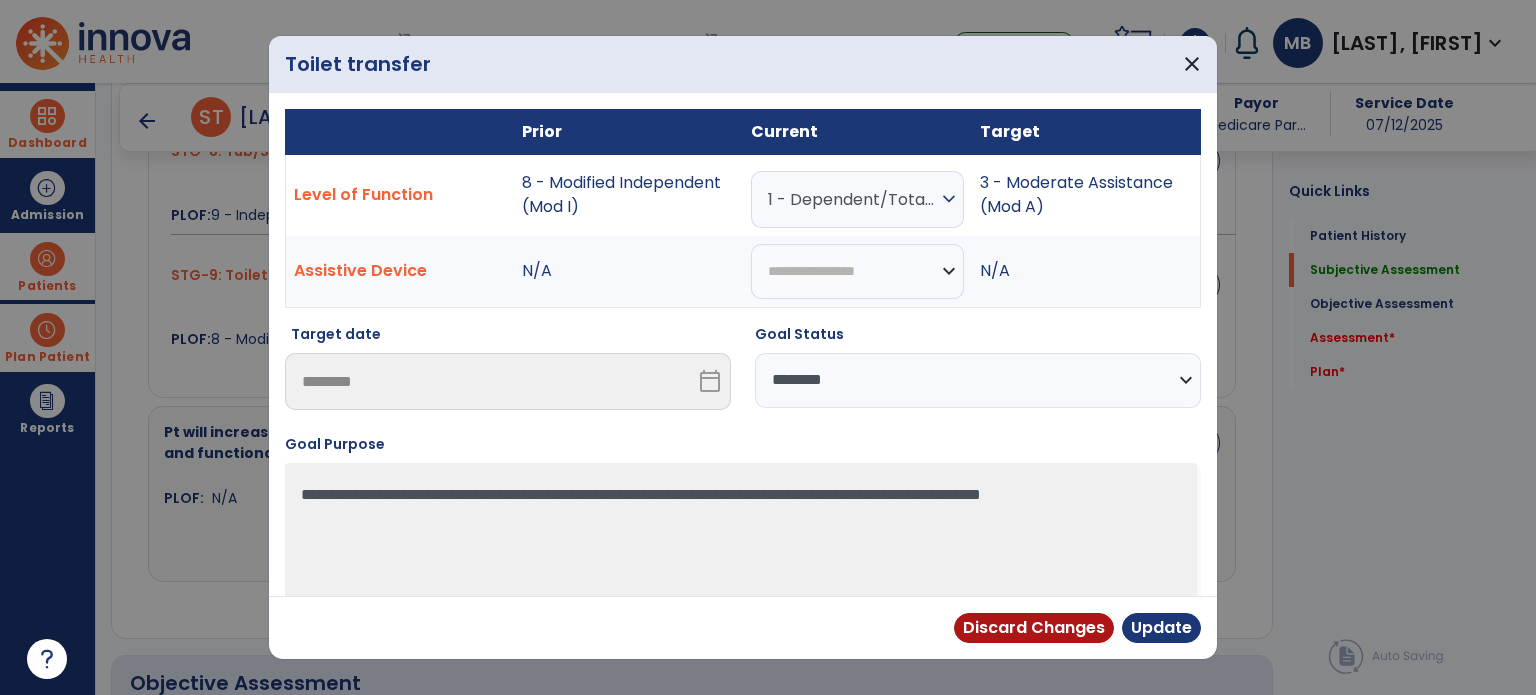 click on "**********" at bounding box center [978, 380] 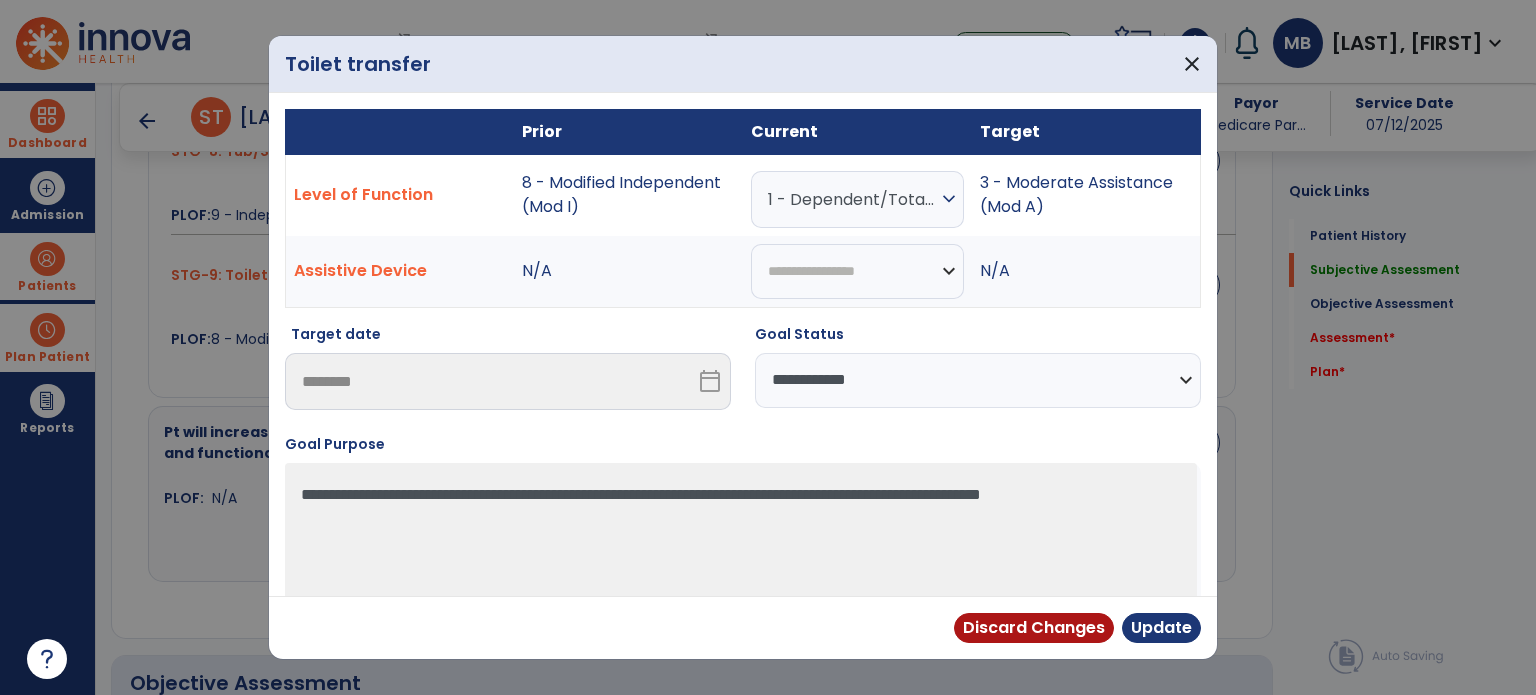 click on "**********" at bounding box center [978, 380] 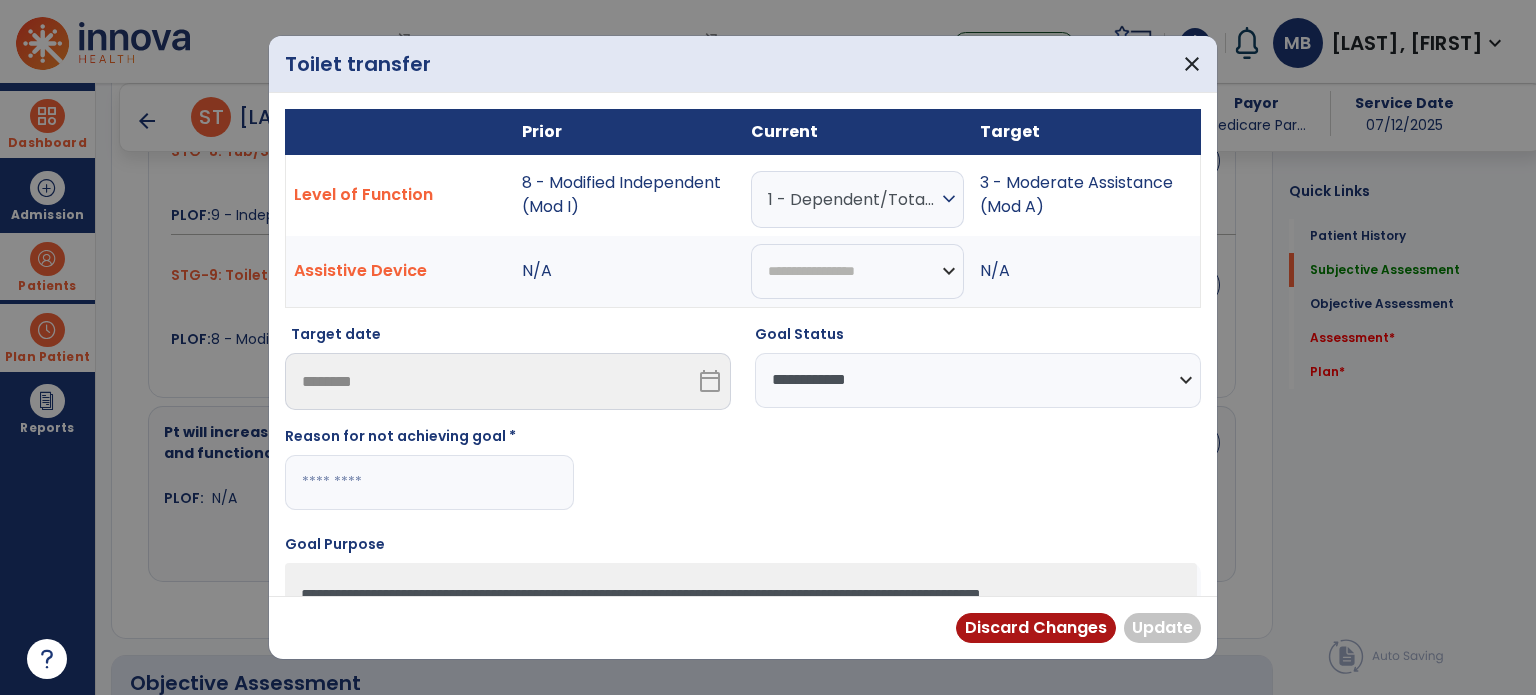 click at bounding box center [429, 482] 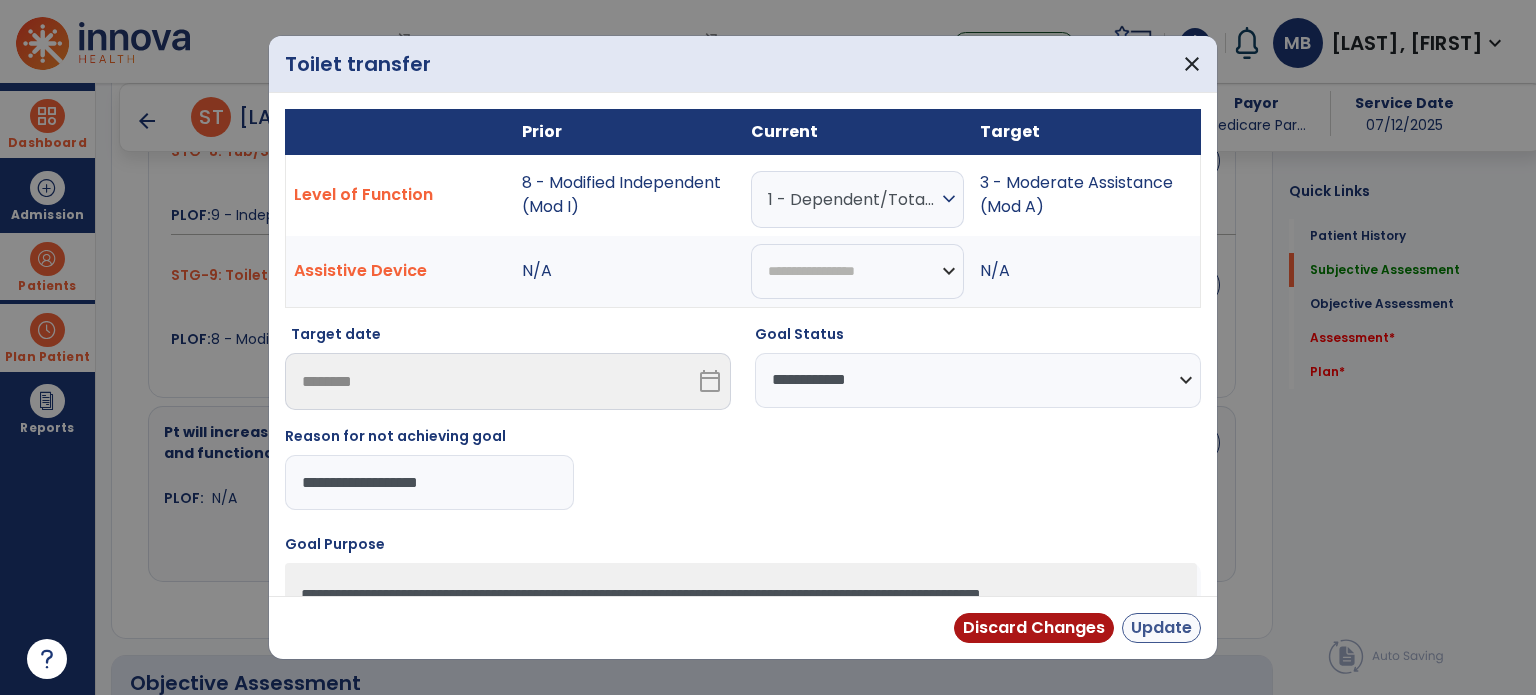 type on "**********" 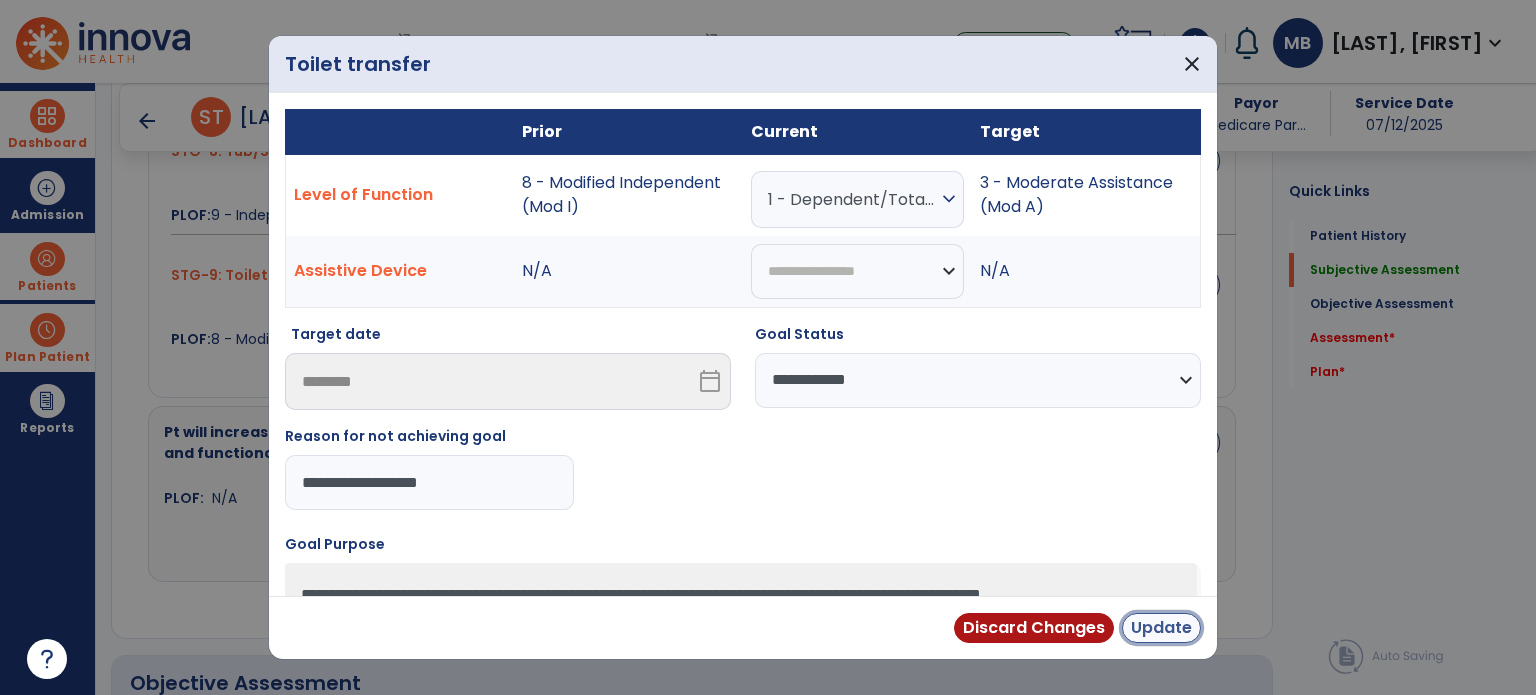 click on "Update" at bounding box center [1161, 628] 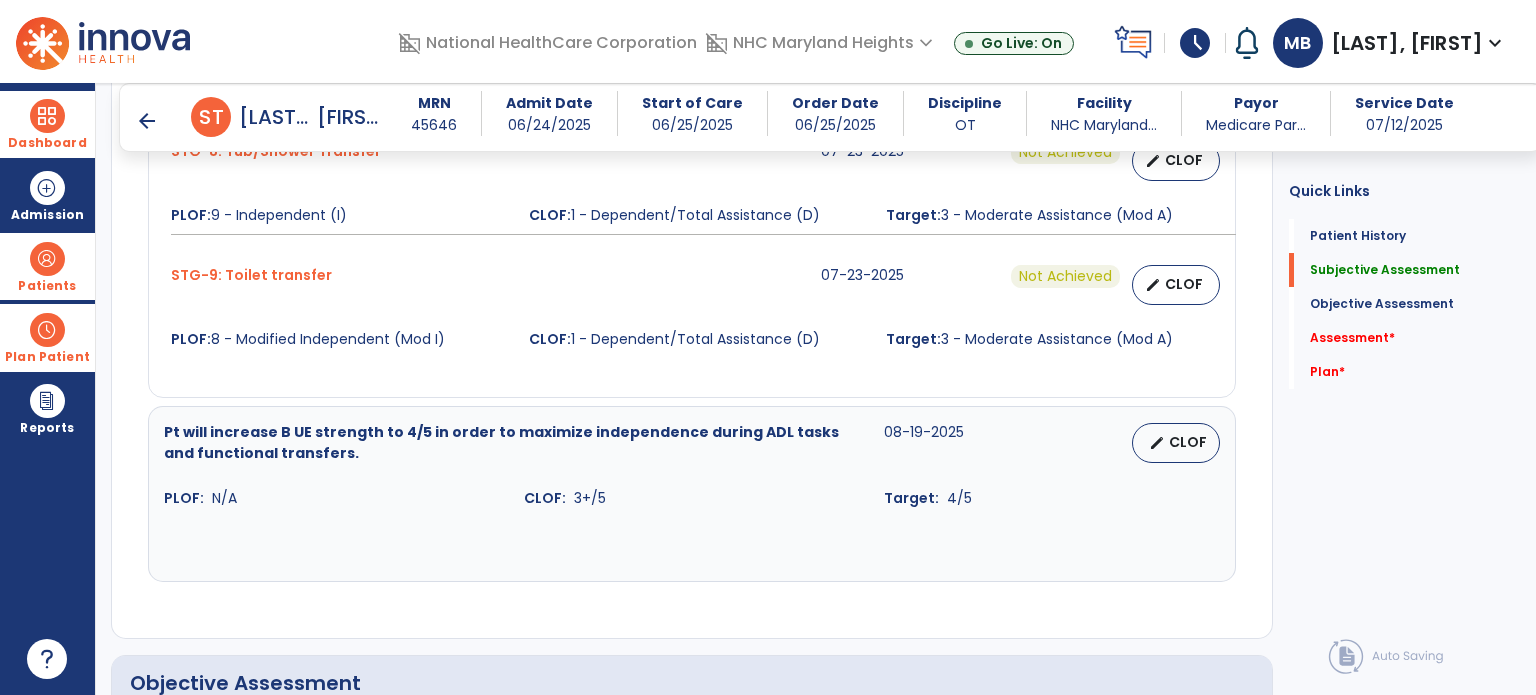 scroll, scrollTop: 1816, scrollLeft: 0, axis: vertical 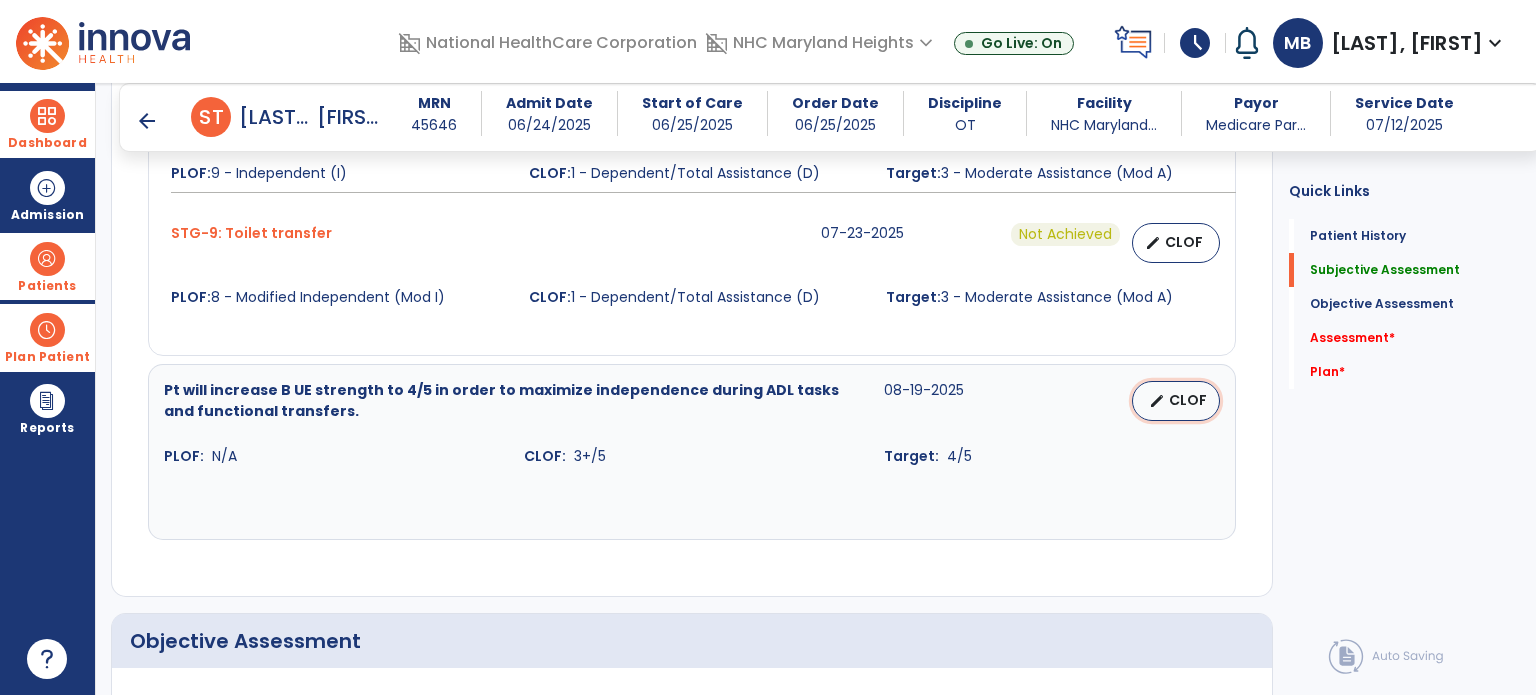 click on "CLOF" at bounding box center [1188, 400] 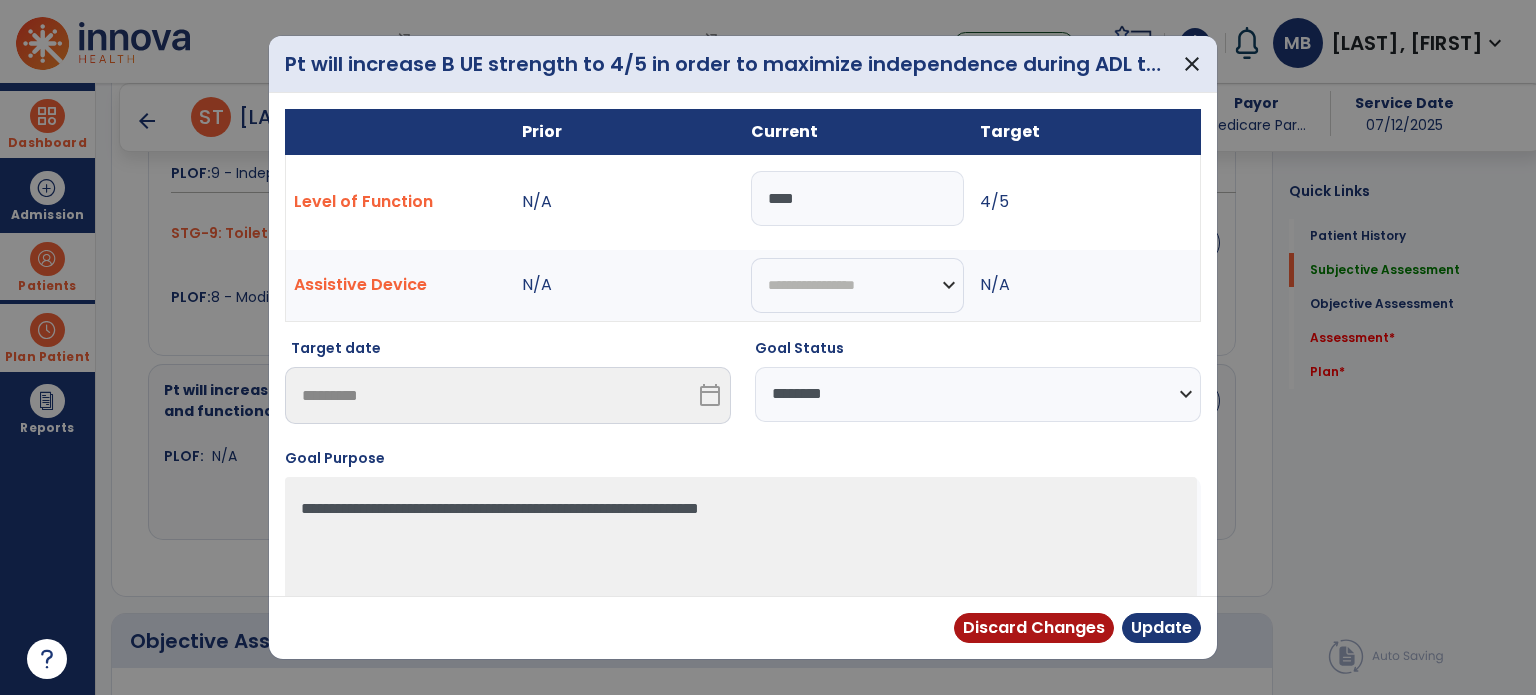 click on "**********" at bounding box center [978, 394] 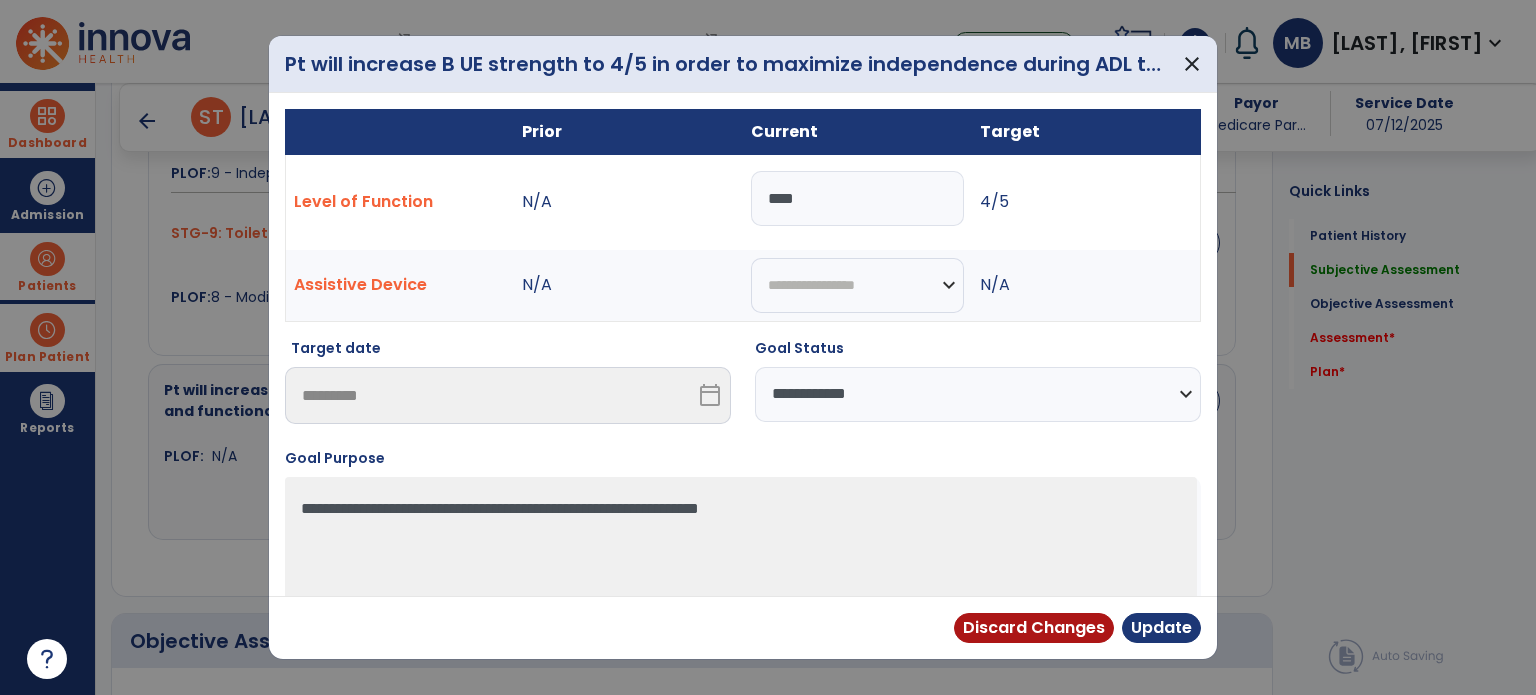 click on "**********" at bounding box center [978, 394] 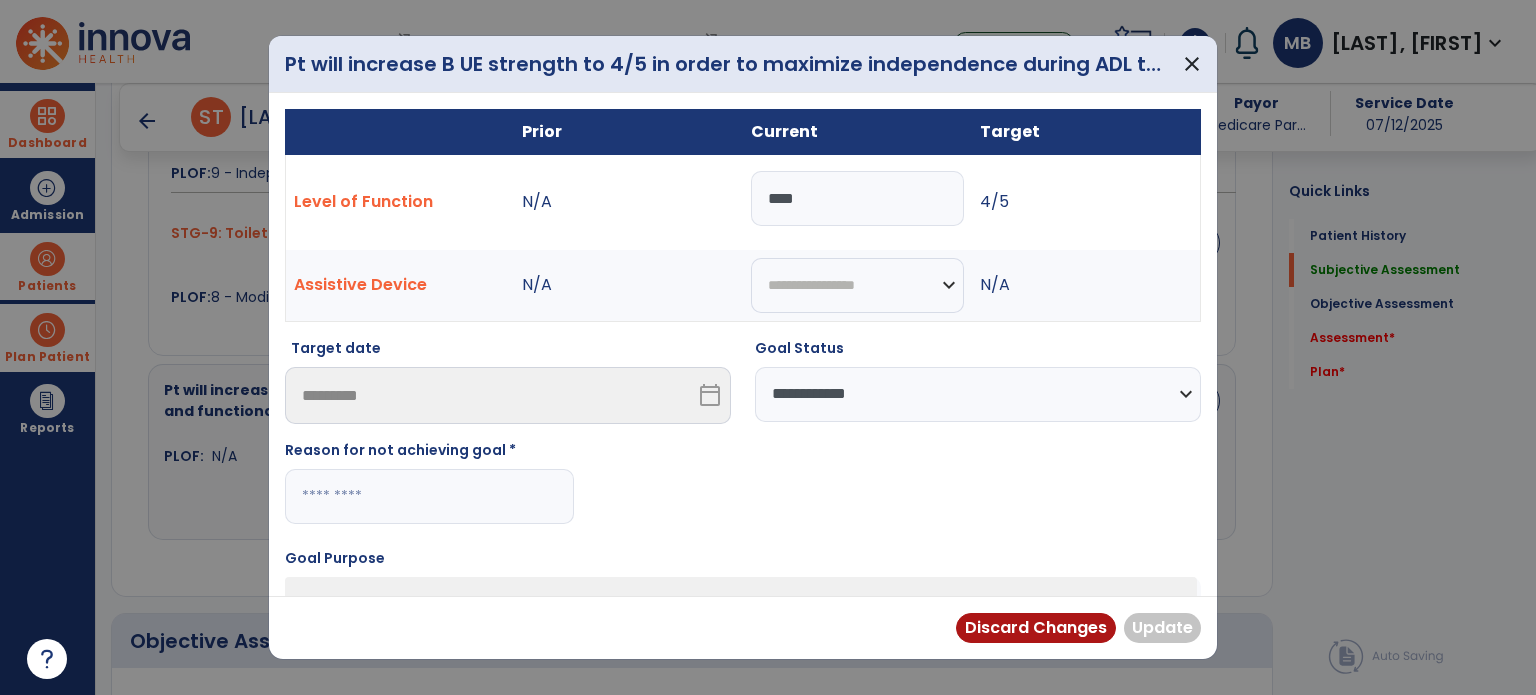click at bounding box center [429, 496] 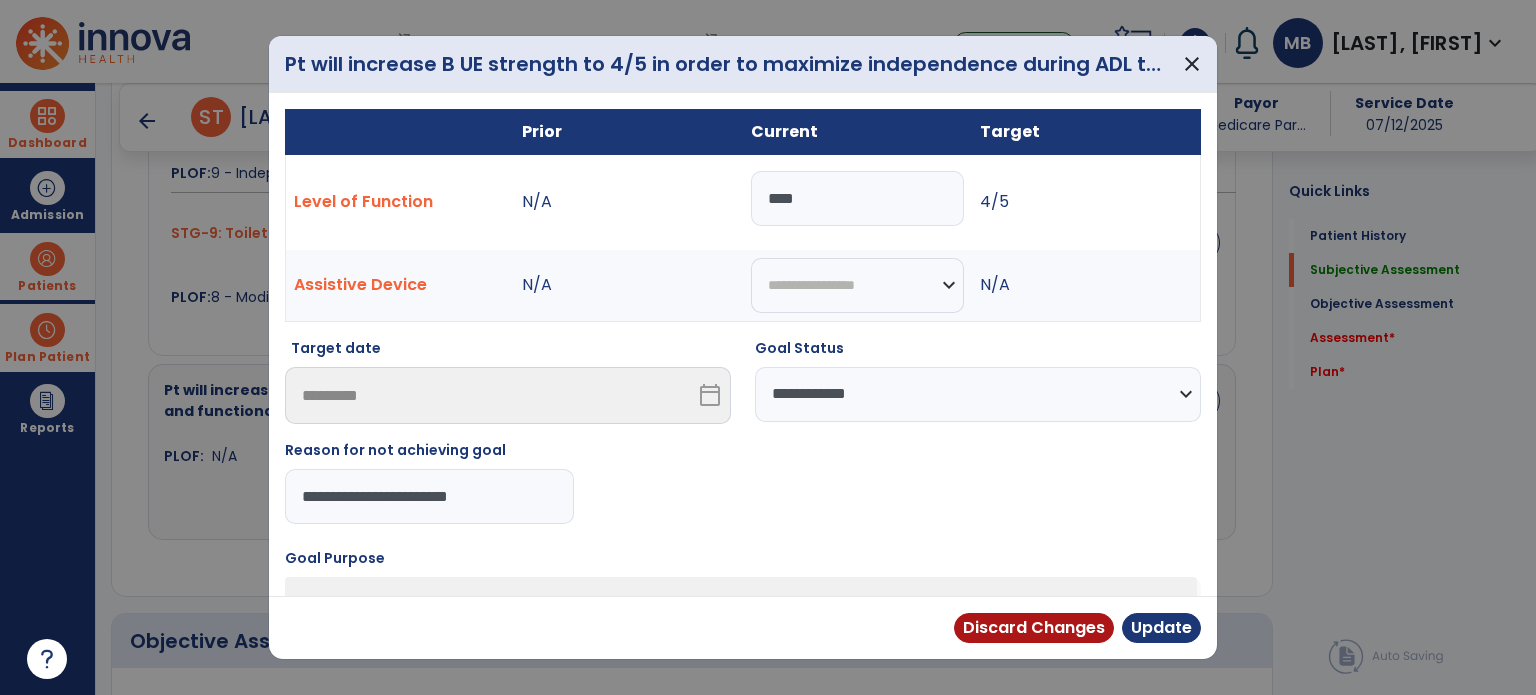 type on "**********" 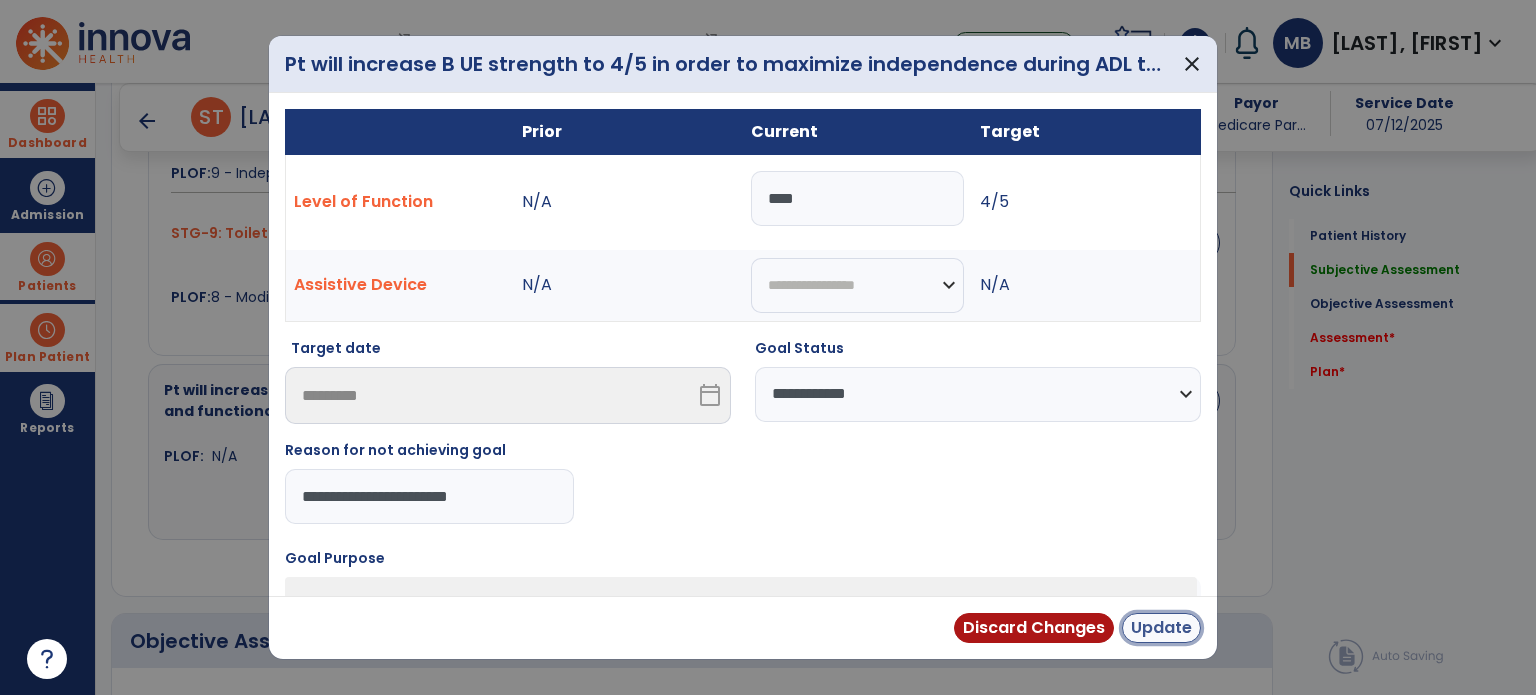 click on "Update" at bounding box center [1161, 628] 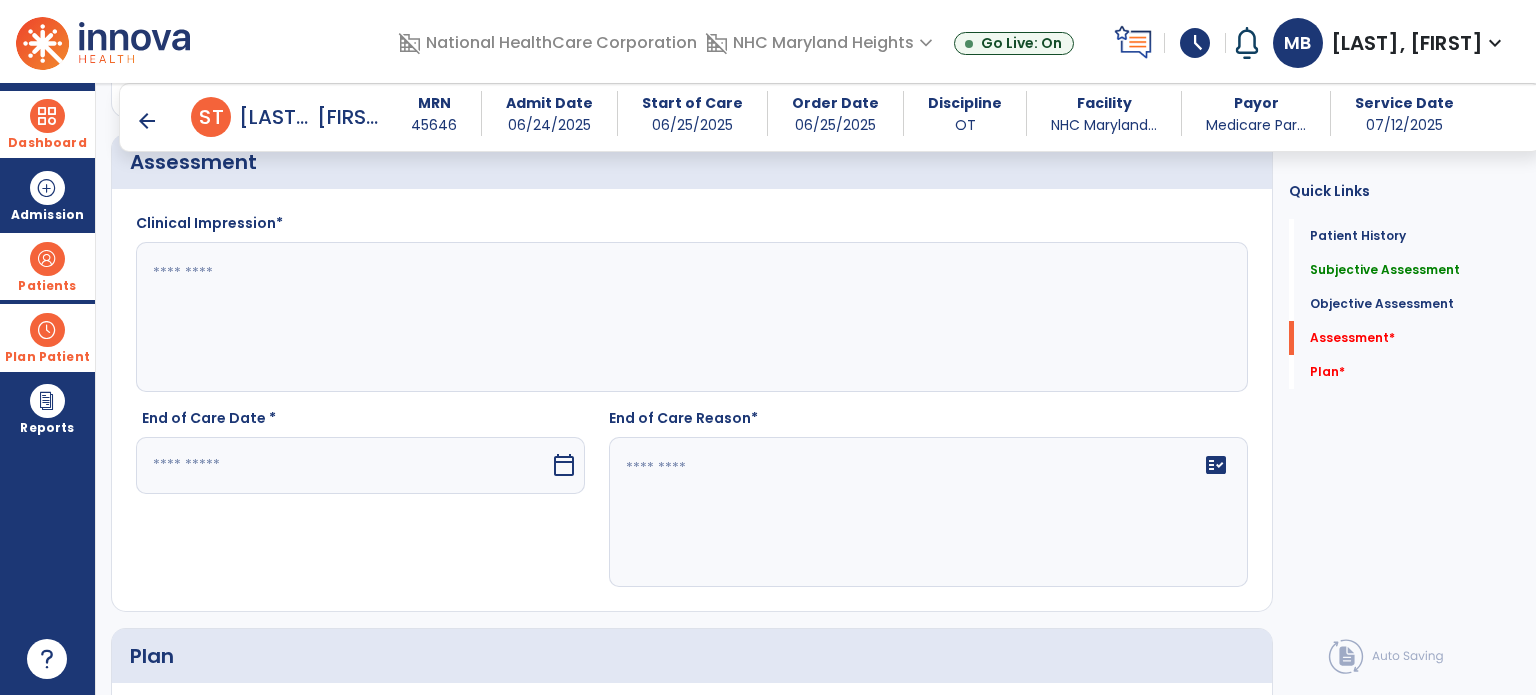 click 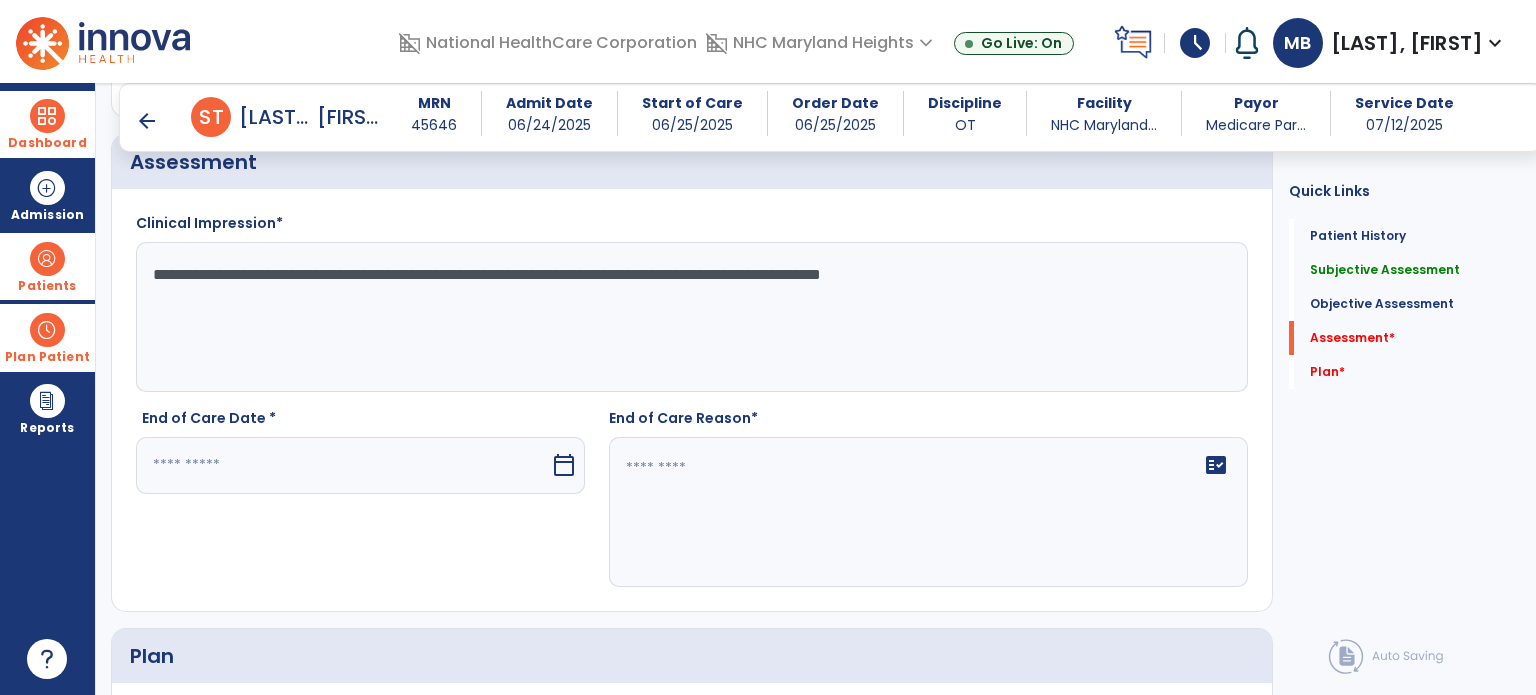 type on "**********" 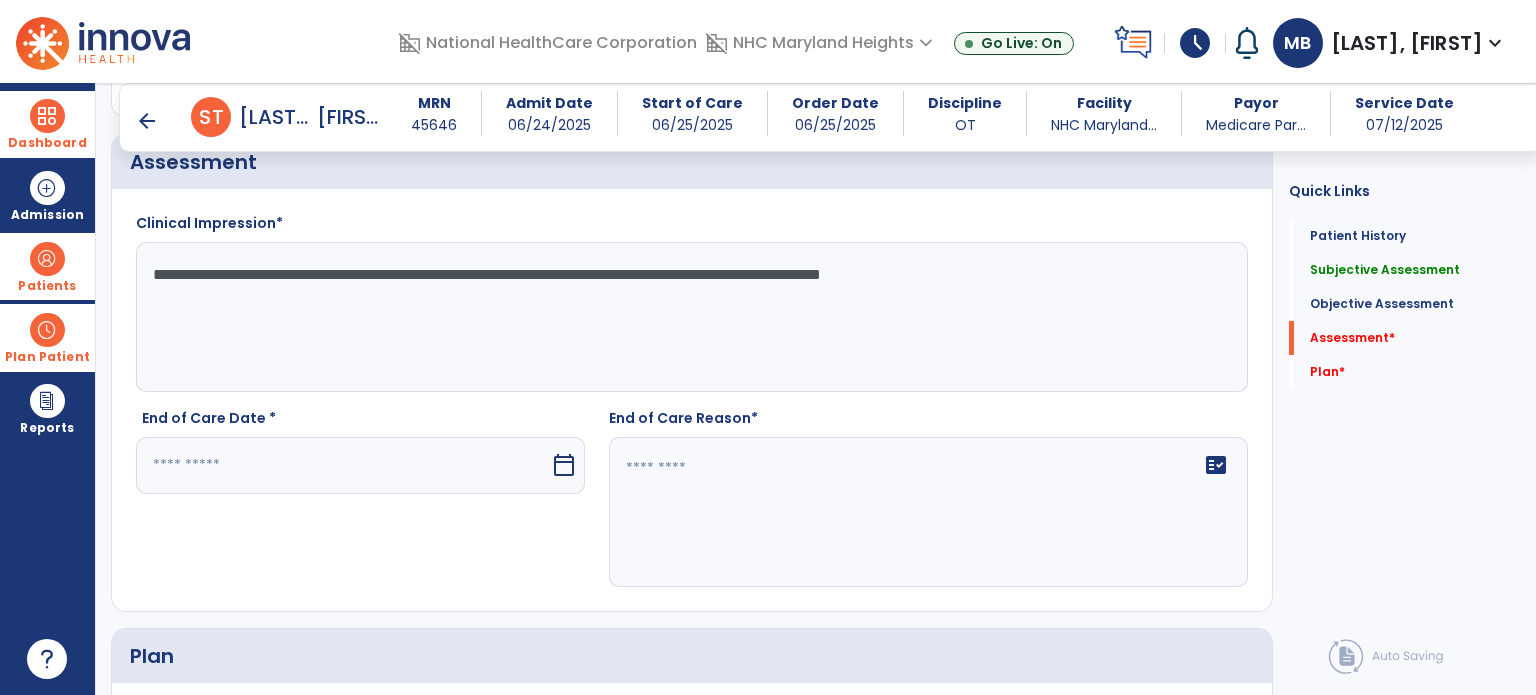 click at bounding box center (47, 259) 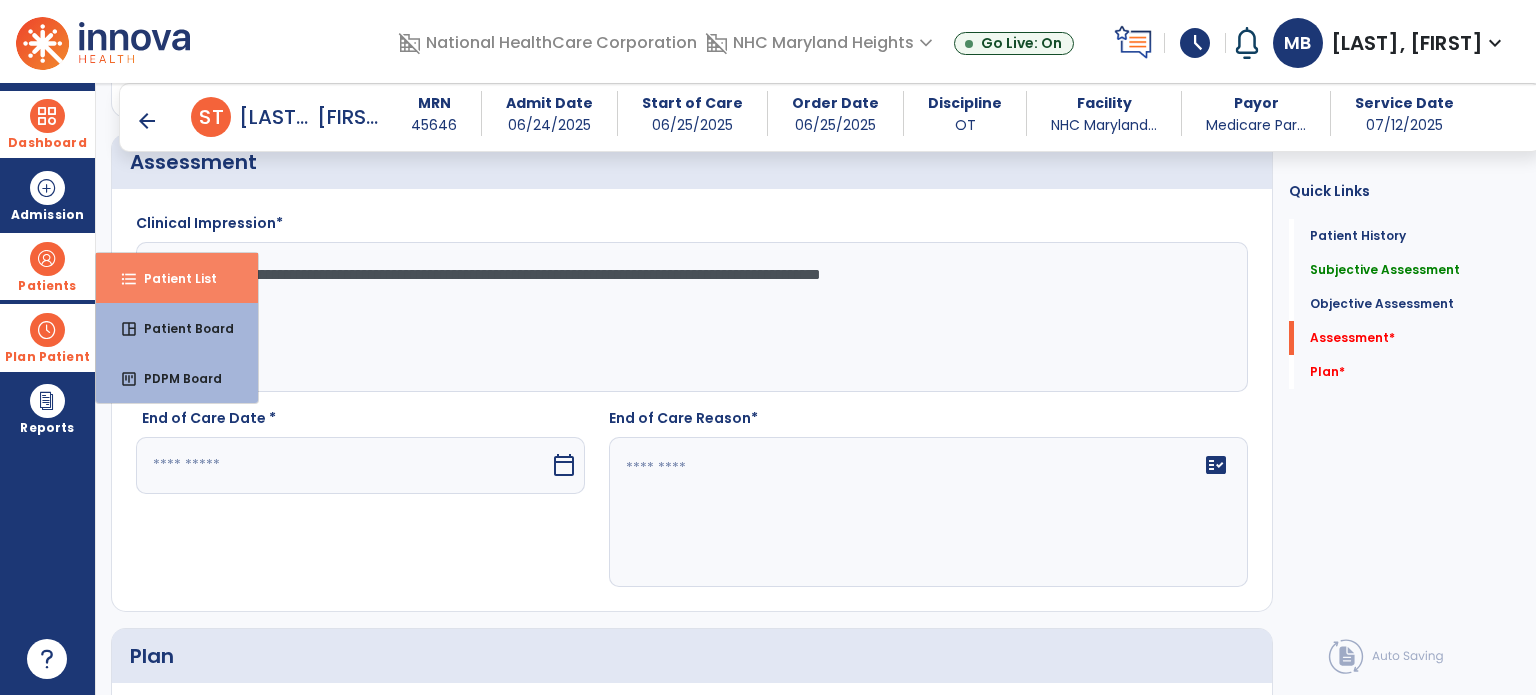 click on "Patient List" at bounding box center (172, 278) 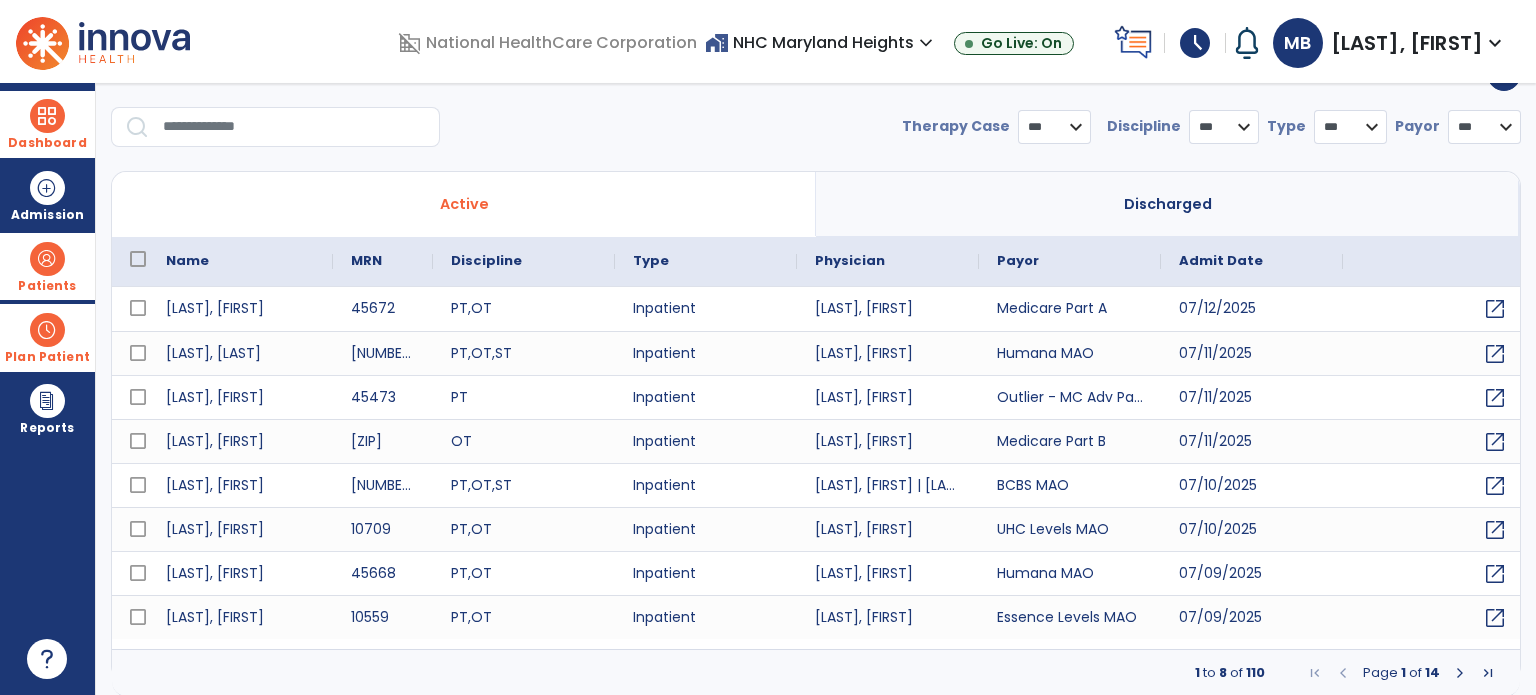 select on "***" 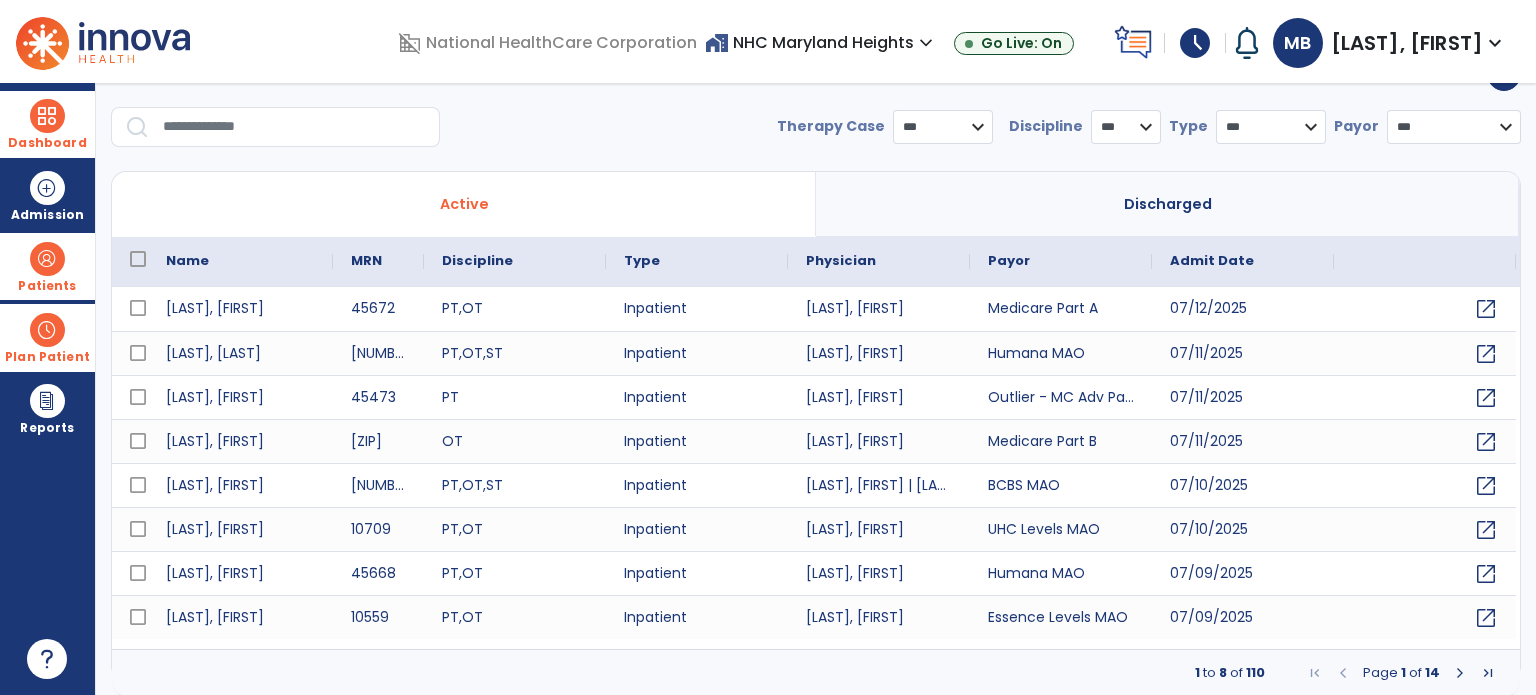 click on "**********" at bounding box center (816, 110) 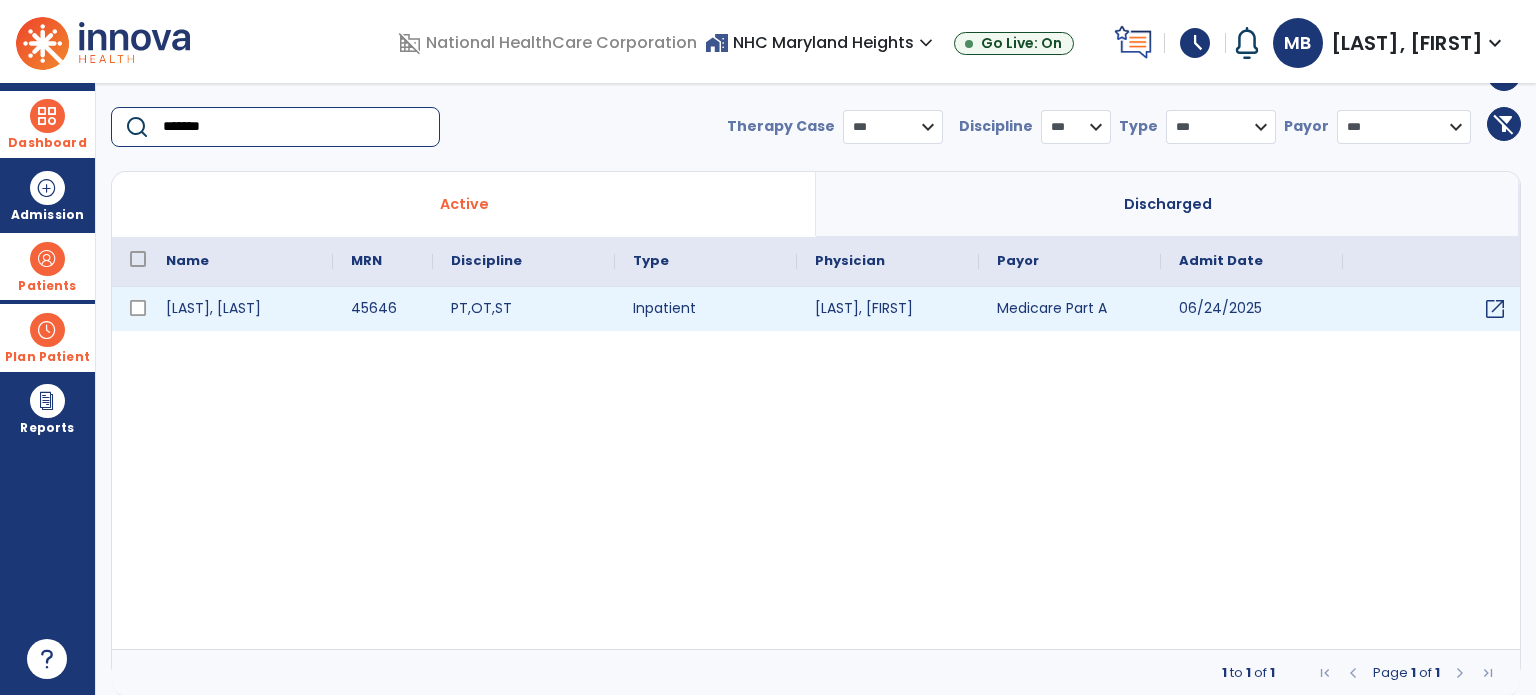 type on "*******" 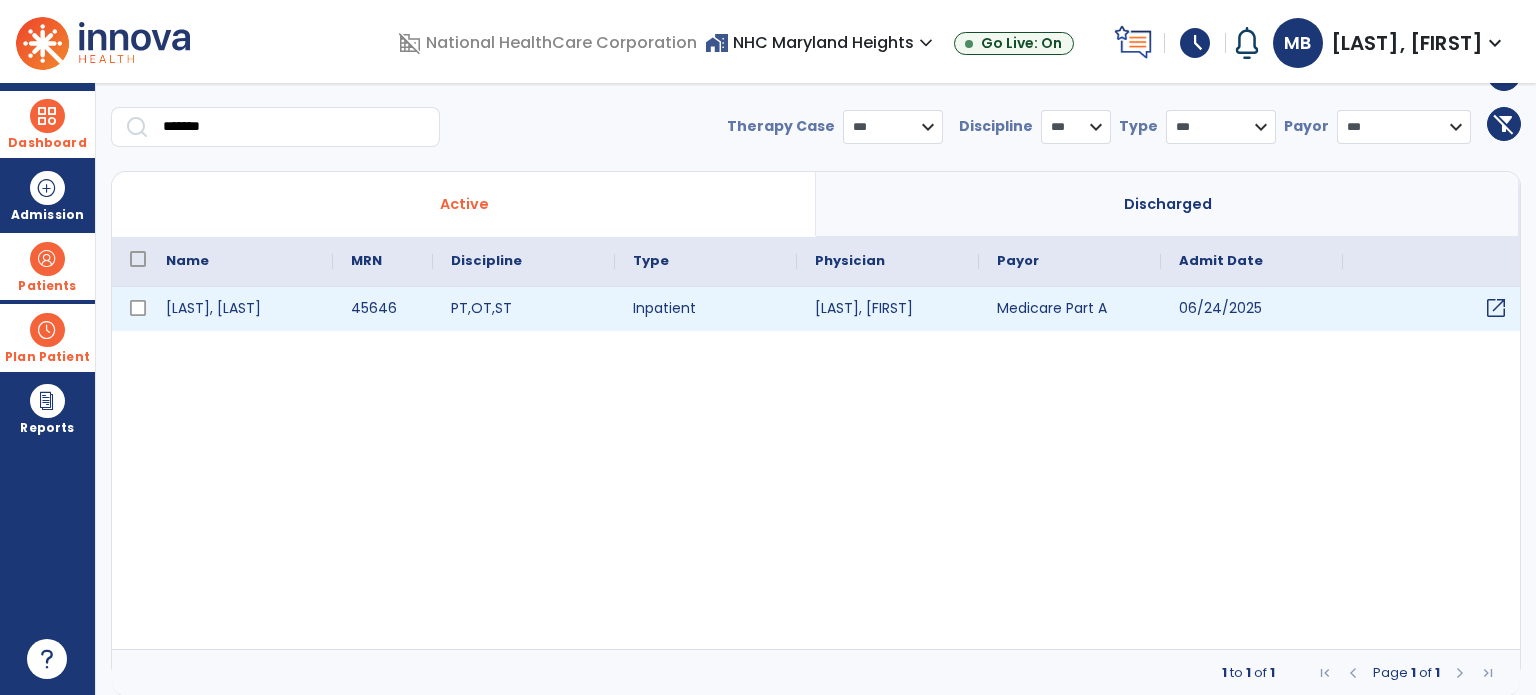 click on "open_in_new" at bounding box center (1496, 308) 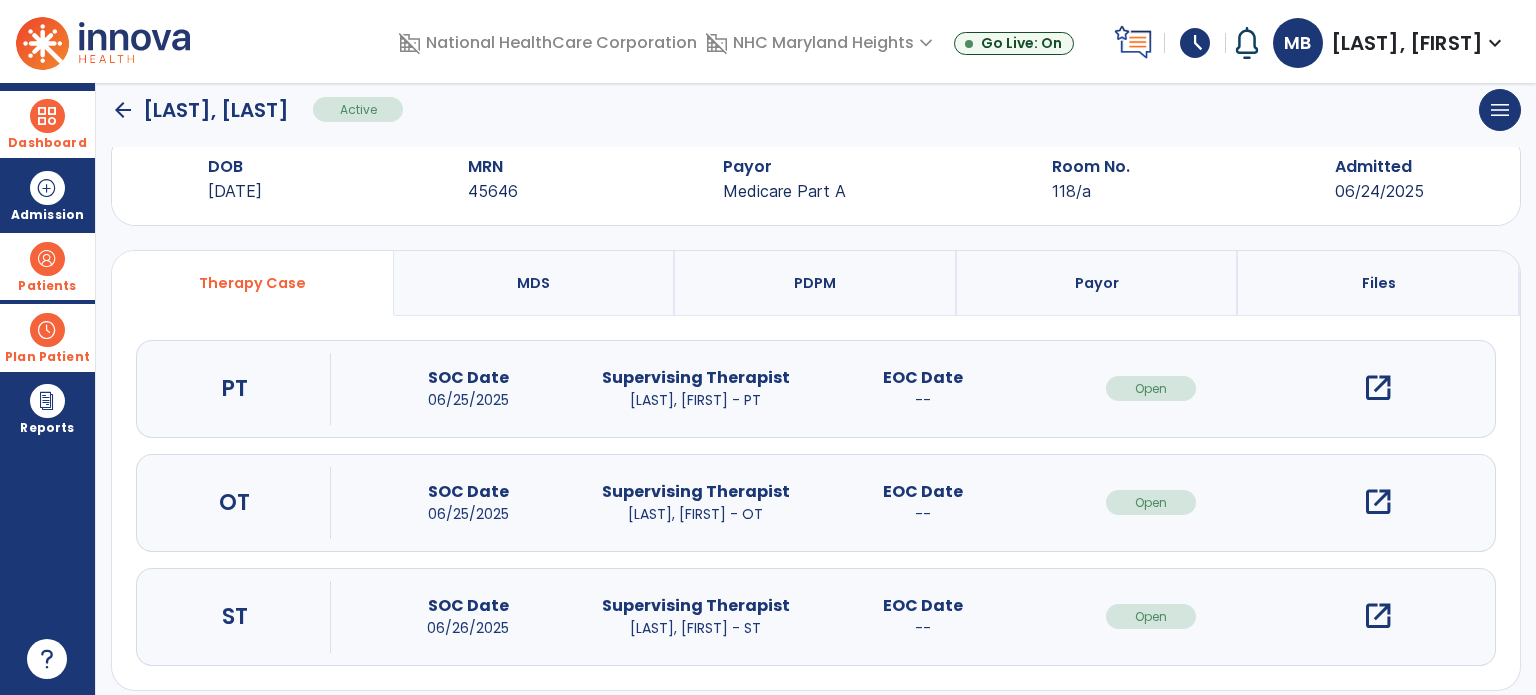click on "open_in_new" at bounding box center (1378, 388) 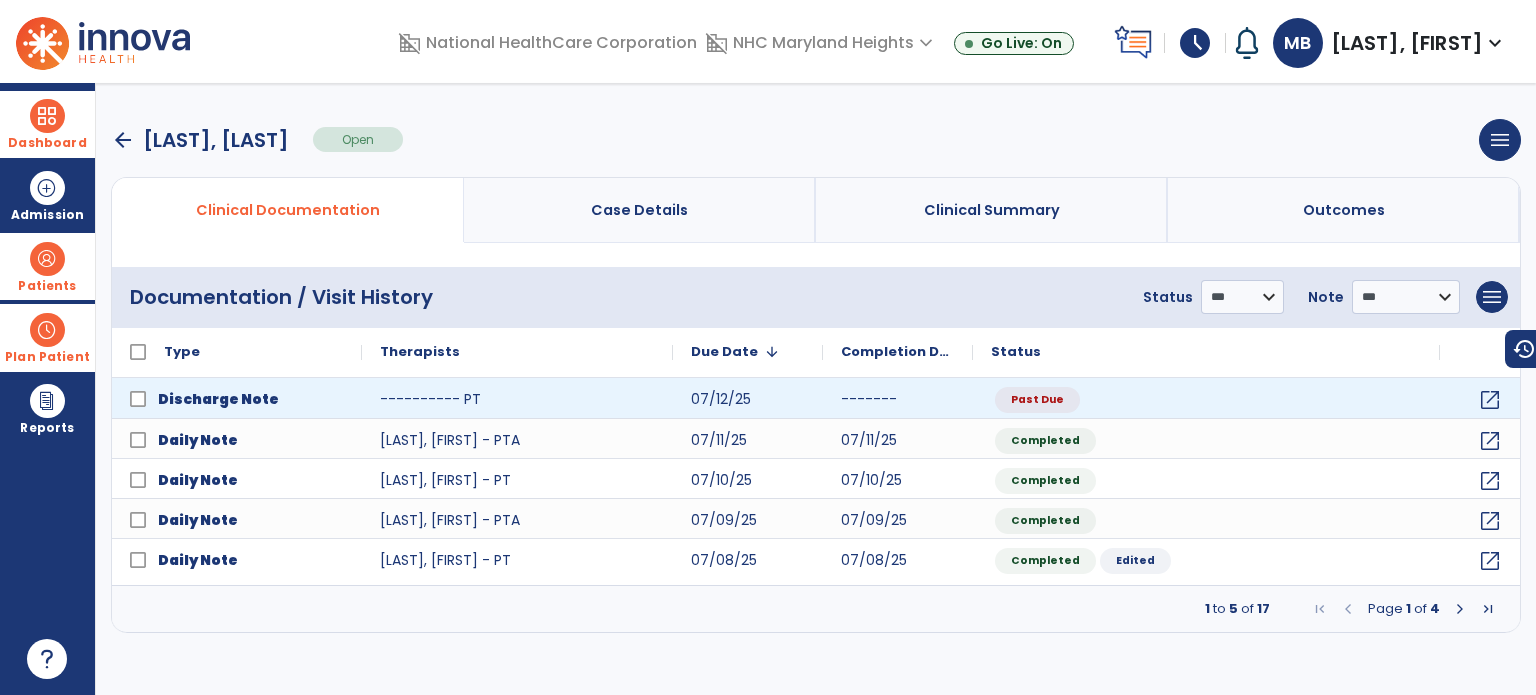 scroll, scrollTop: 0, scrollLeft: 0, axis: both 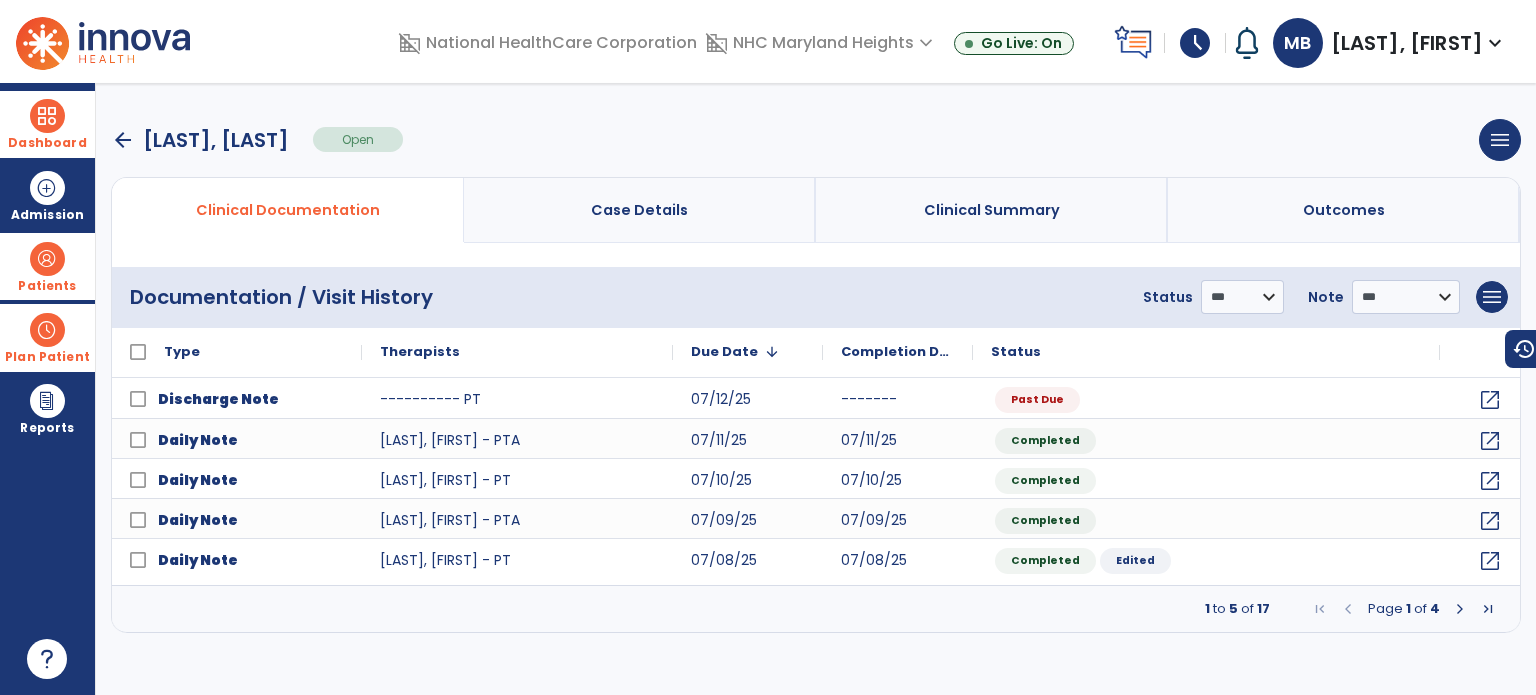 click at bounding box center (47, 116) 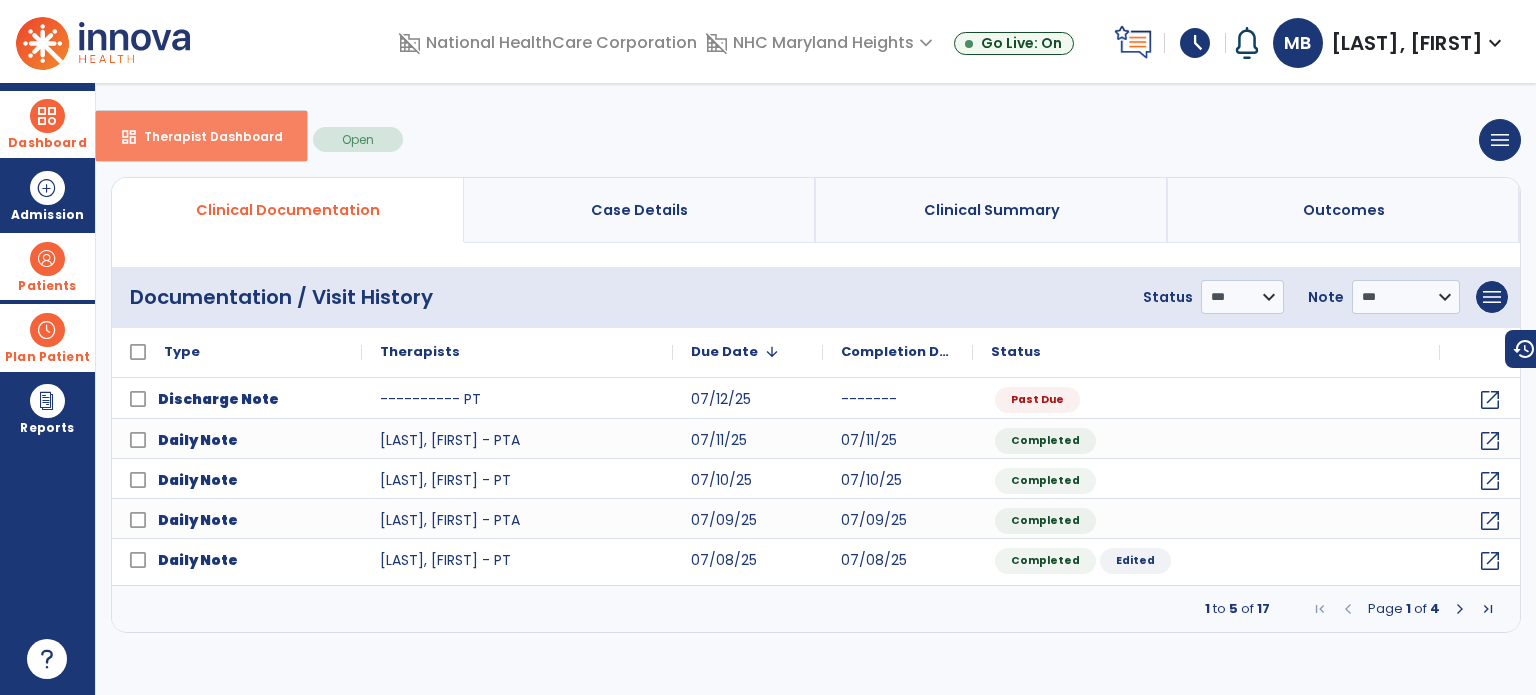 click on "Therapist Dashboard" at bounding box center (205, 136) 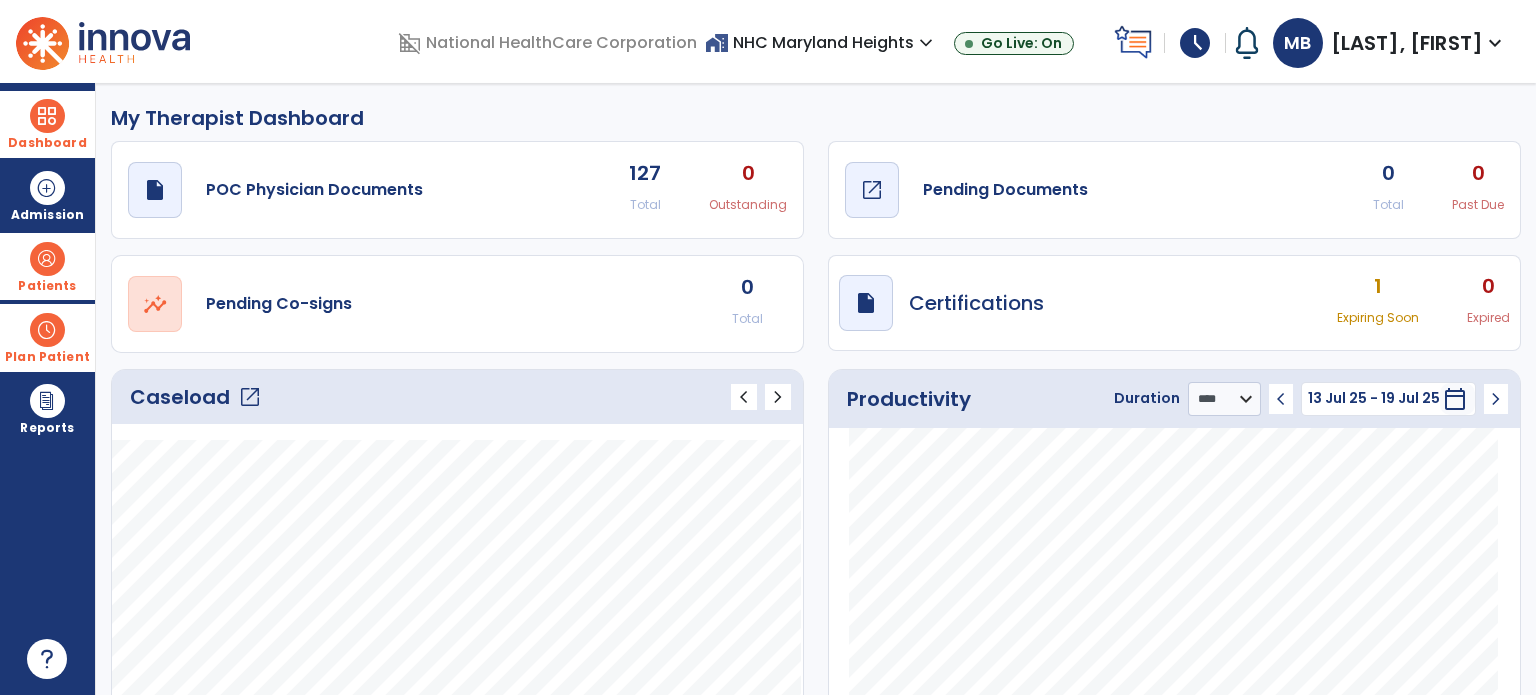 click on "Pending Documents" 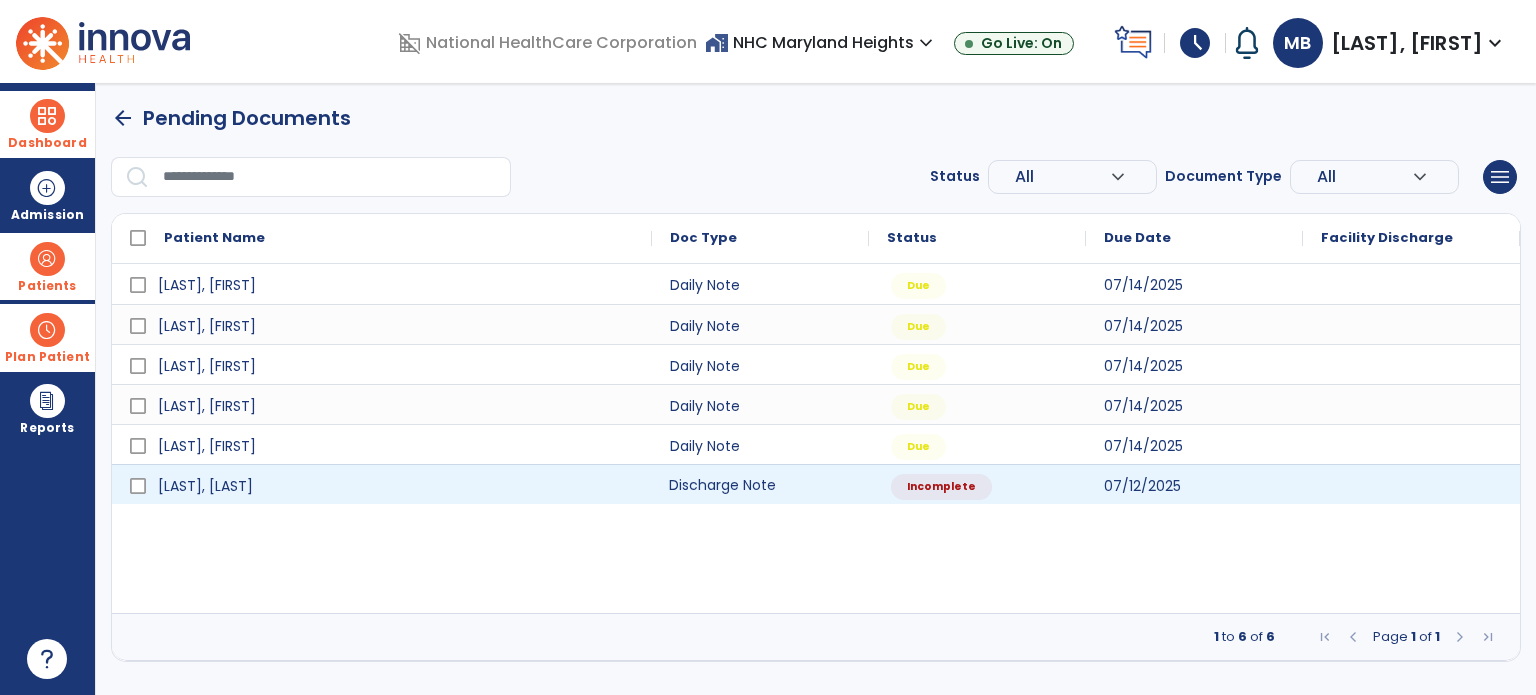 click on "Discharge Note" at bounding box center (760, 484) 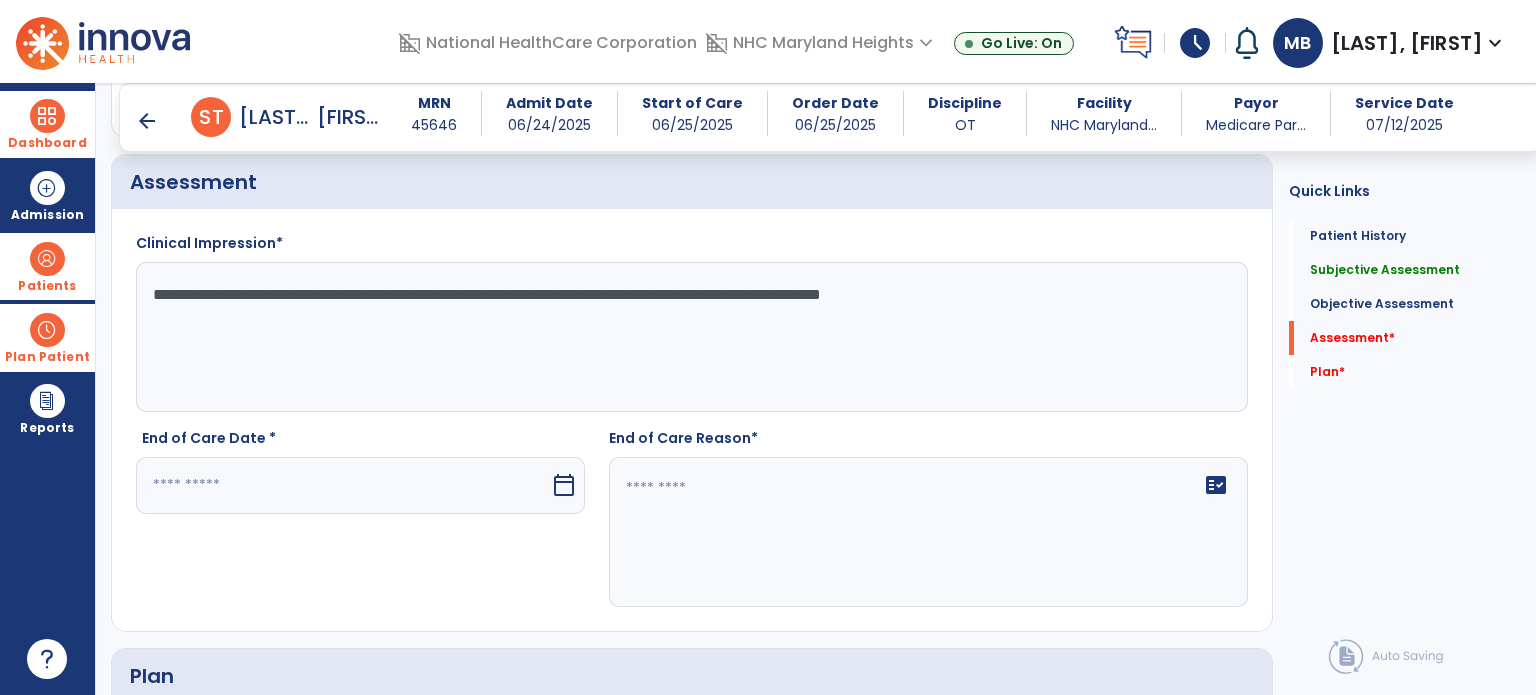 scroll, scrollTop: 2974, scrollLeft: 0, axis: vertical 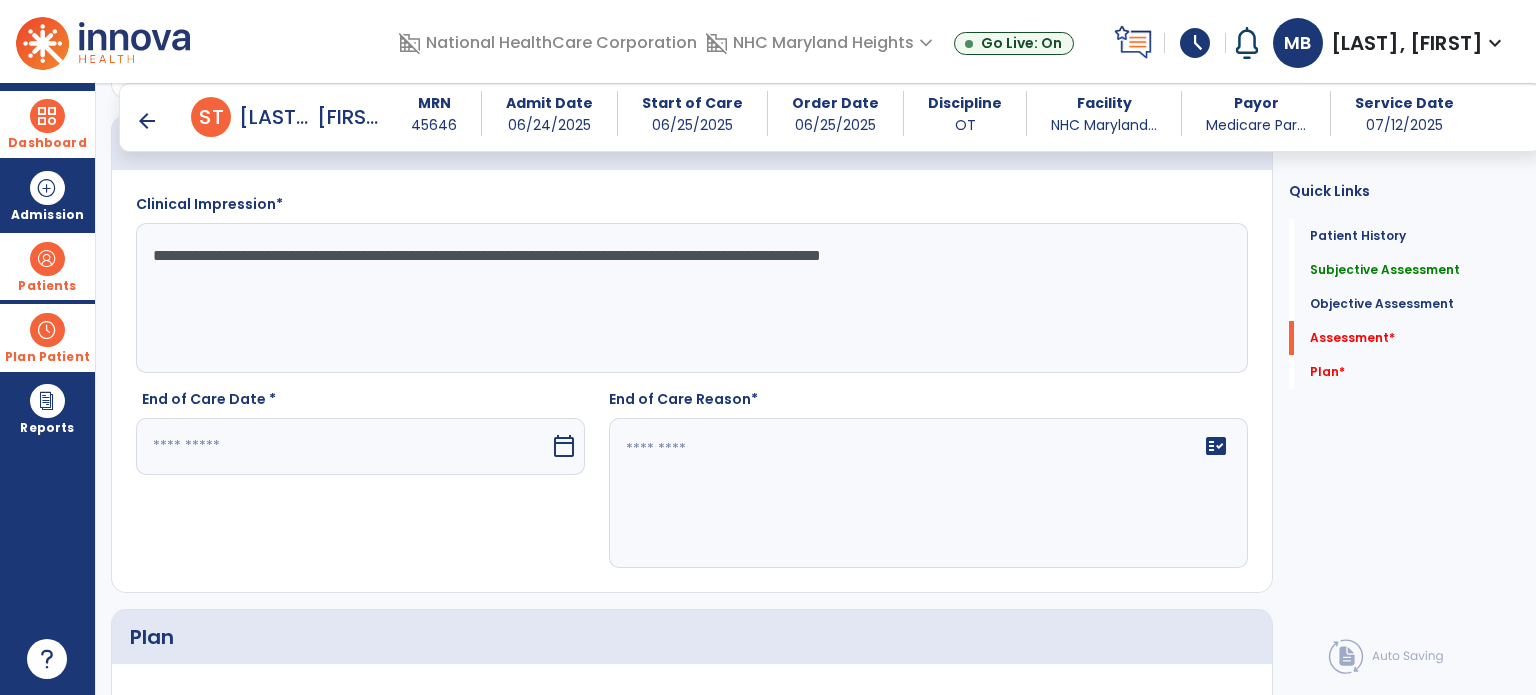 click on "**********" 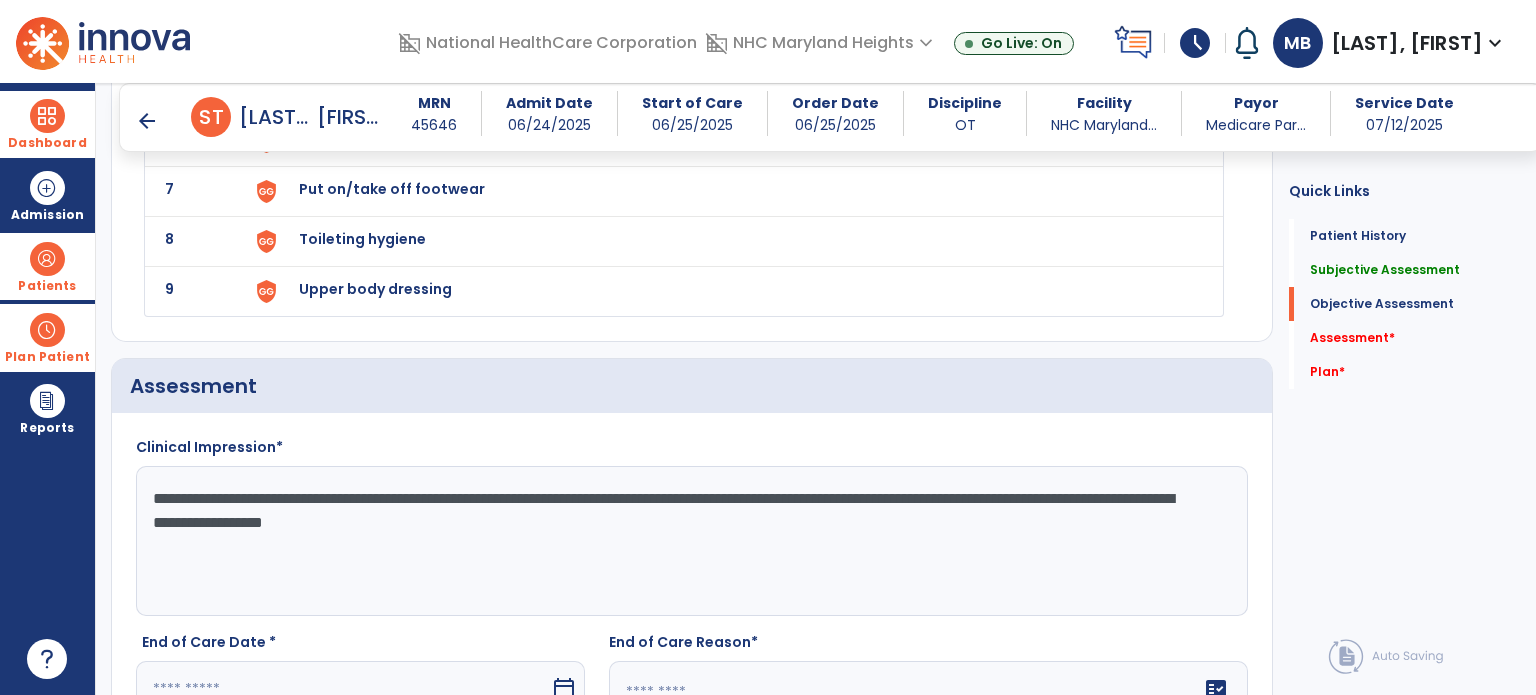 scroll, scrollTop: 2928, scrollLeft: 0, axis: vertical 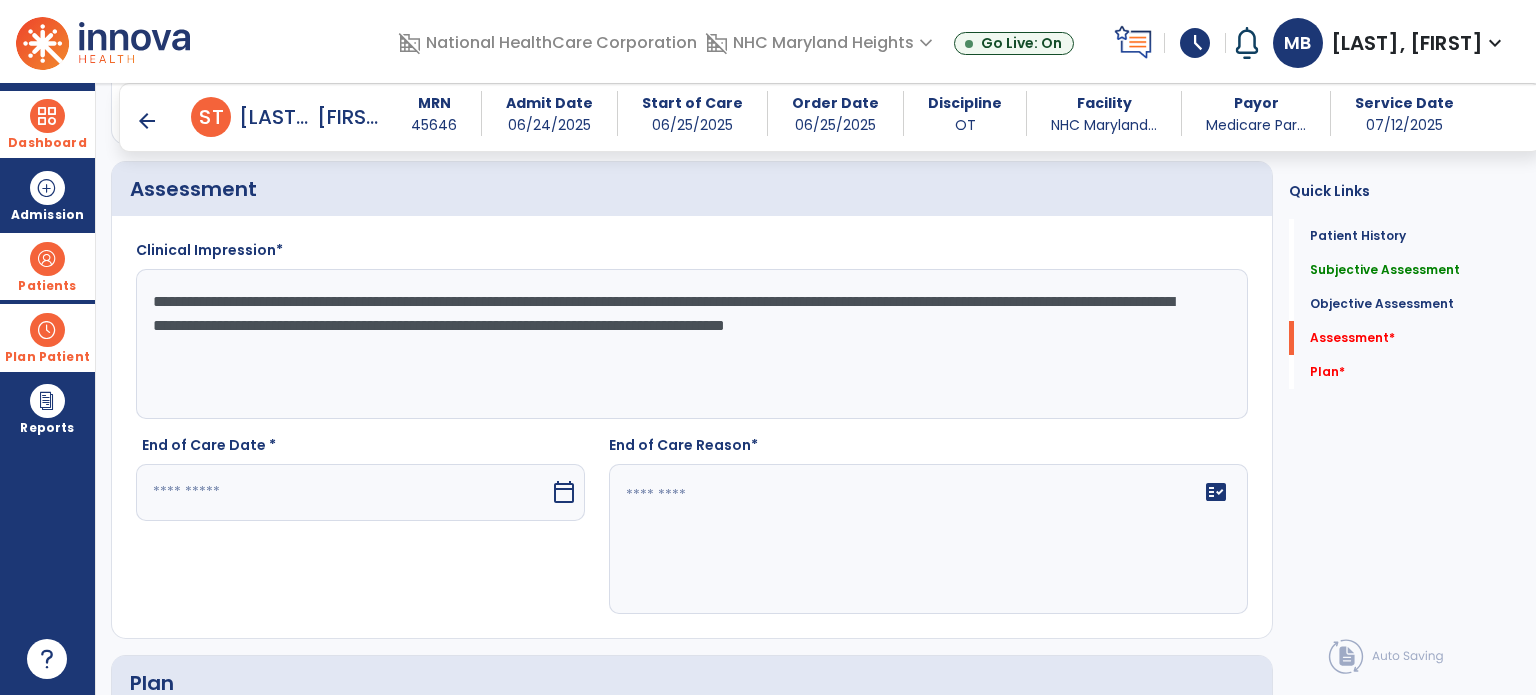 type on "**********" 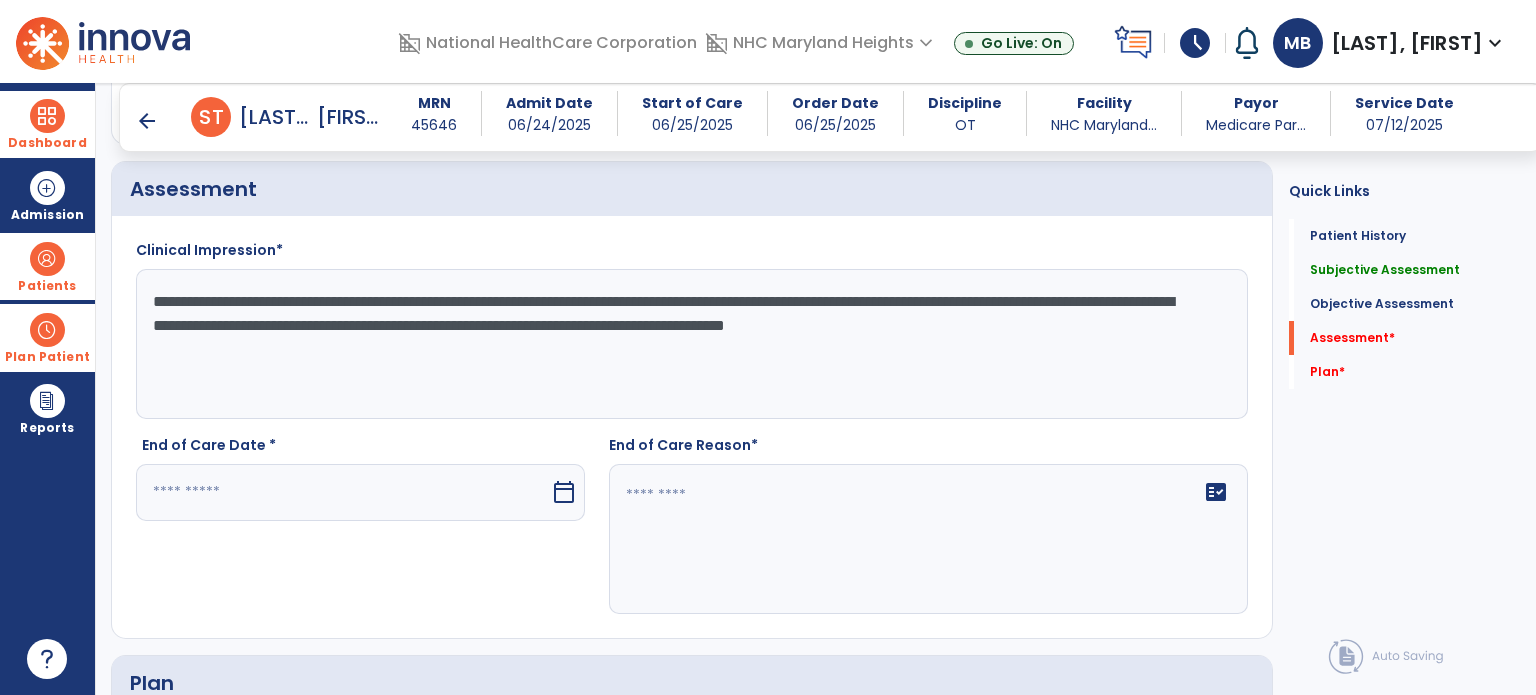 click at bounding box center [343, 492] 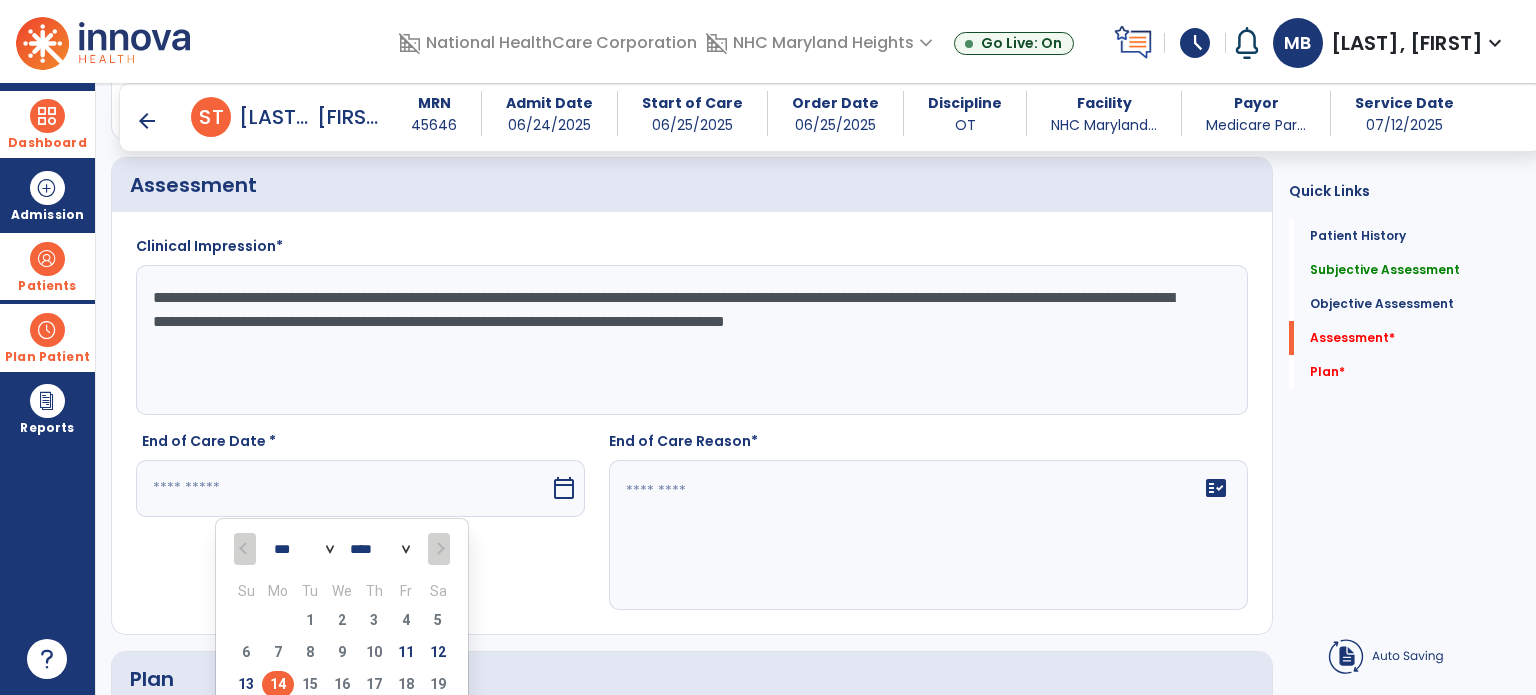 scroll, scrollTop: 3102, scrollLeft: 0, axis: vertical 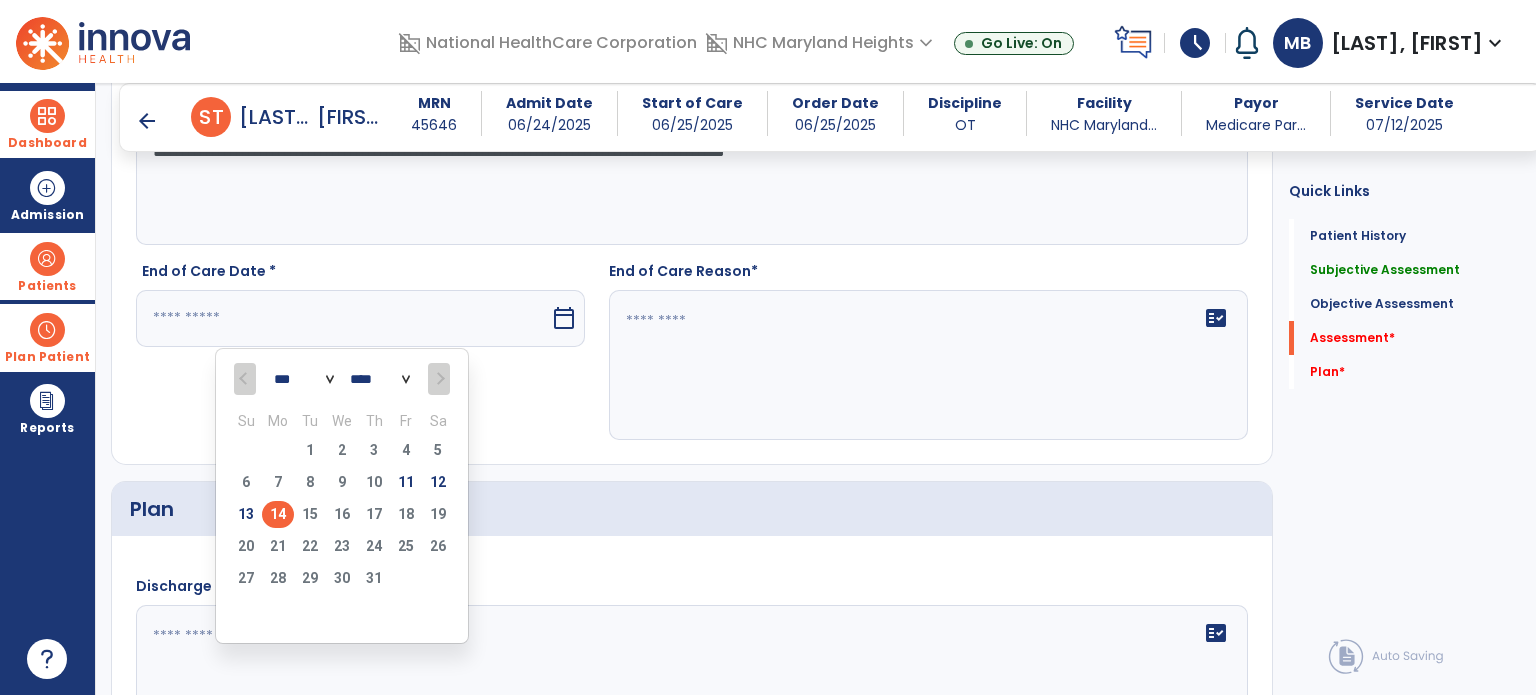 click on "14" at bounding box center [278, 514] 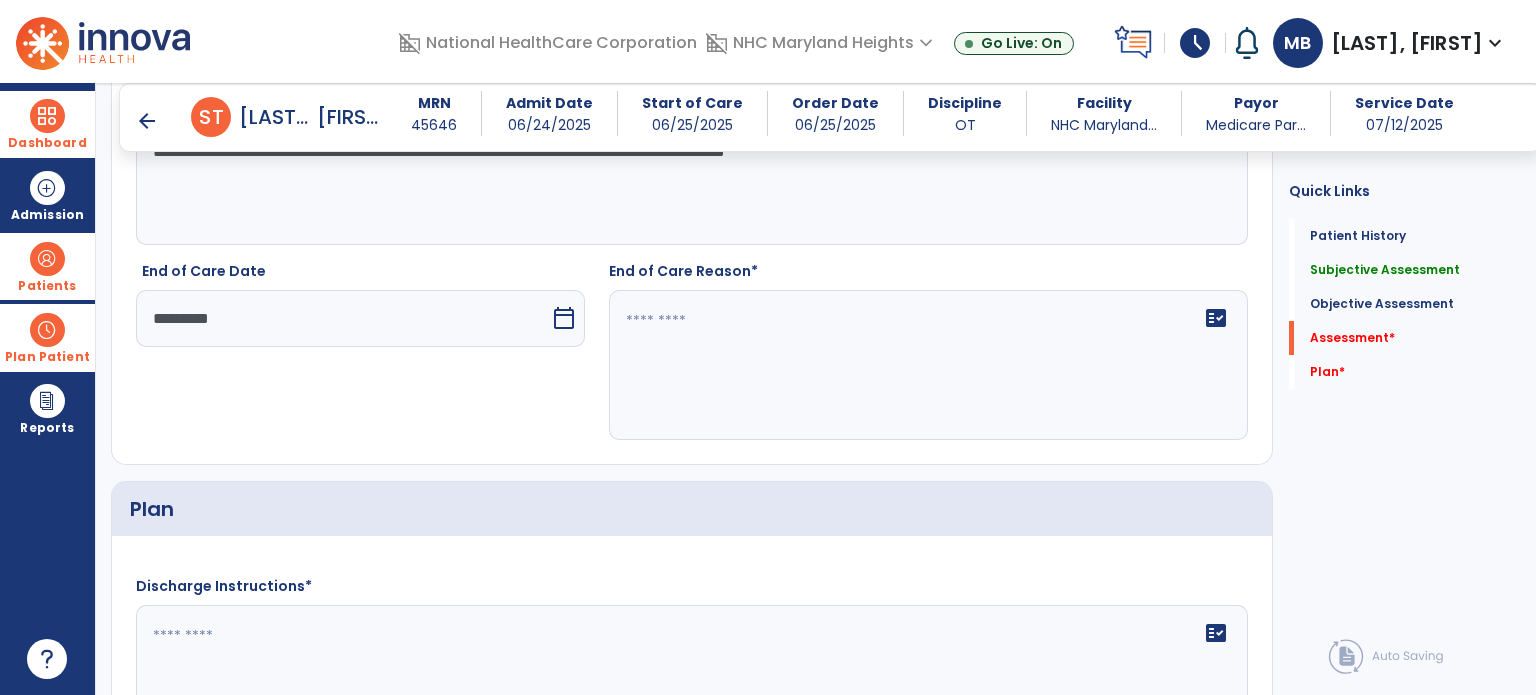 click on "End of Care Date  *********  calendar_today" 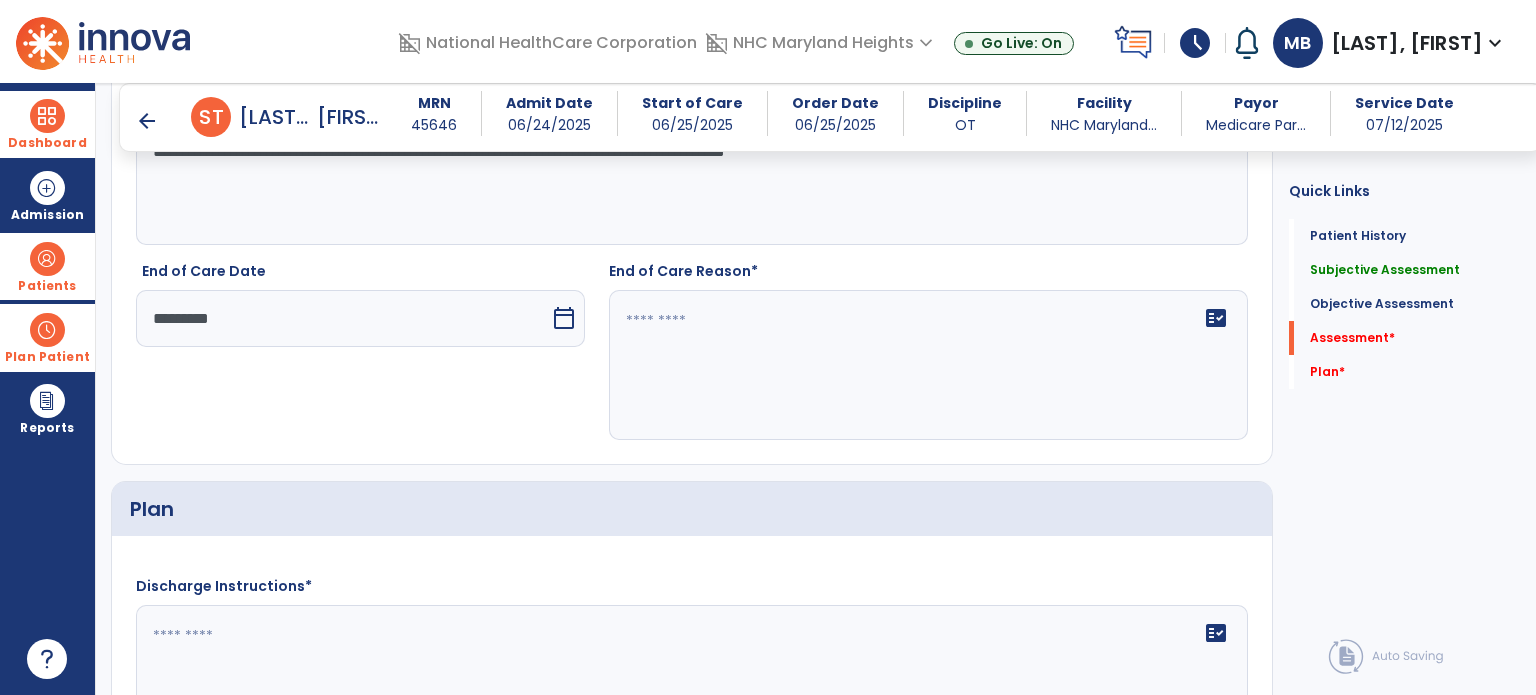 click on "*********" at bounding box center (343, 318) 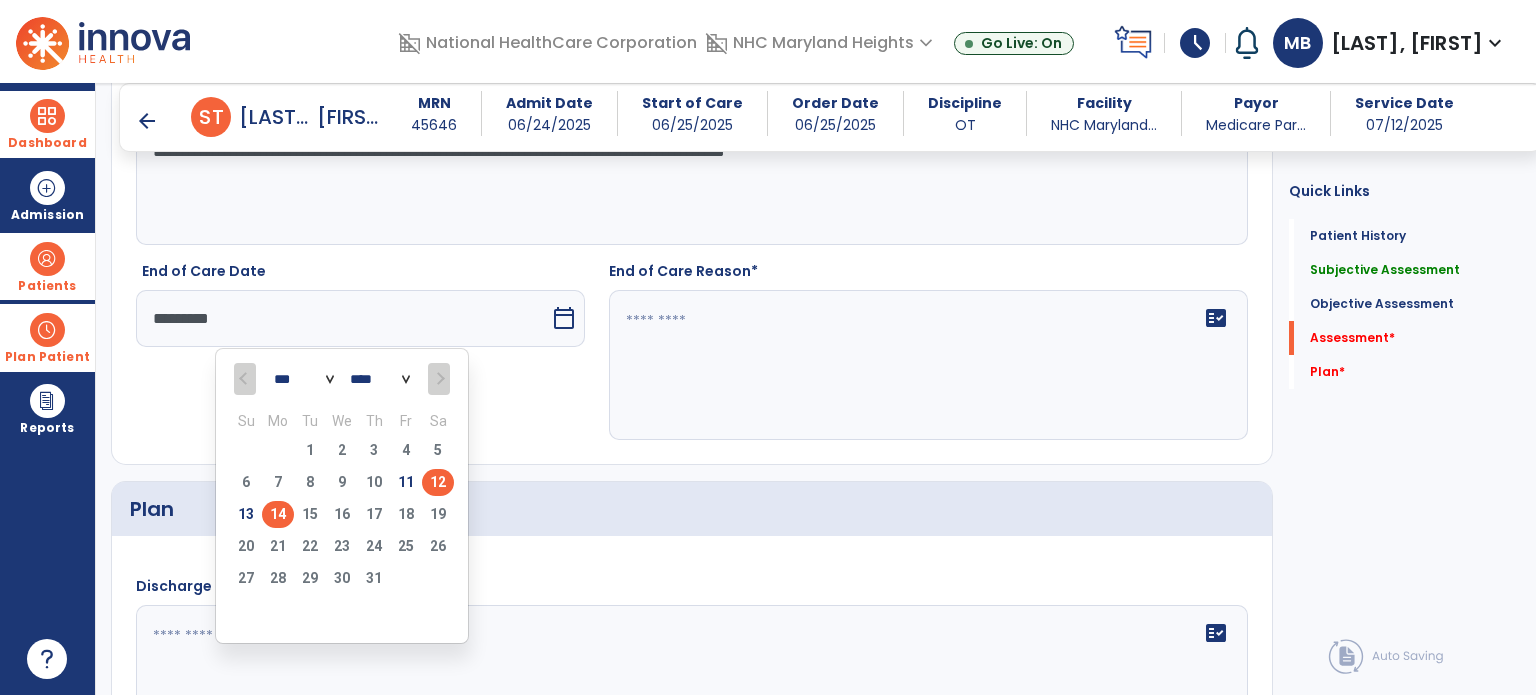 click on "12" at bounding box center (438, 482) 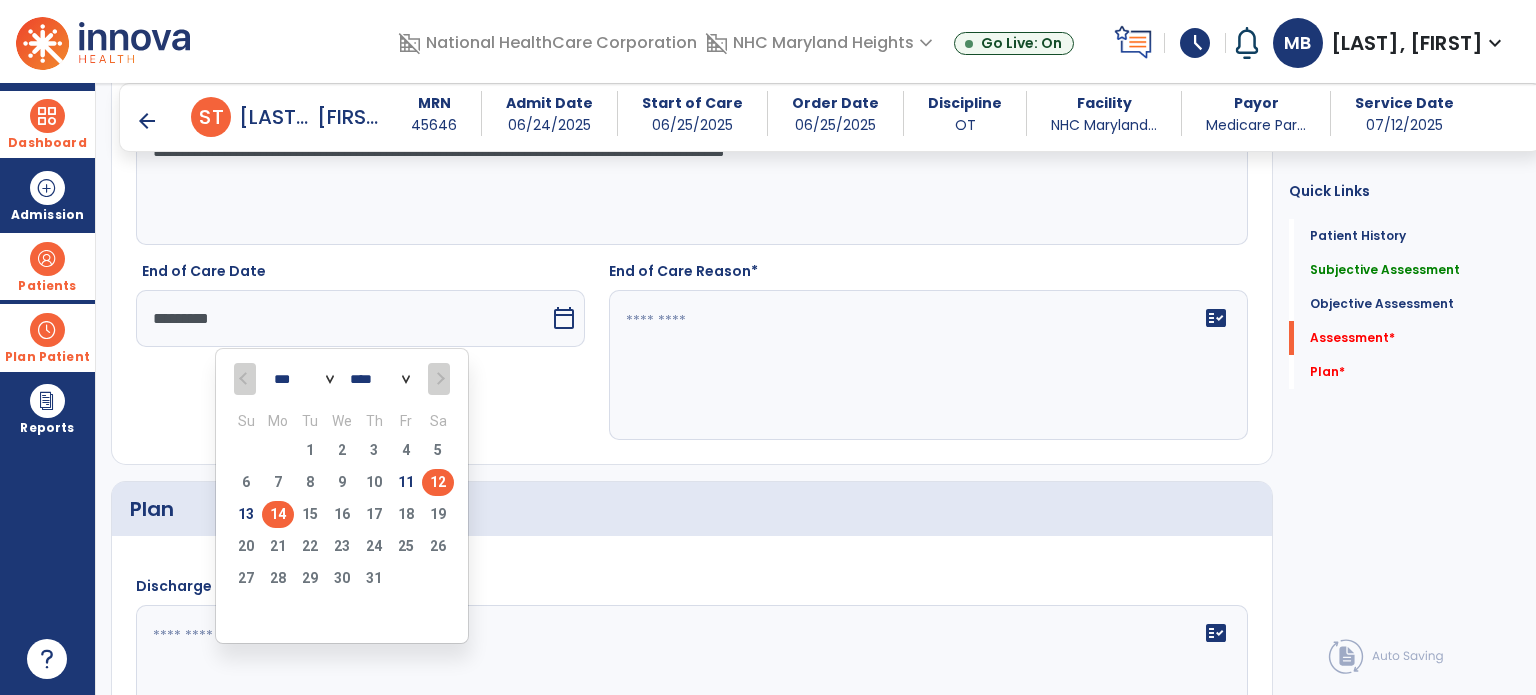 type on "*********" 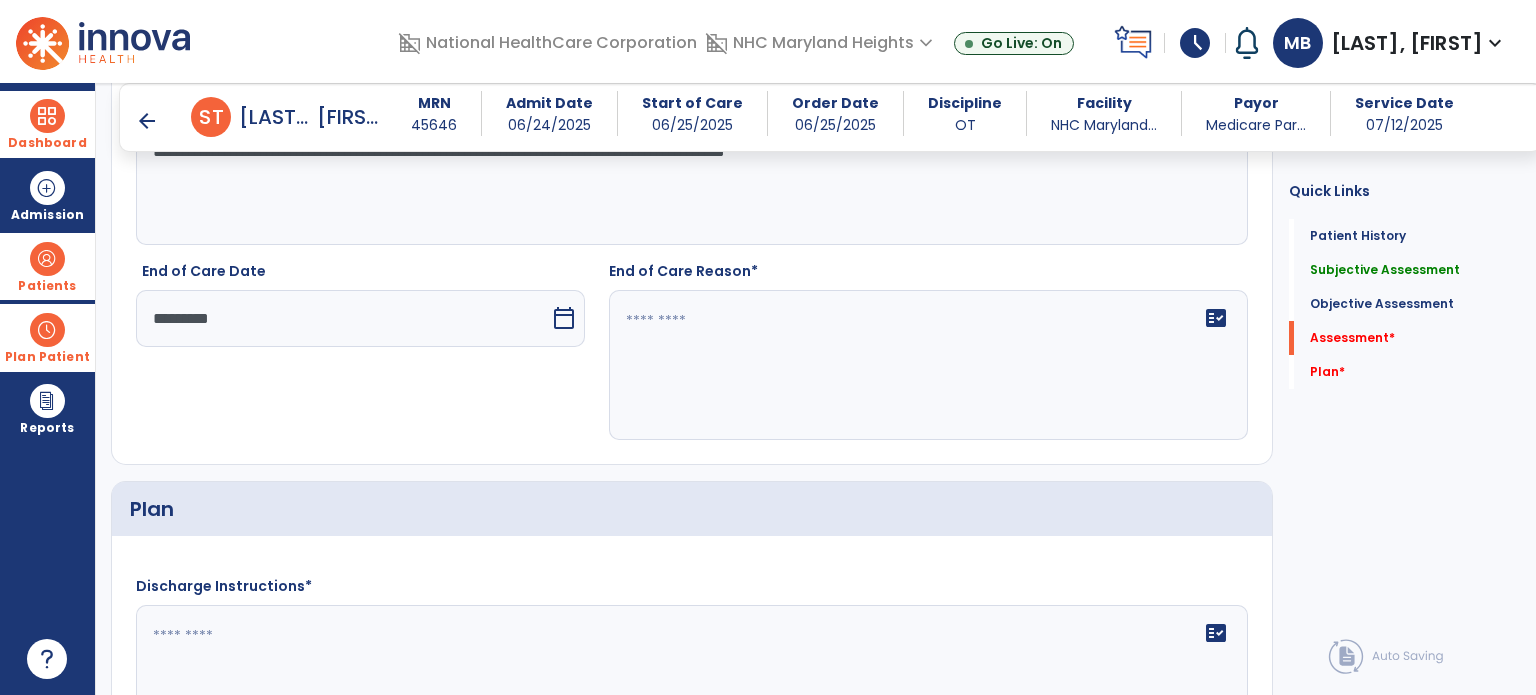 click on "fact_check" 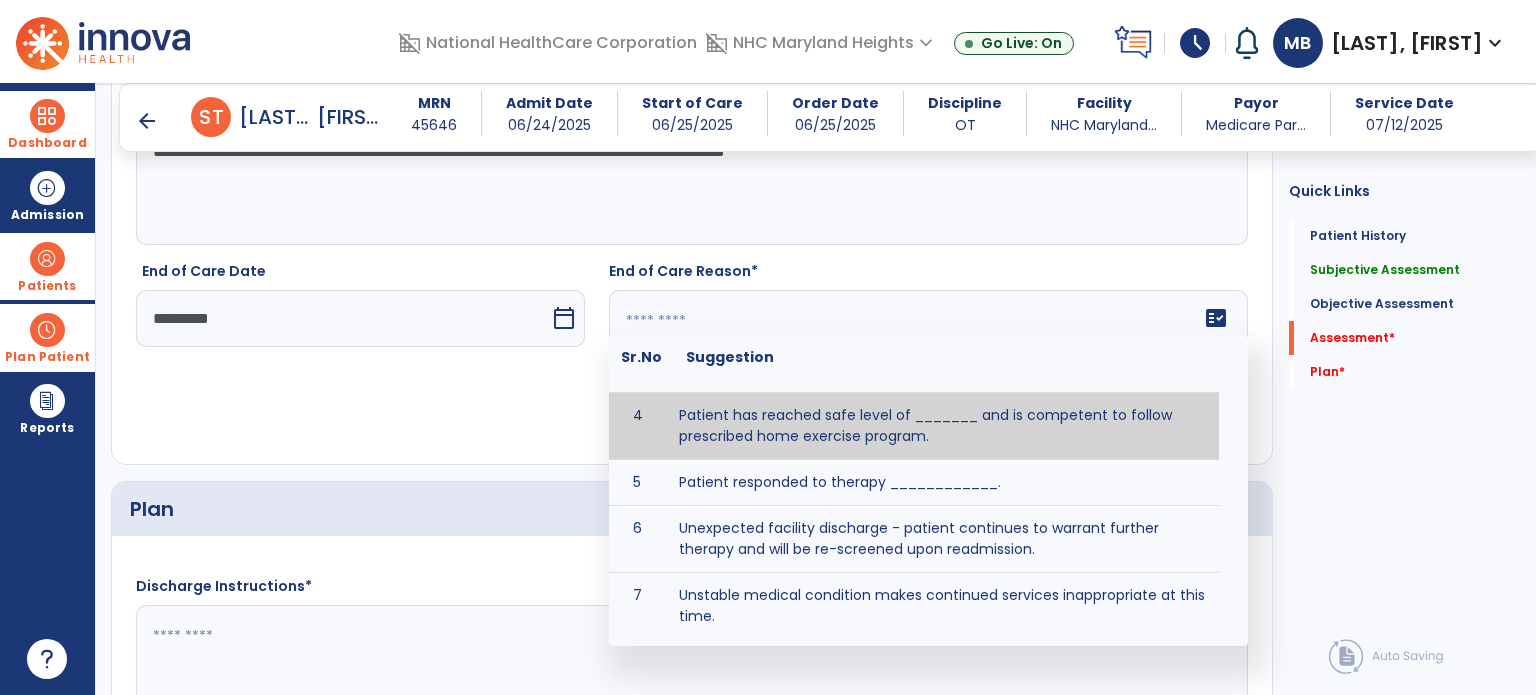 scroll, scrollTop: 154, scrollLeft: 0, axis: vertical 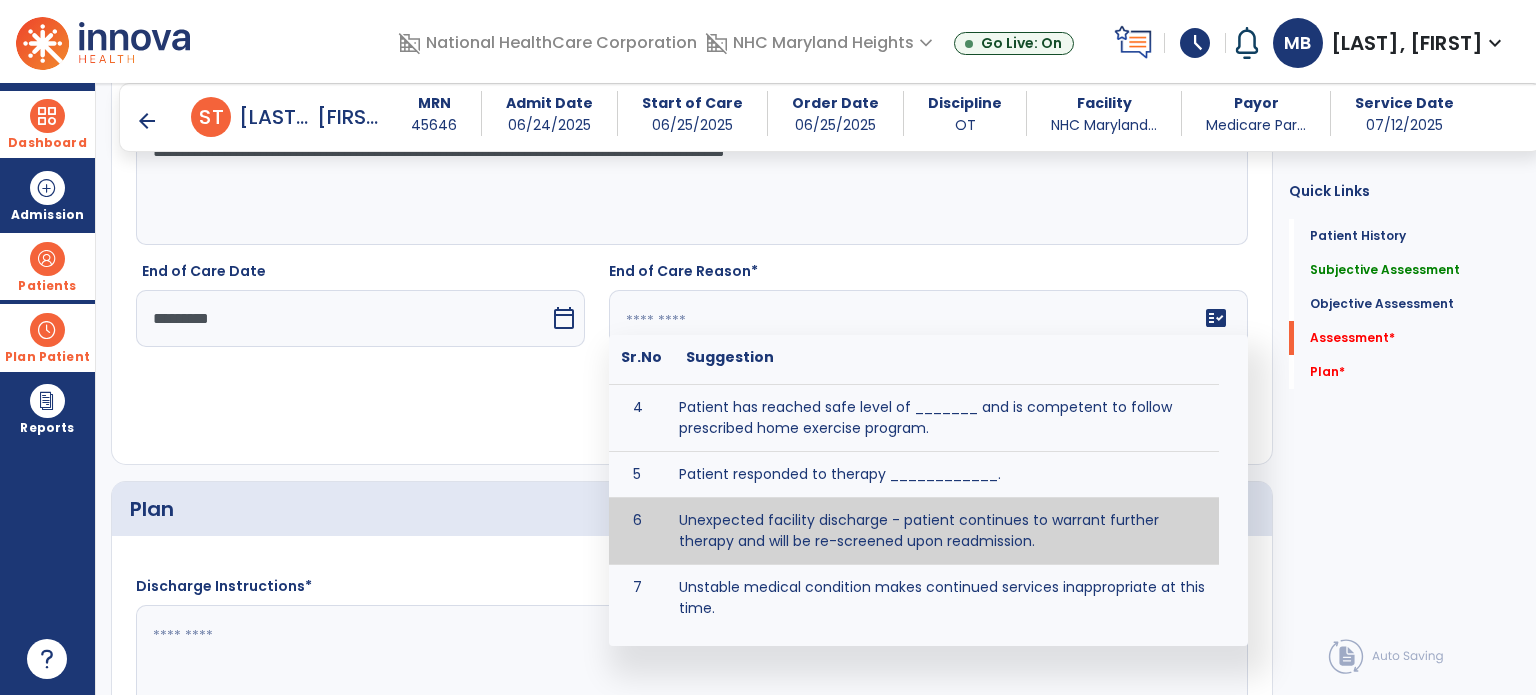 type on "**********" 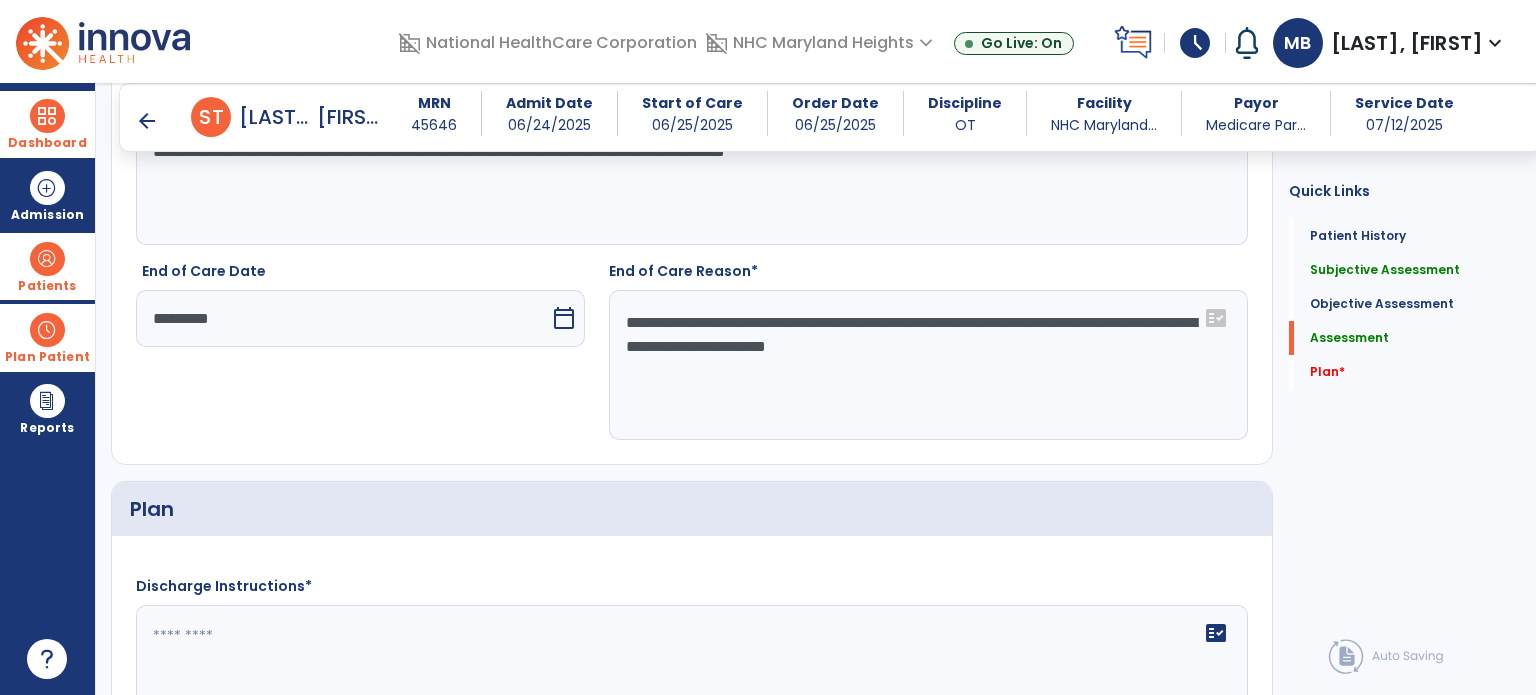scroll, scrollTop: 3338, scrollLeft: 0, axis: vertical 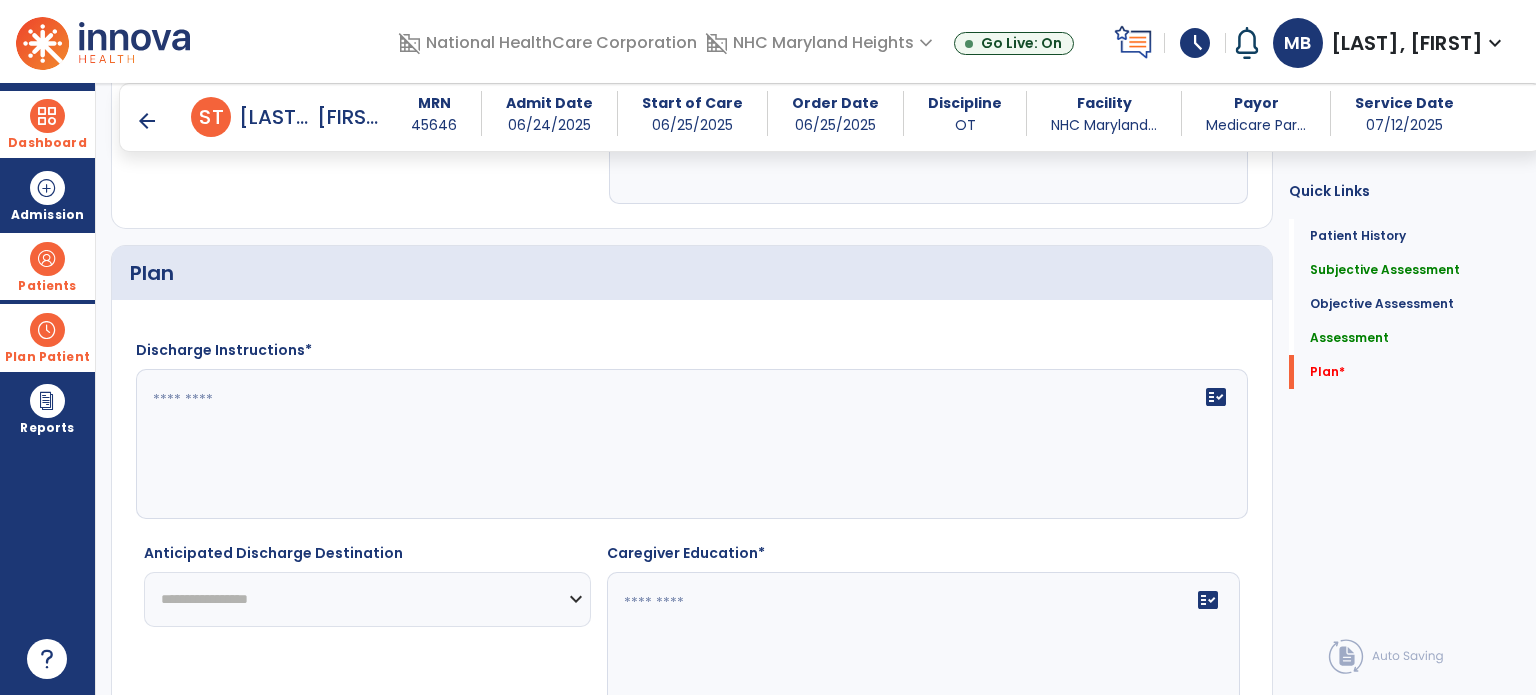 click on "fact_check" 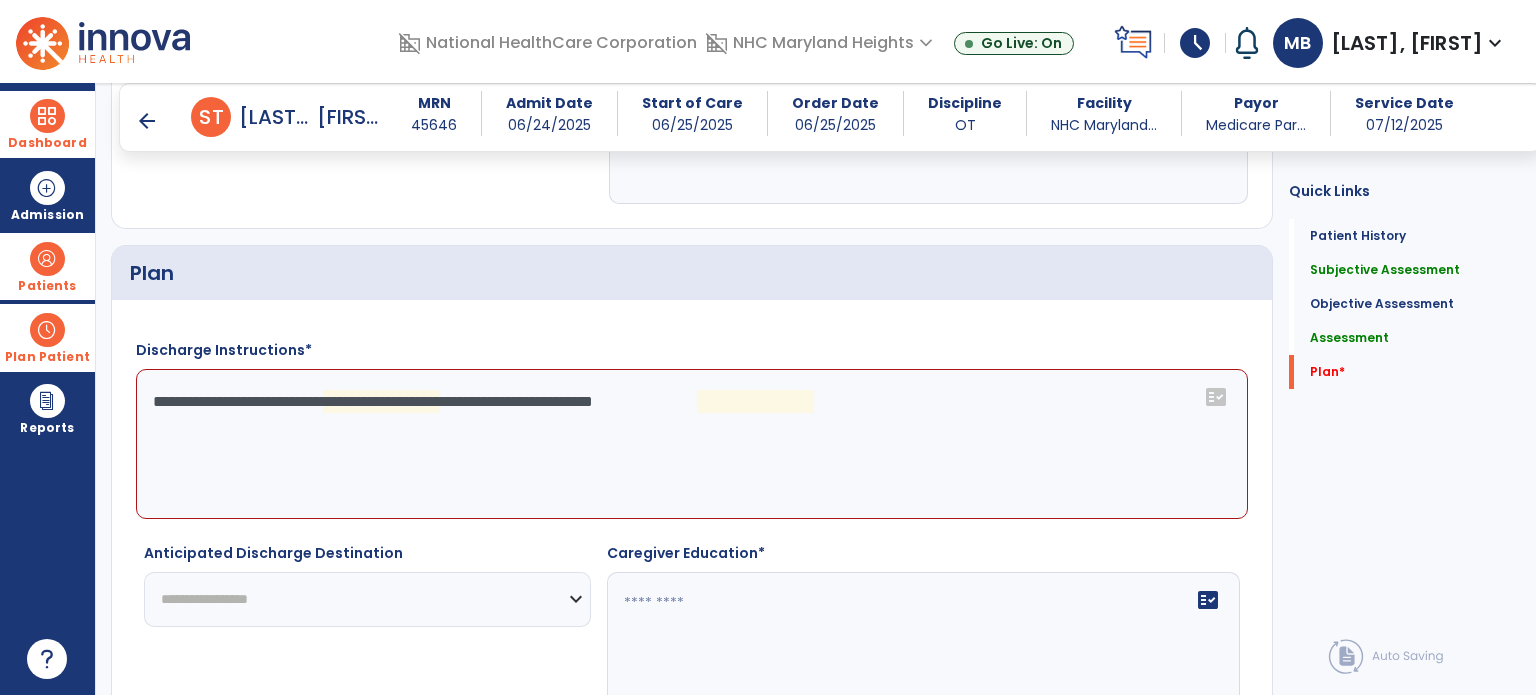 click on "**********" 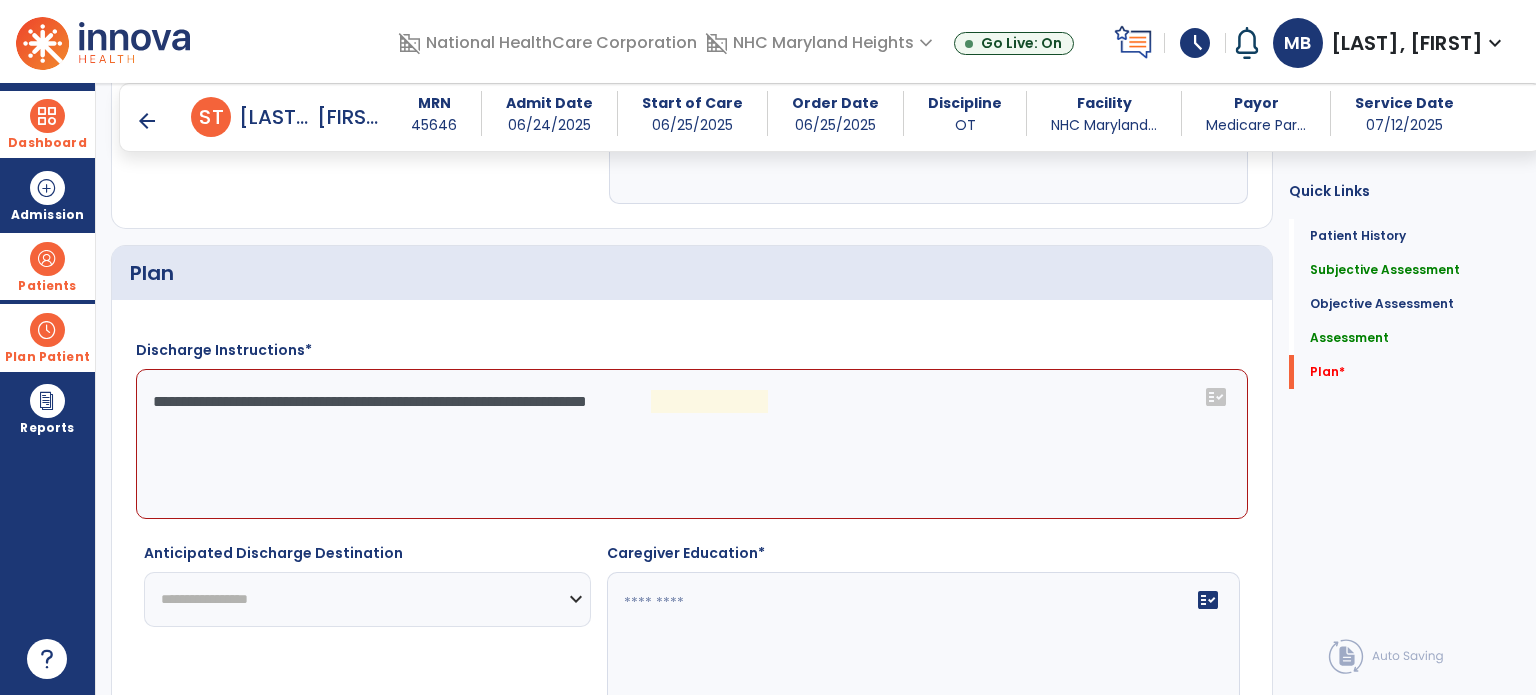 click on "**********" 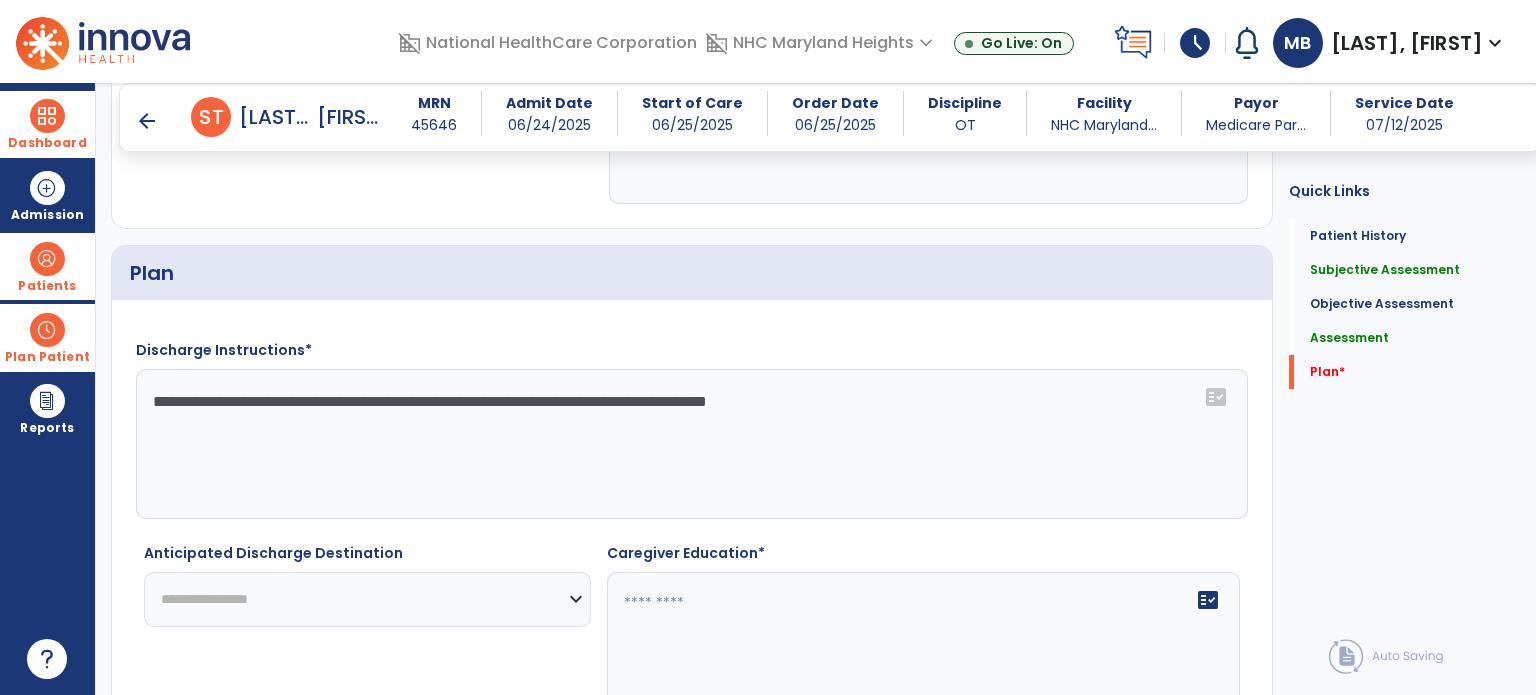 type on "**********" 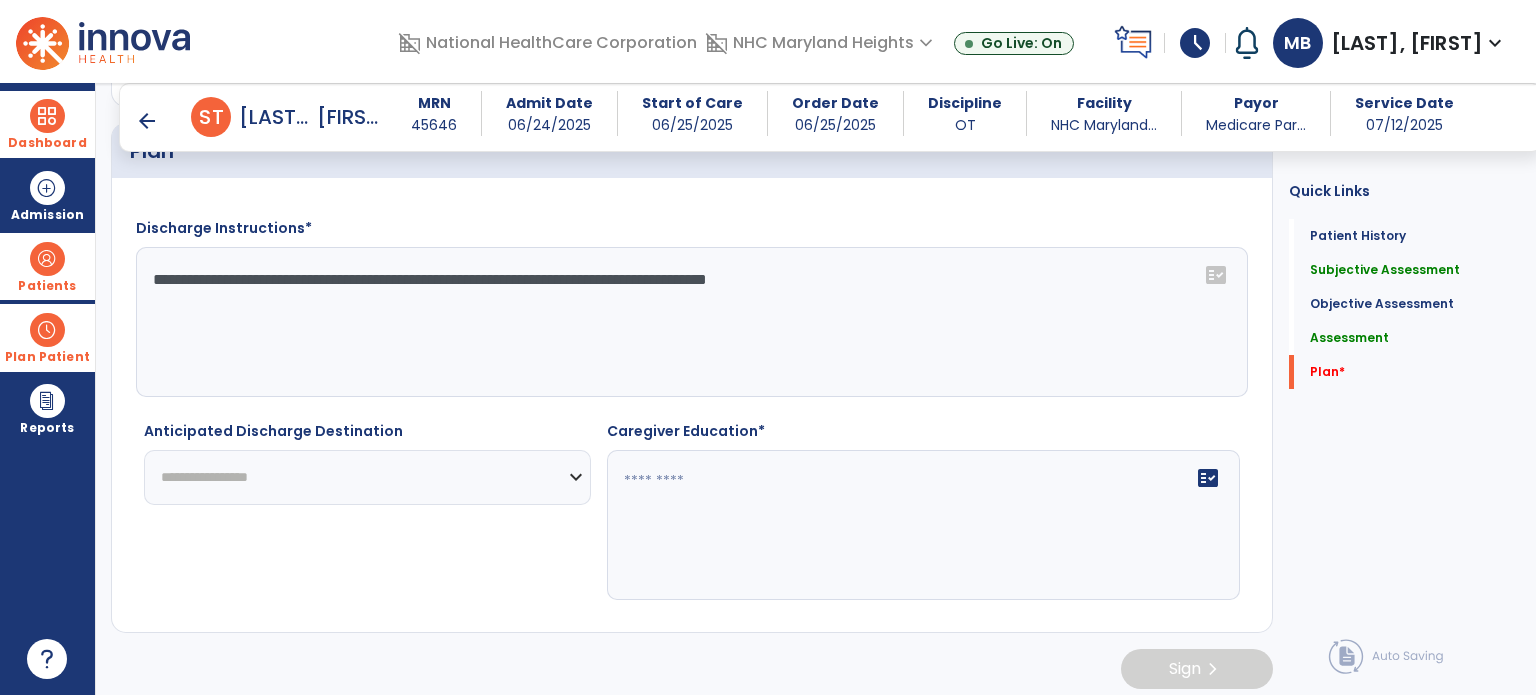 scroll, scrollTop: 3428, scrollLeft: 0, axis: vertical 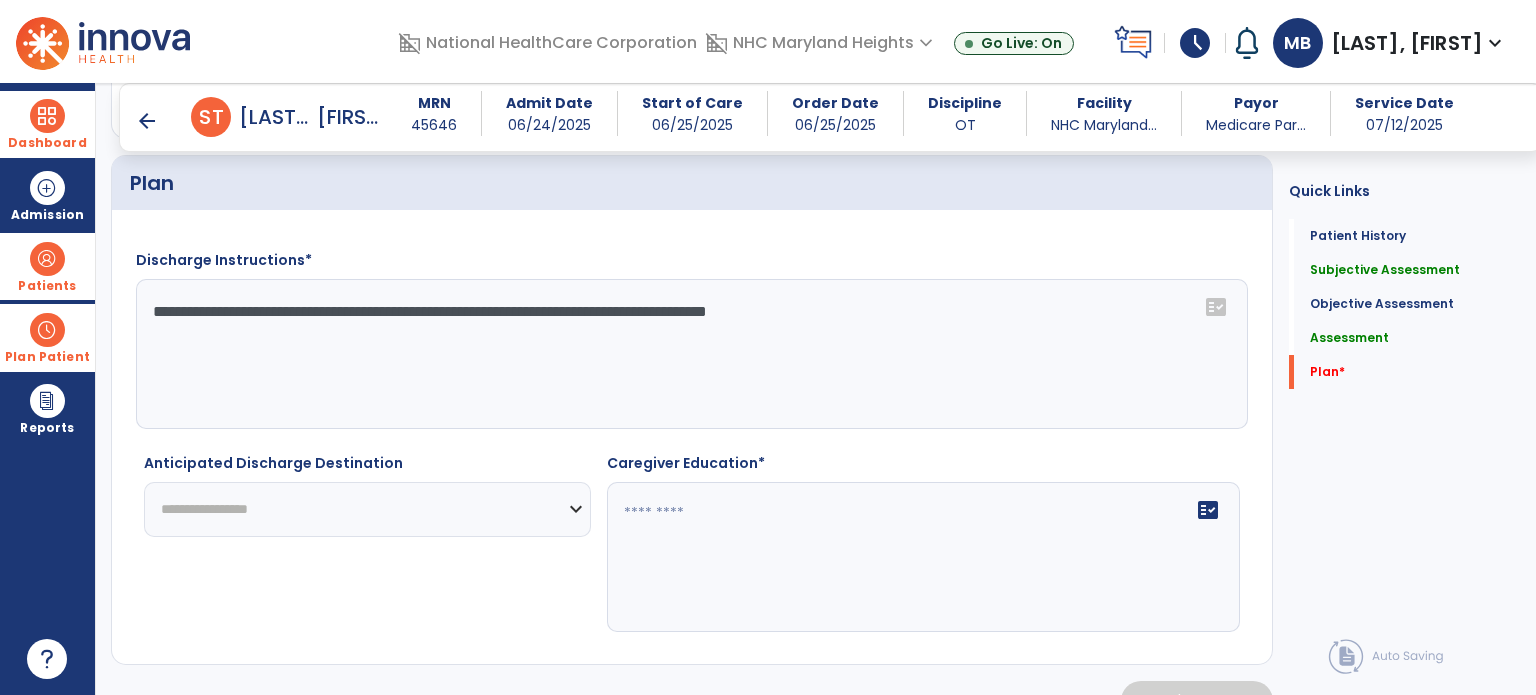 click on "**********" 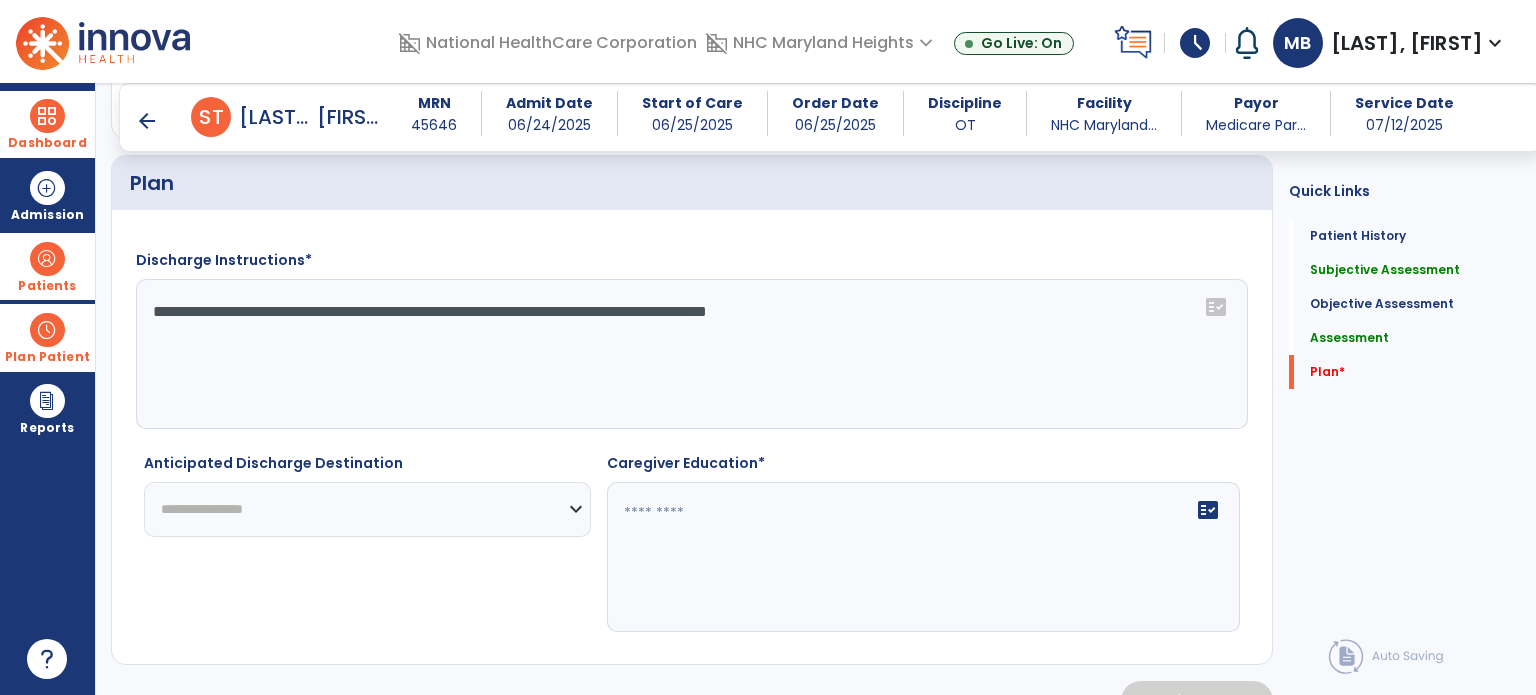 click on "**********" 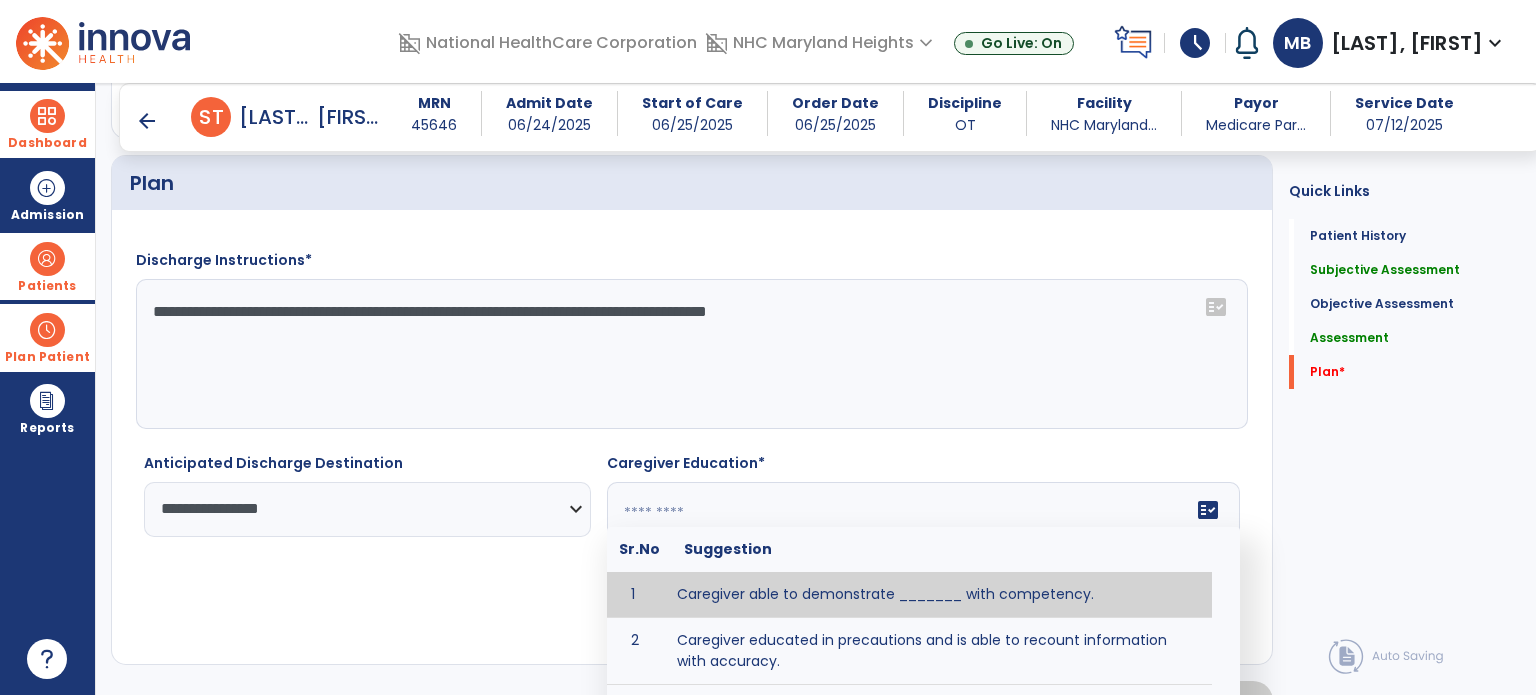click on "fact_check  Sr.No Suggestion 1 Caregiver able to demonstrate _______ with competency. 2 Caregiver educated in precautions and is able to recount information with accuracy. 3 Caregiver education initiated with _______ focusing on the following tasks/activities __________. 4 Home exercise program initiated with caregiver focusing on __________. 5 Patient educated in precautions and is able to recount information with [VALUE]% accuracy." 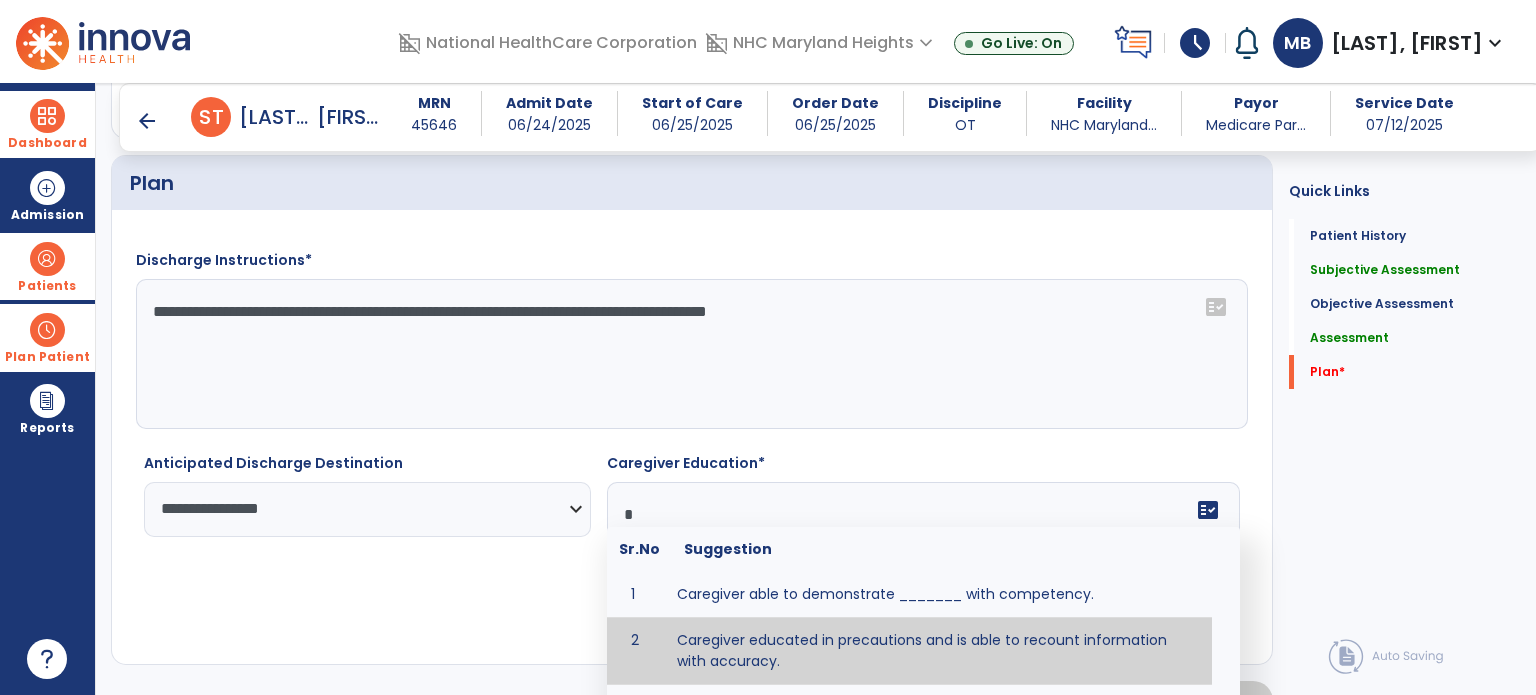 type on "*" 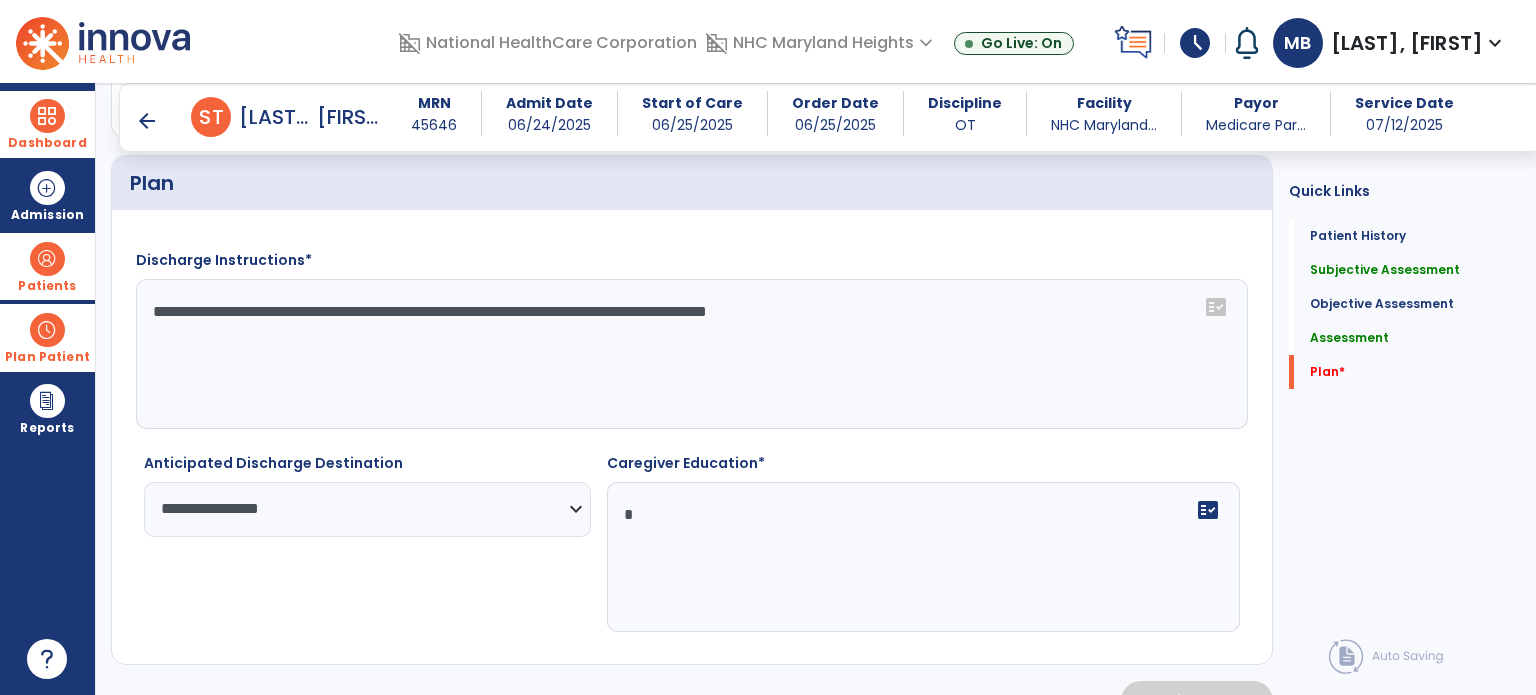 click on "**********" 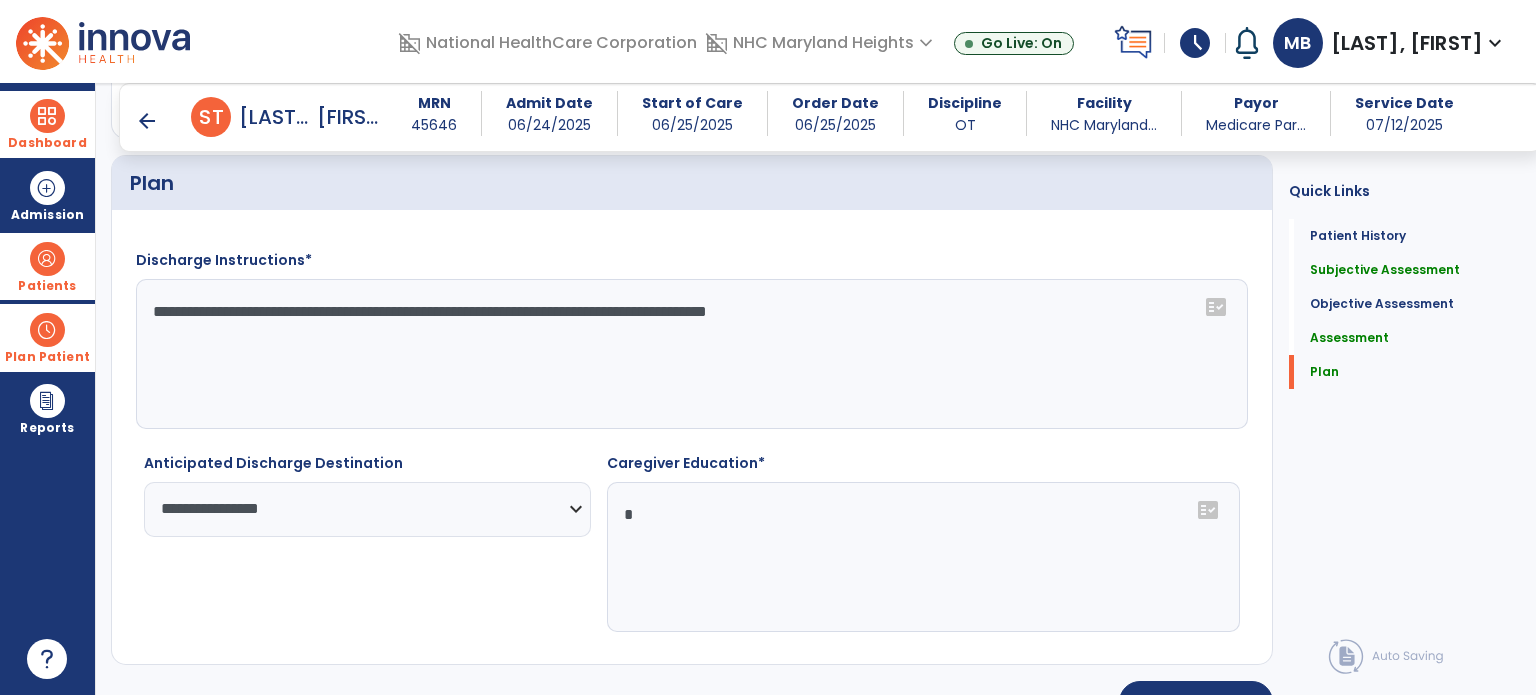 select on "********" 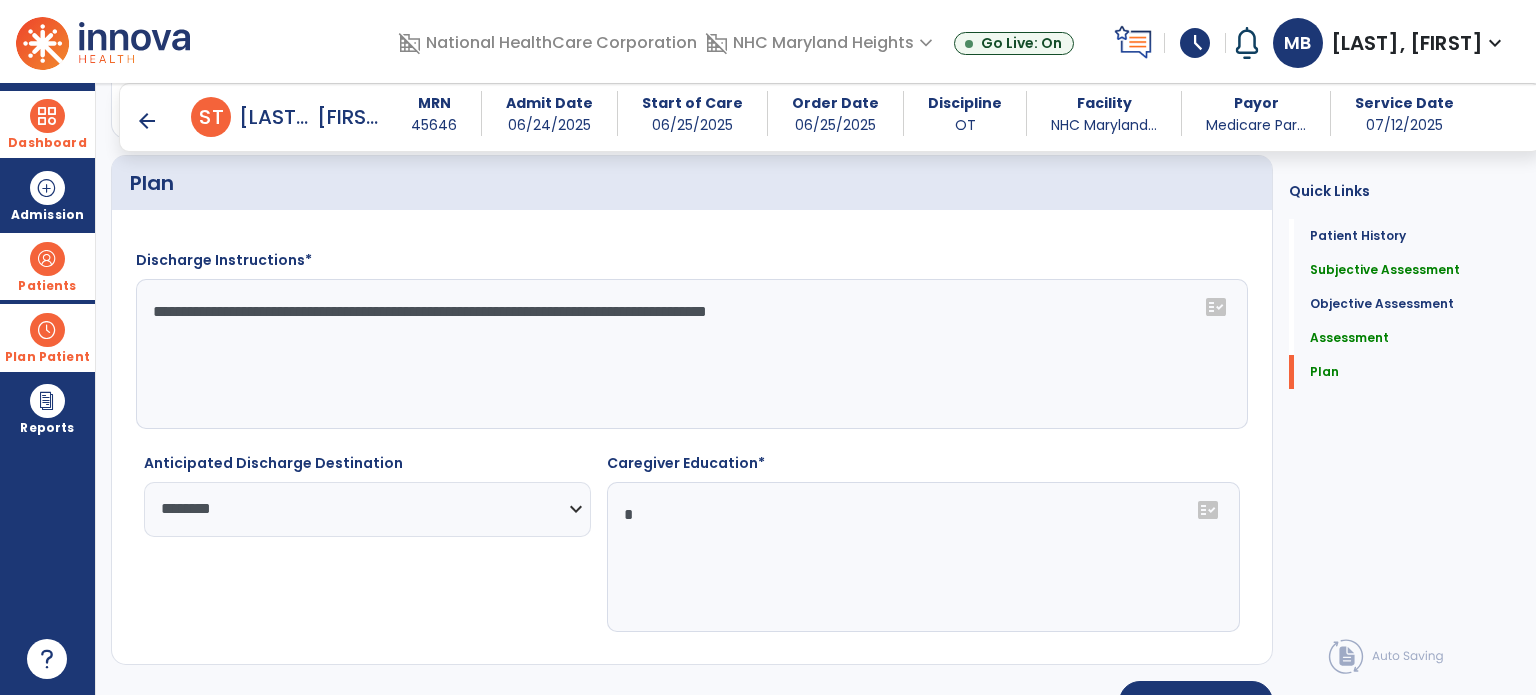 click on "**********" 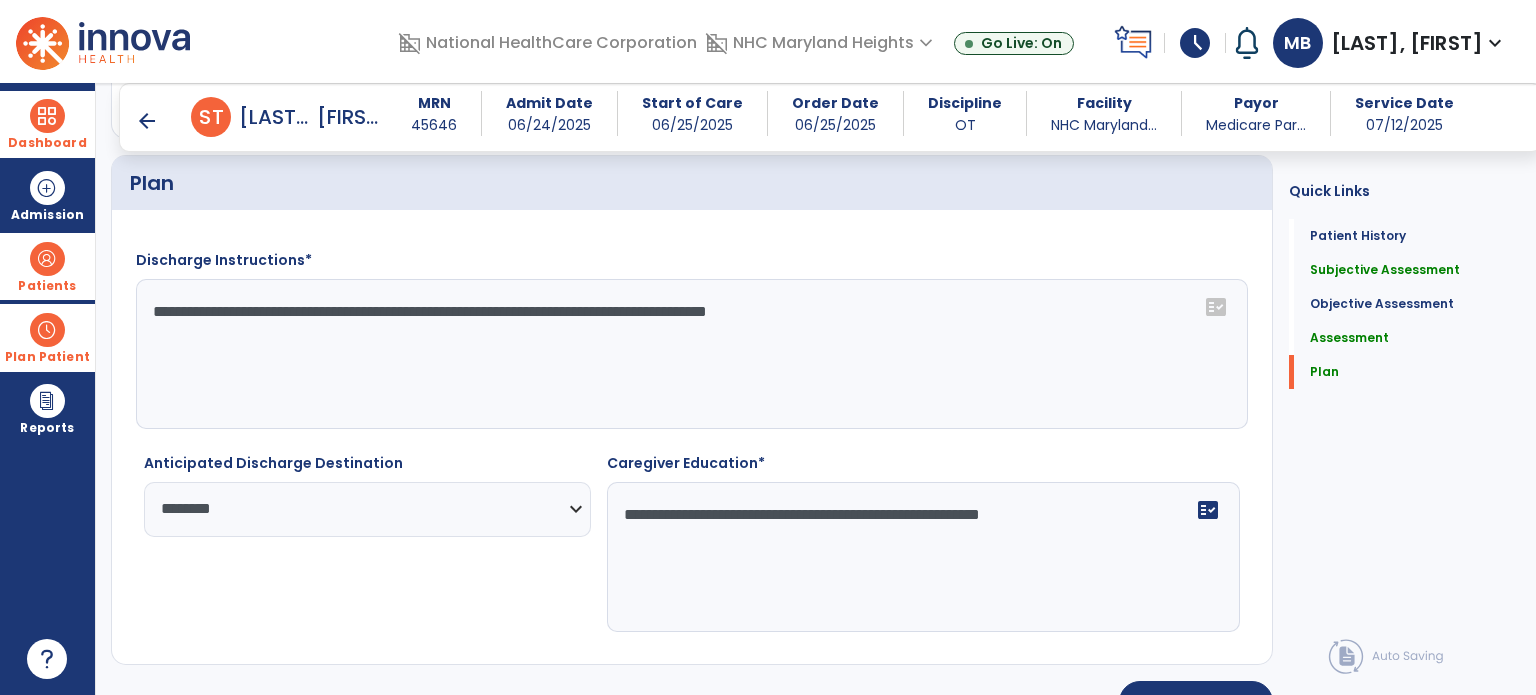 scroll, scrollTop: 3461, scrollLeft: 0, axis: vertical 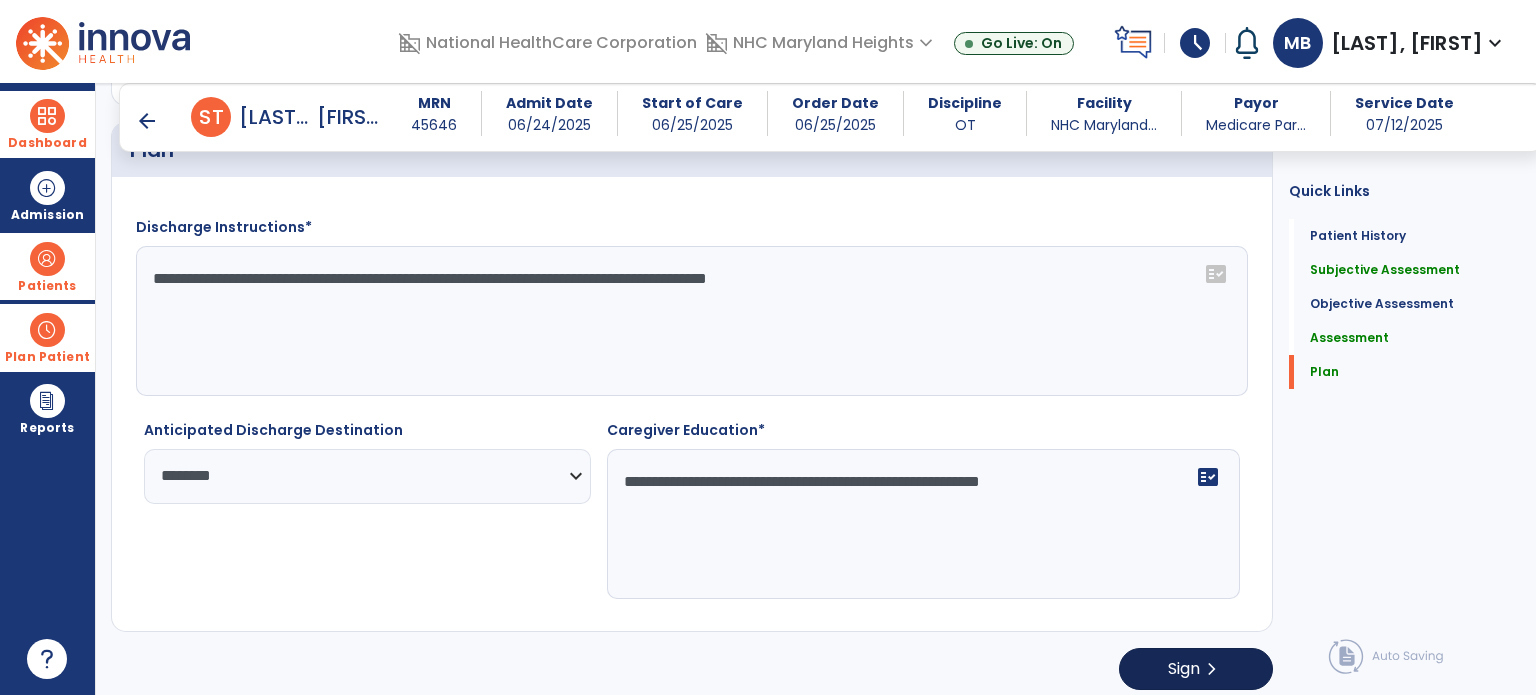 type on "**********" 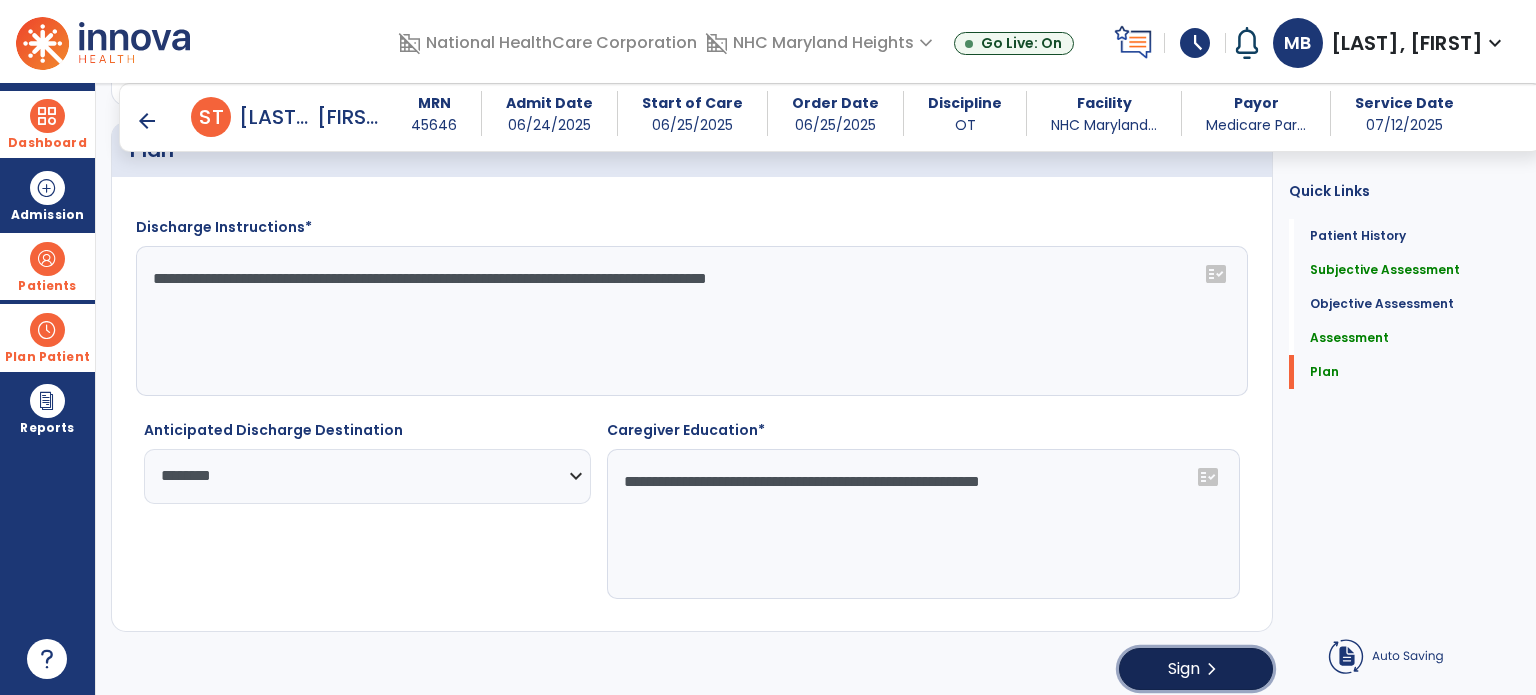 click on "Sign  chevron_right" 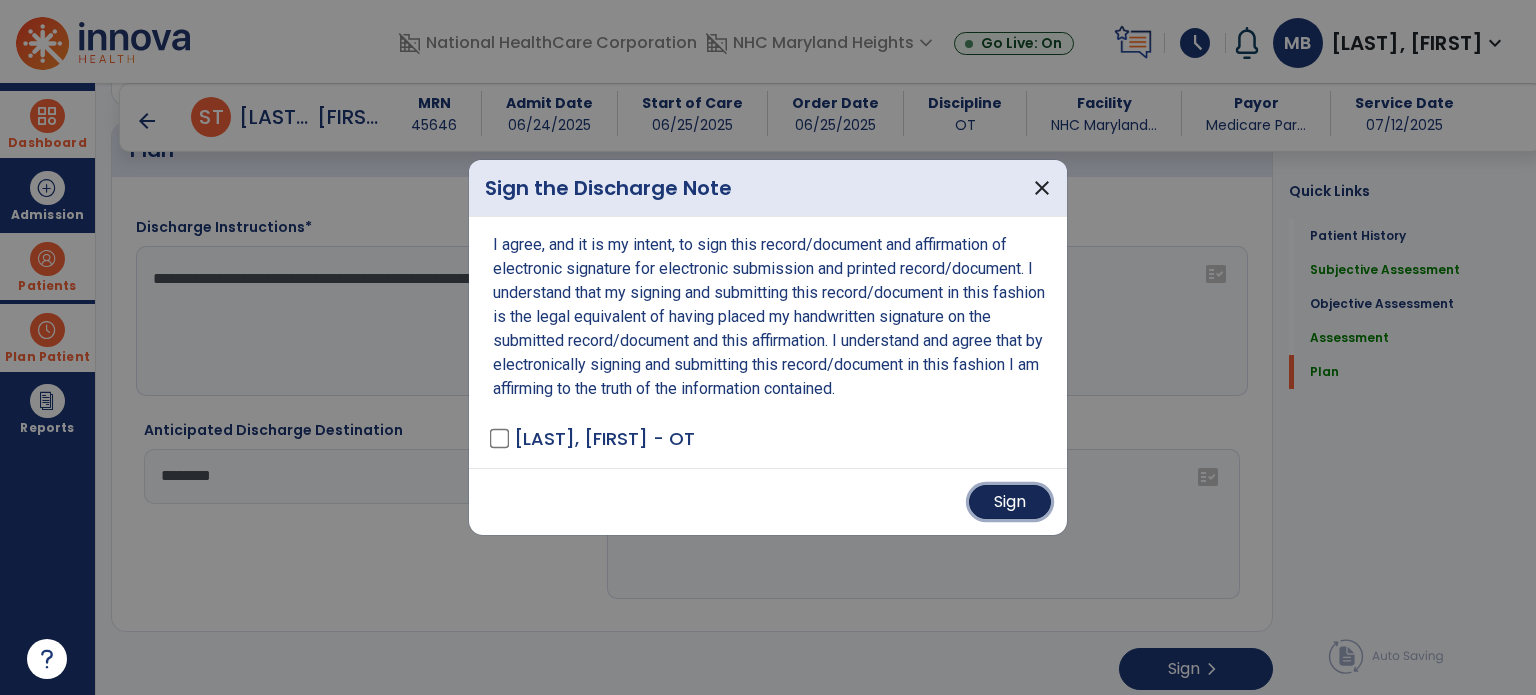 click on "Sign" at bounding box center [1010, 502] 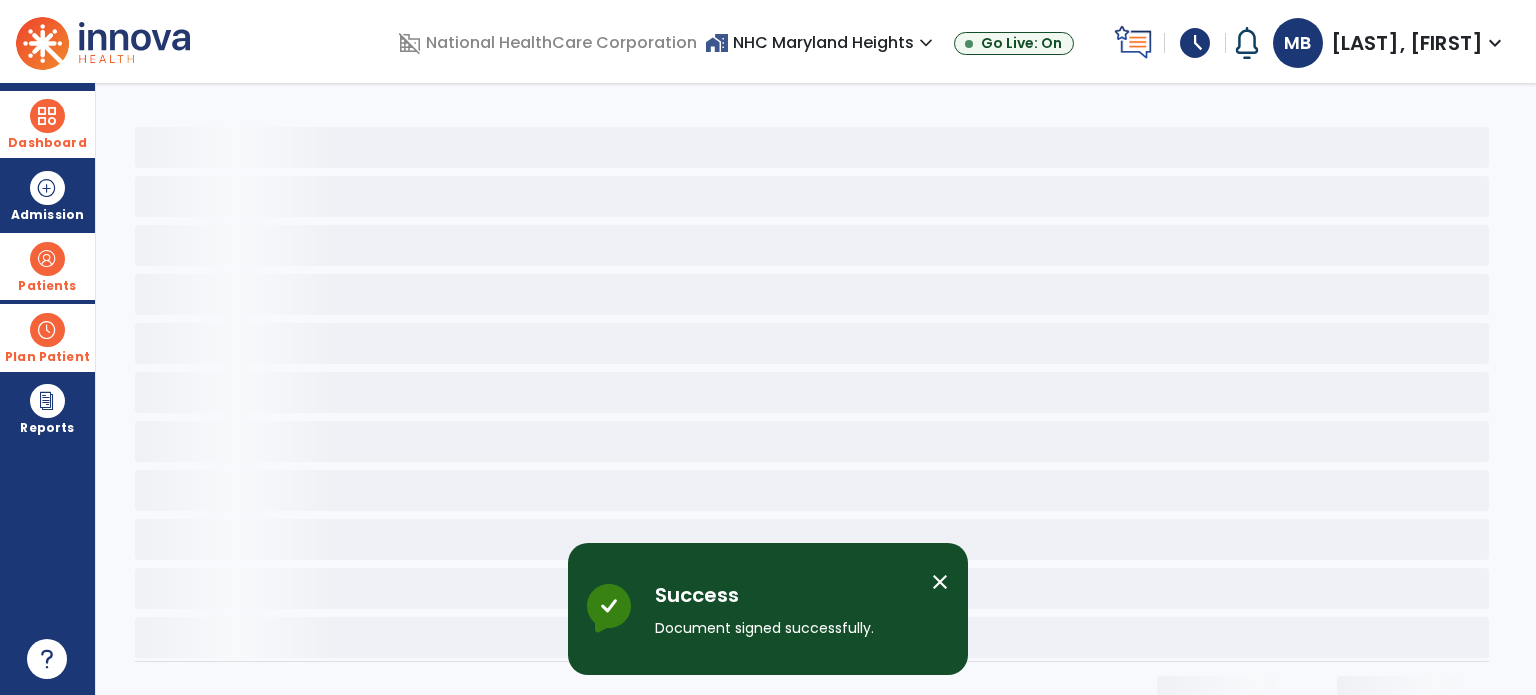 scroll, scrollTop: 0, scrollLeft: 0, axis: both 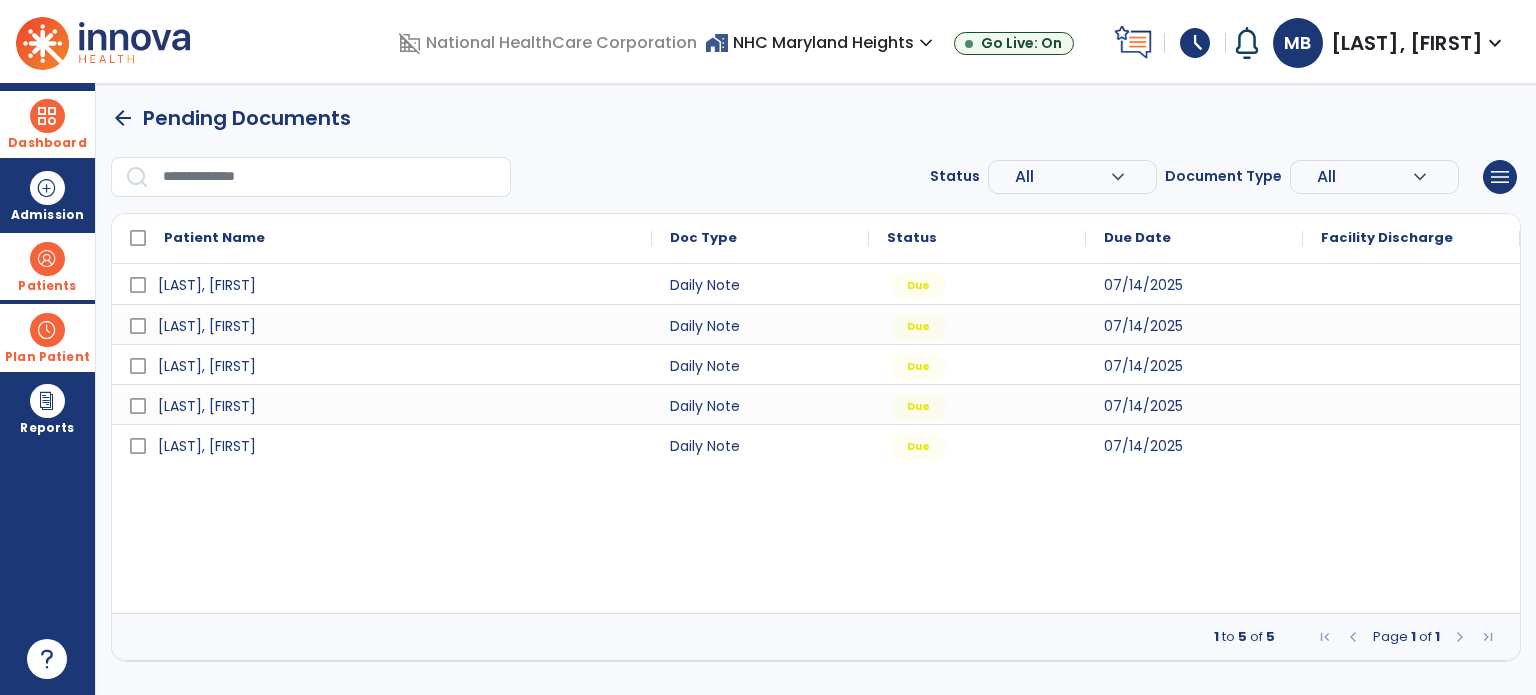 click on "Patients" at bounding box center [47, 286] 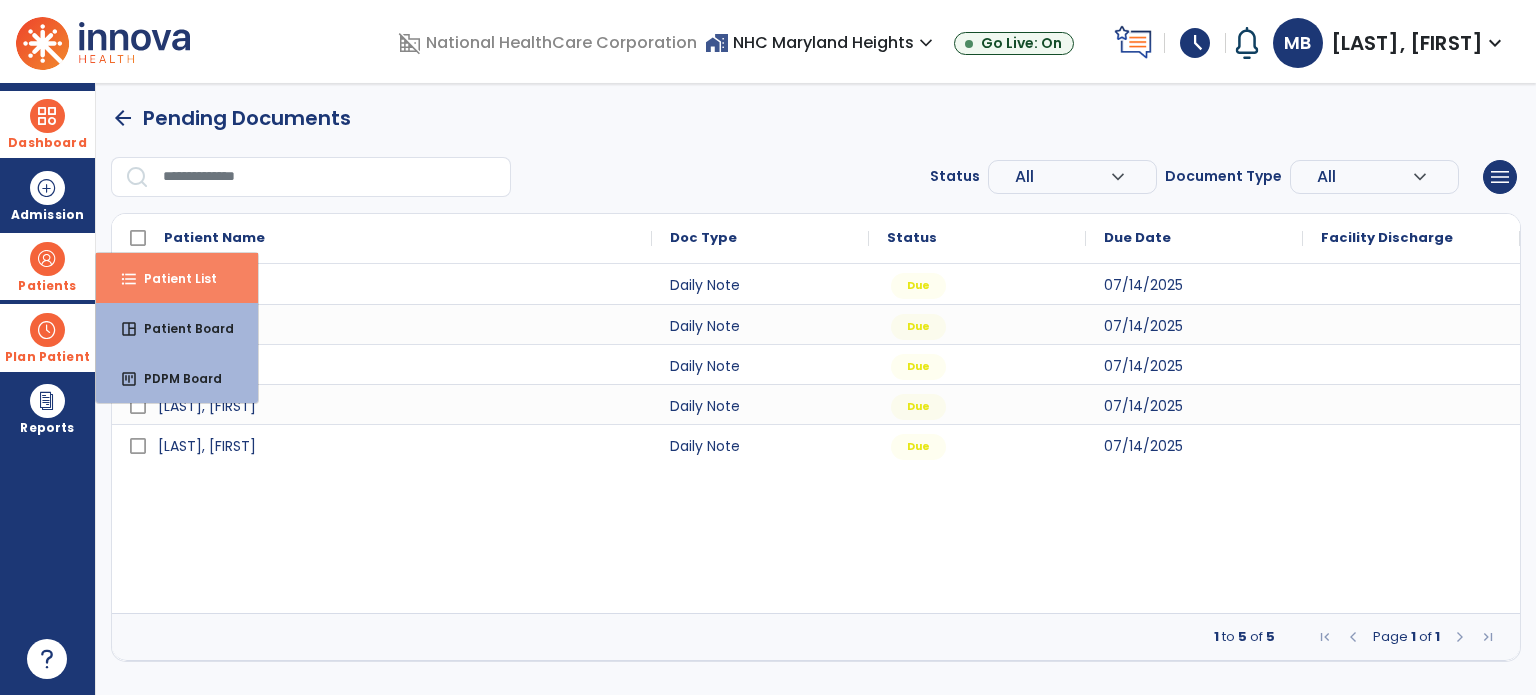 click on "format_list_bulleted  Patient List" at bounding box center [177, 278] 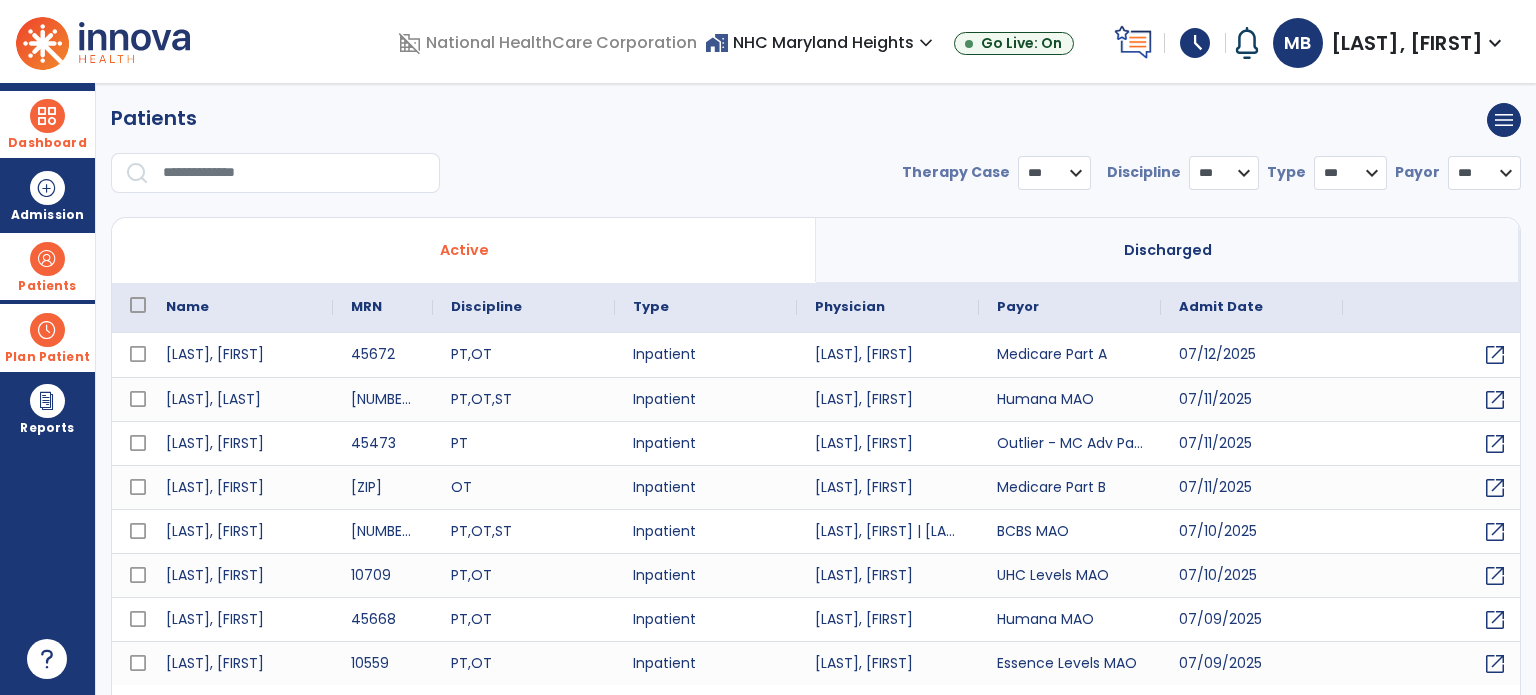 select on "***" 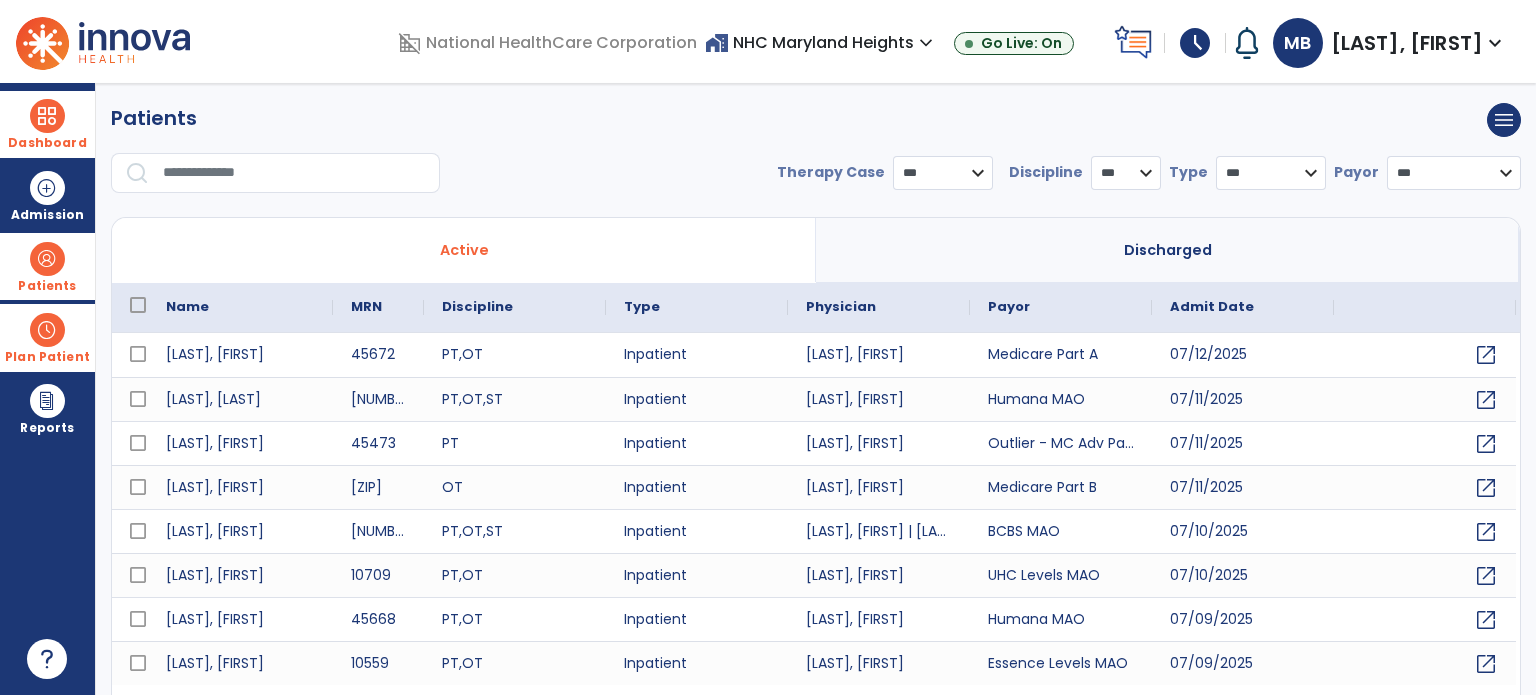 click at bounding box center [294, 173] 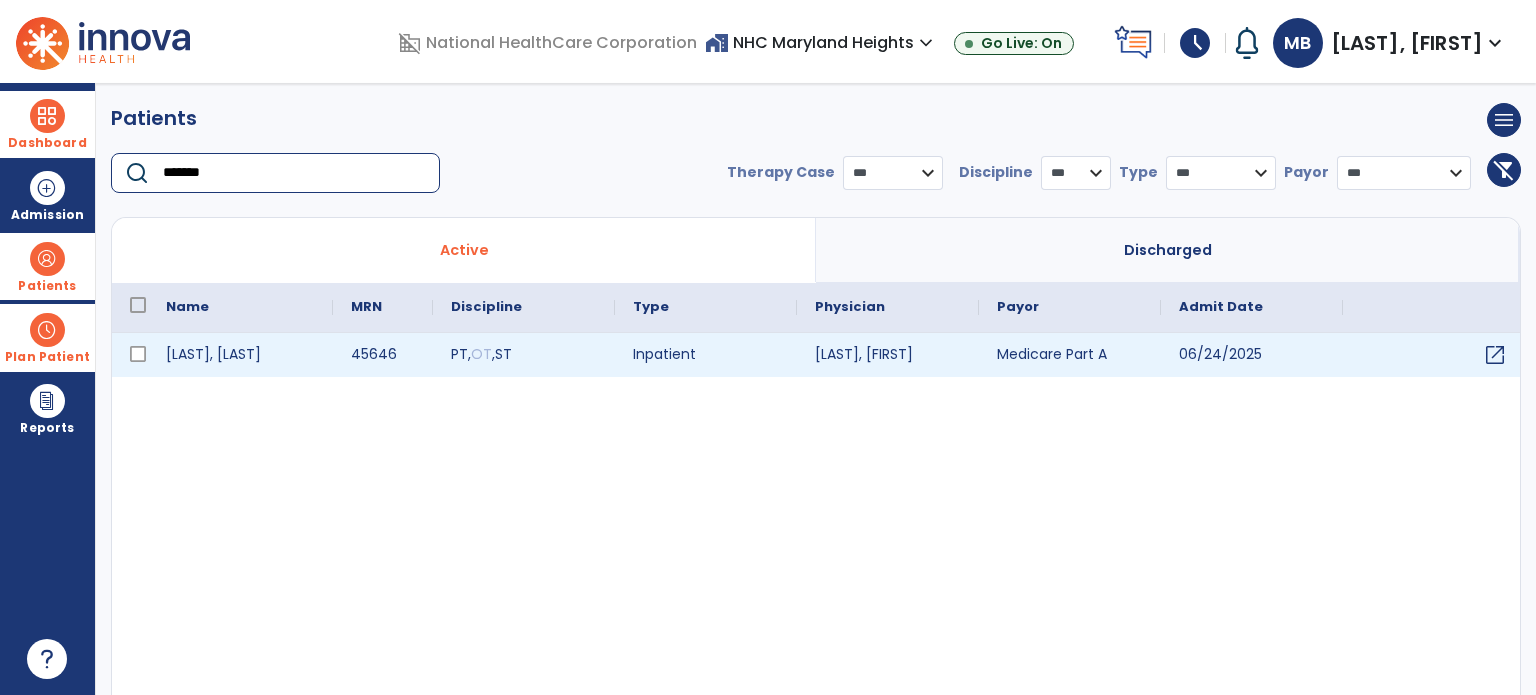 type on "*******" 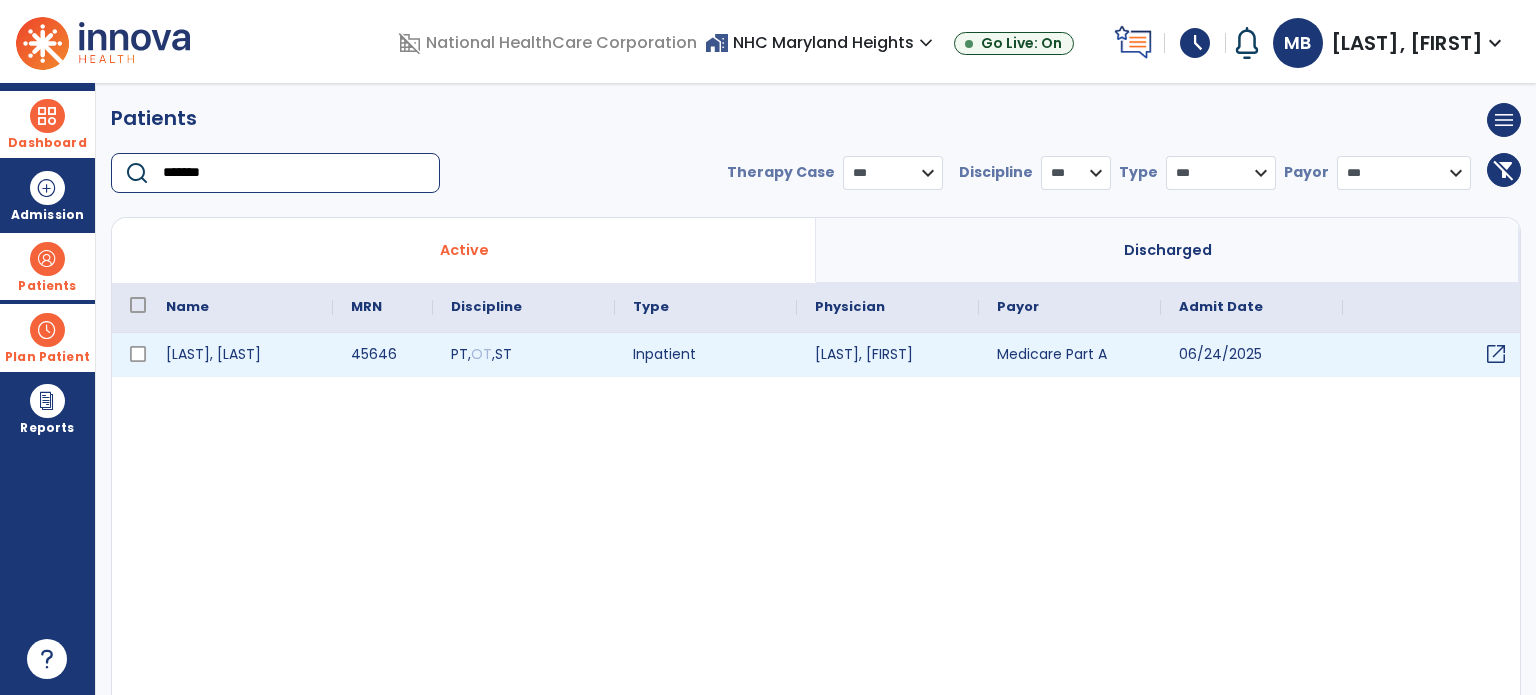 click on "open_in_new" at bounding box center (1496, 354) 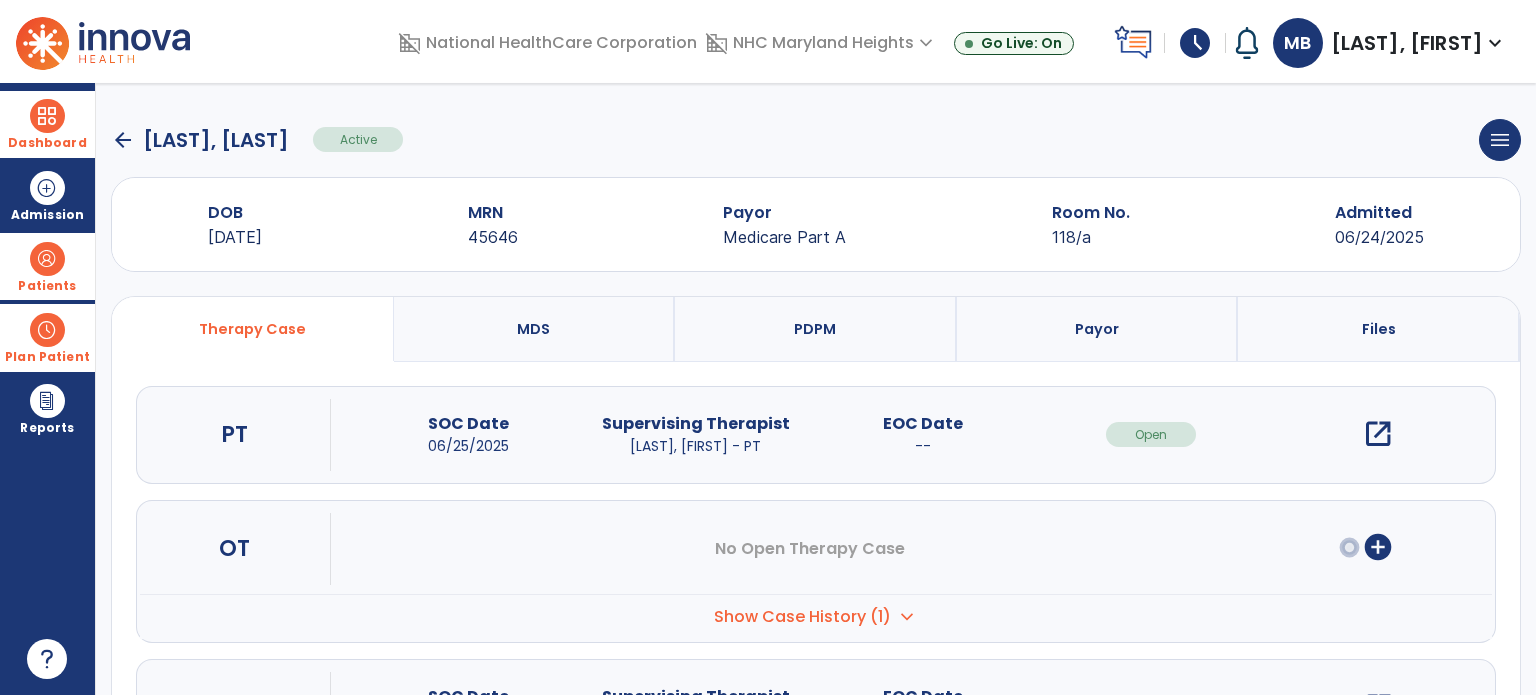 scroll, scrollTop: 107, scrollLeft: 0, axis: vertical 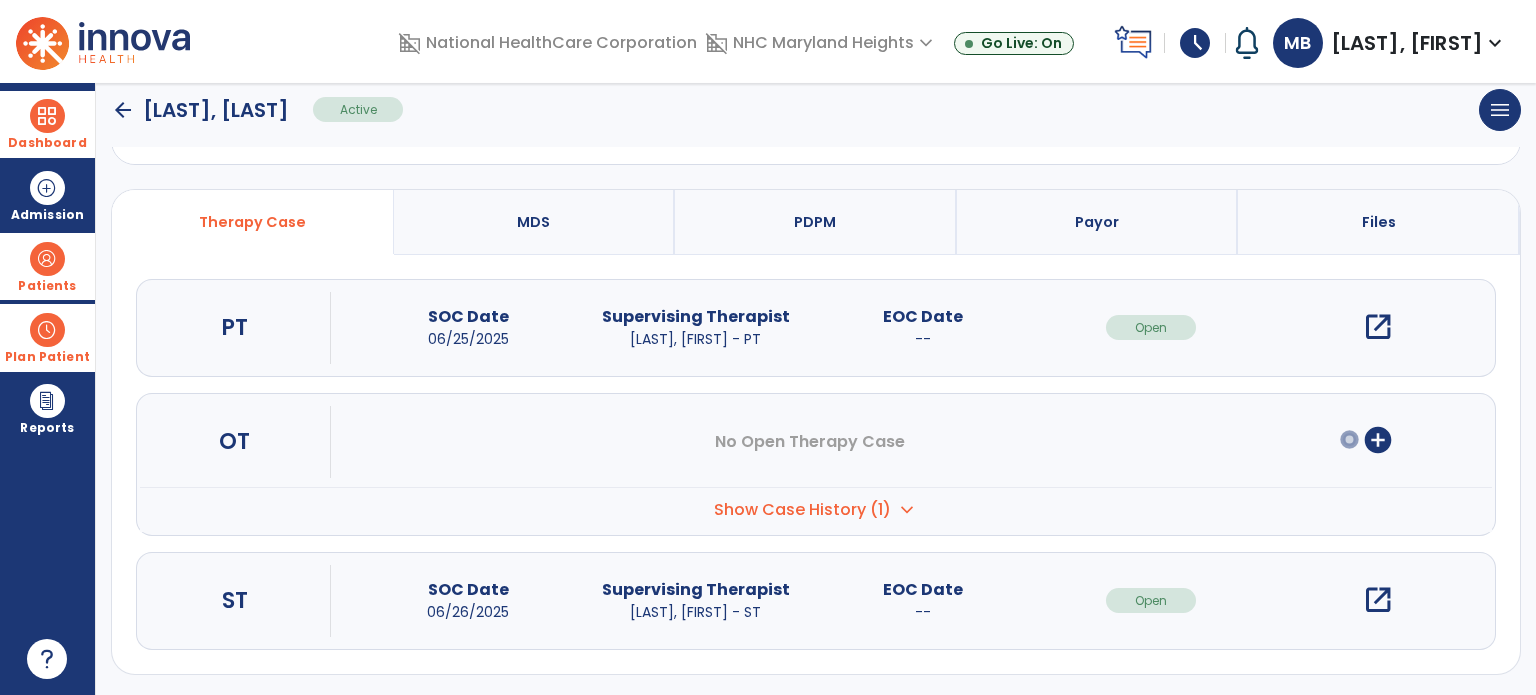 click on "Show Case History (1)" at bounding box center [802, 510] 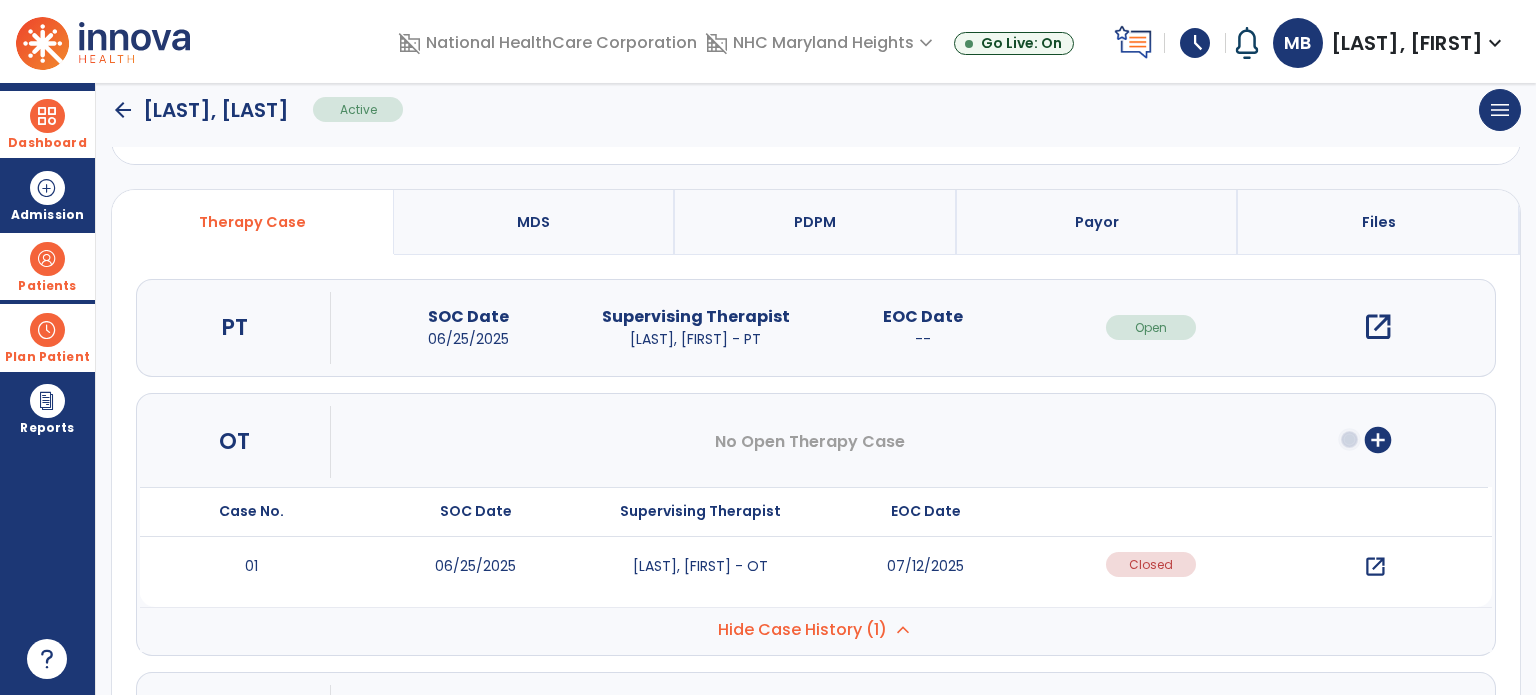 click on "open_in_new" at bounding box center [1375, 567] 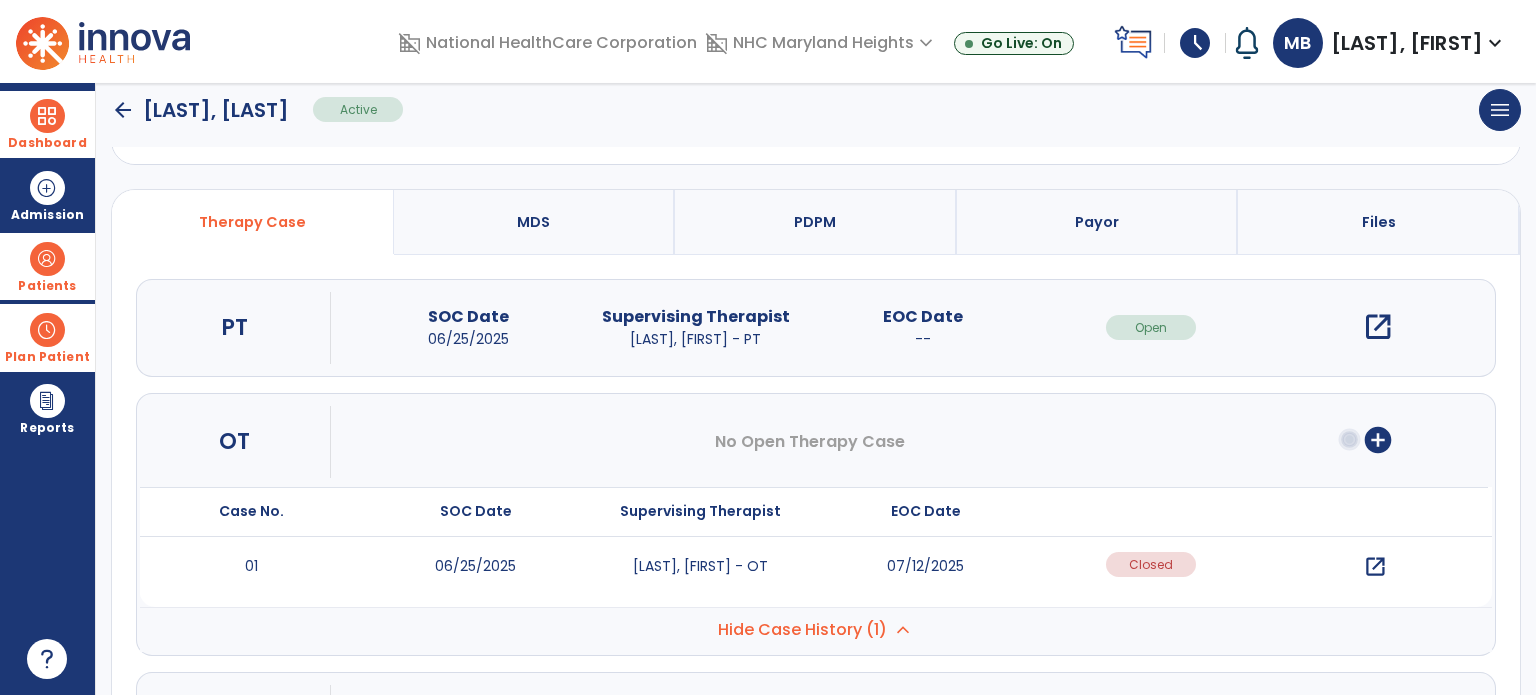 scroll, scrollTop: 0, scrollLeft: 0, axis: both 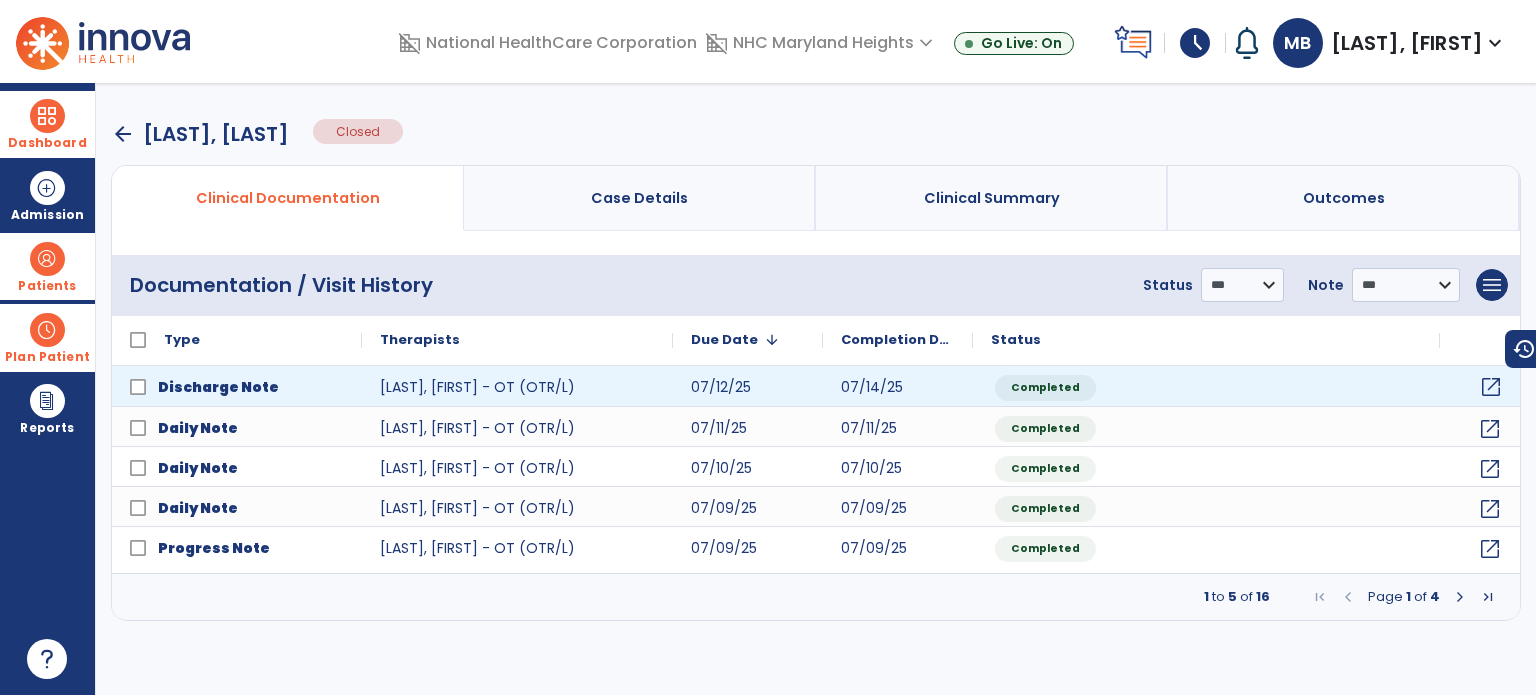 click on "open_in_new" 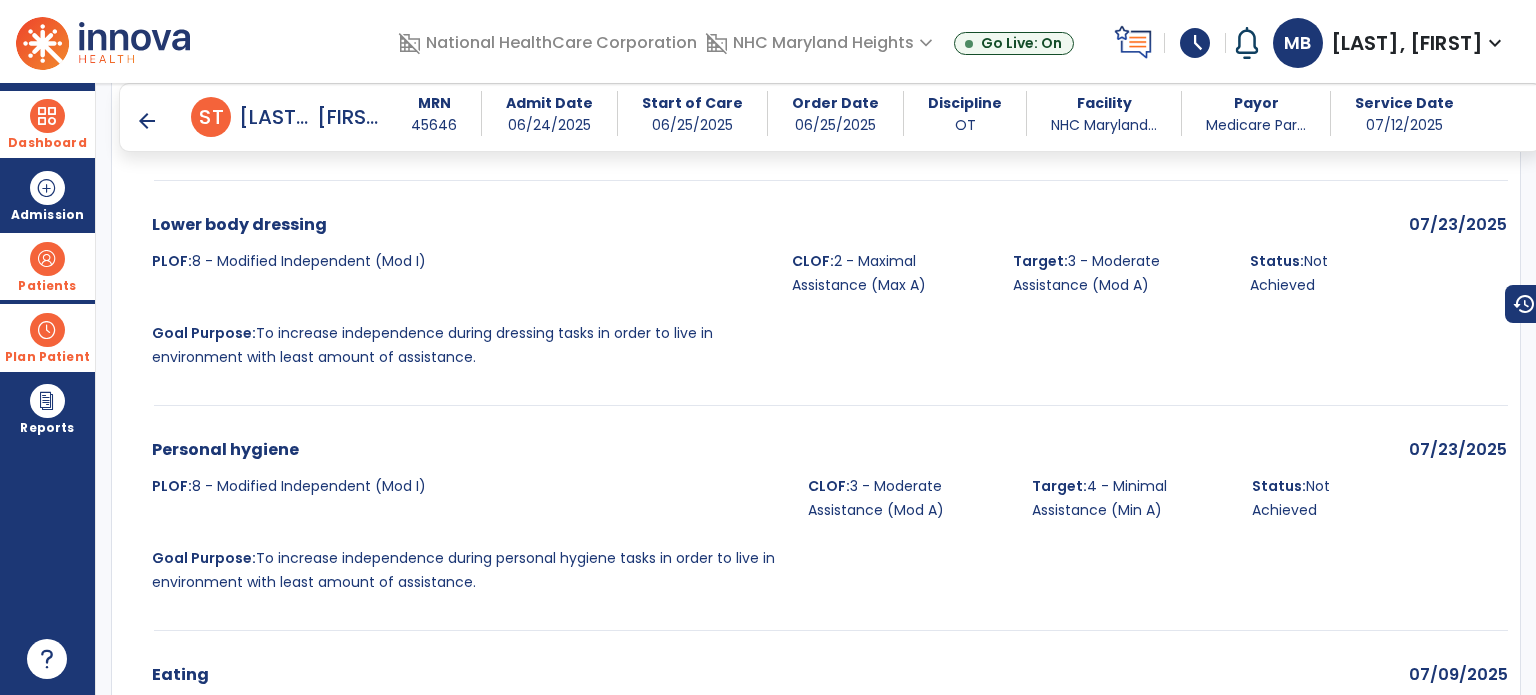 scroll, scrollTop: 1692, scrollLeft: 0, axis: vertical 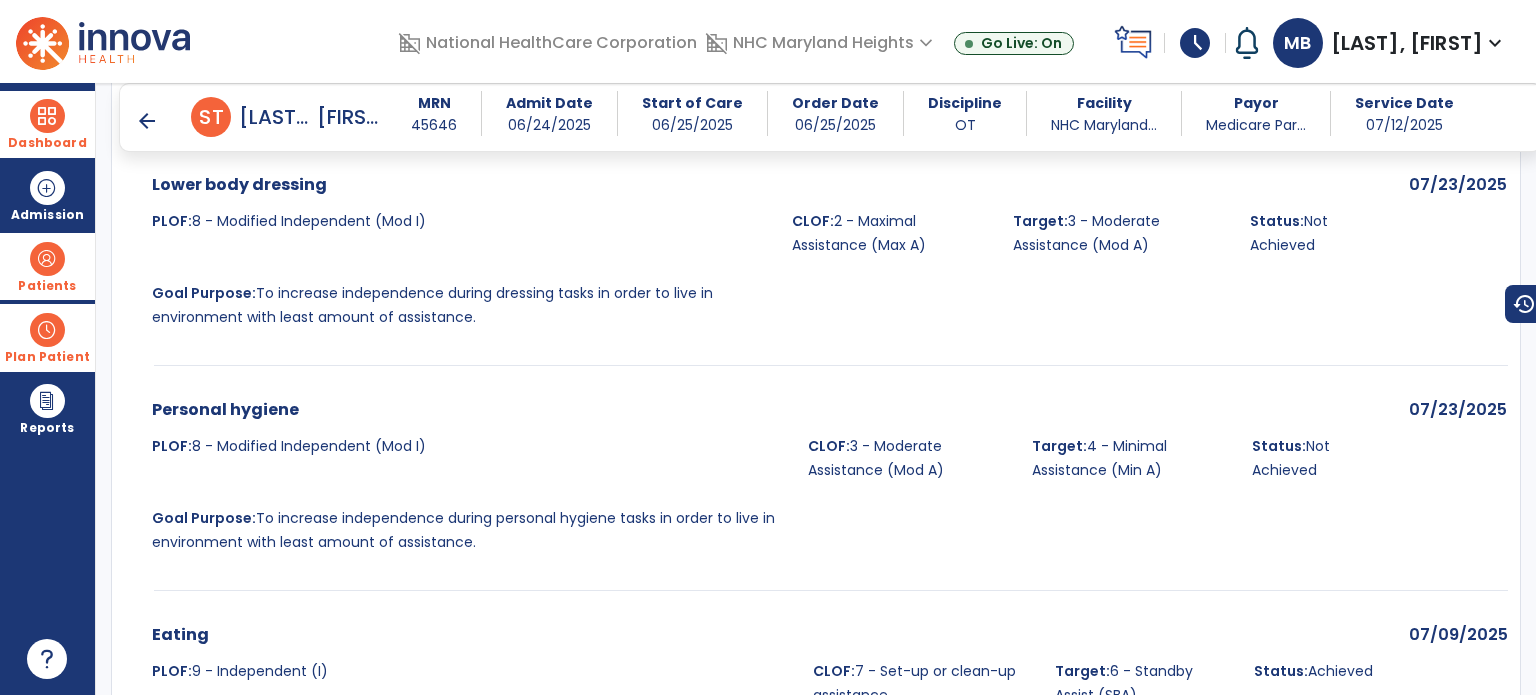 click on "Lower body dressing PLOF:  8 - Modified Independent (Mod I) CLOF:  2 - Maximal Assistance (Max A) Target:  3 - Moderate Assistance (Mod A) Status:  Not Achieved Goal Purpose:  To increase independence during dressing tasks in order to live in environment with least amount of assistance." at bounding box center (754, 257) 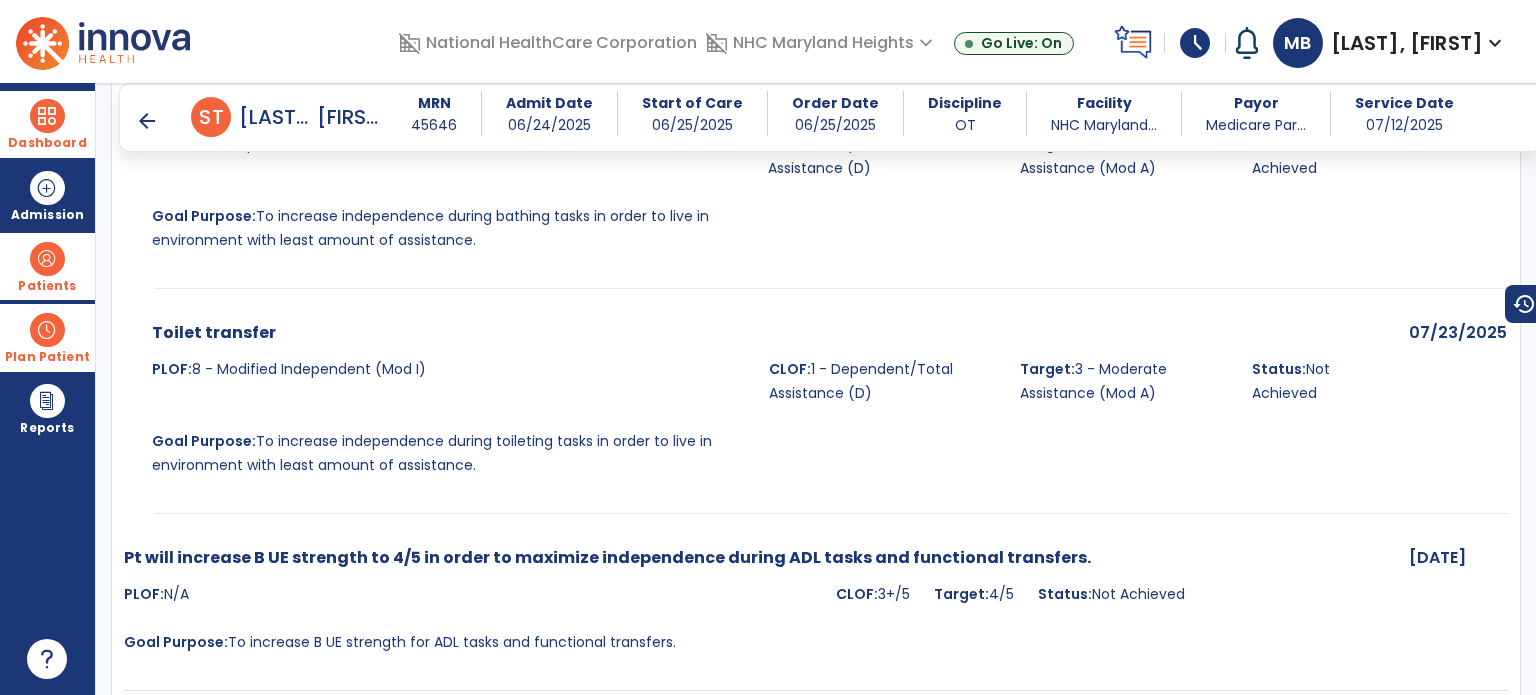 scroll, scrollTop: 2446, scrollLeft: 0, axis: vertical 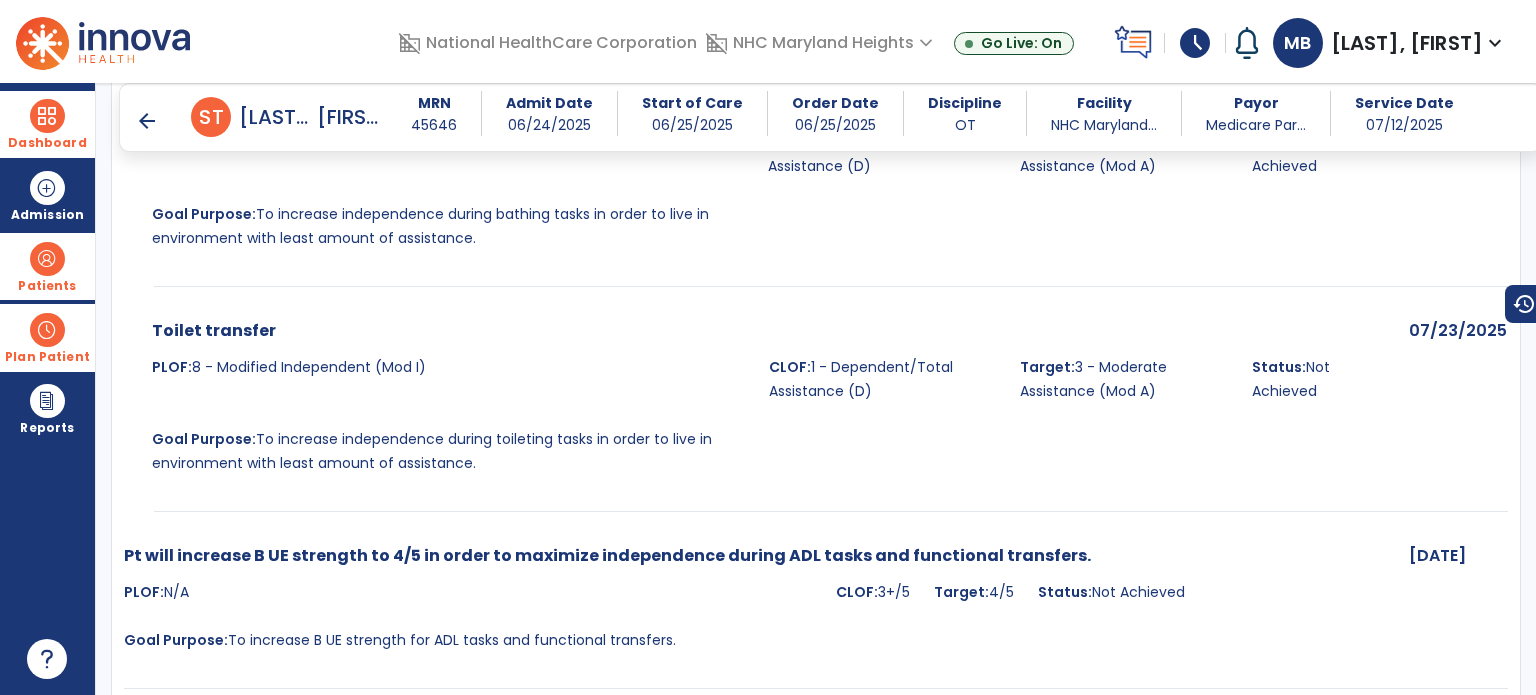 click at bounding box center (47, 116) 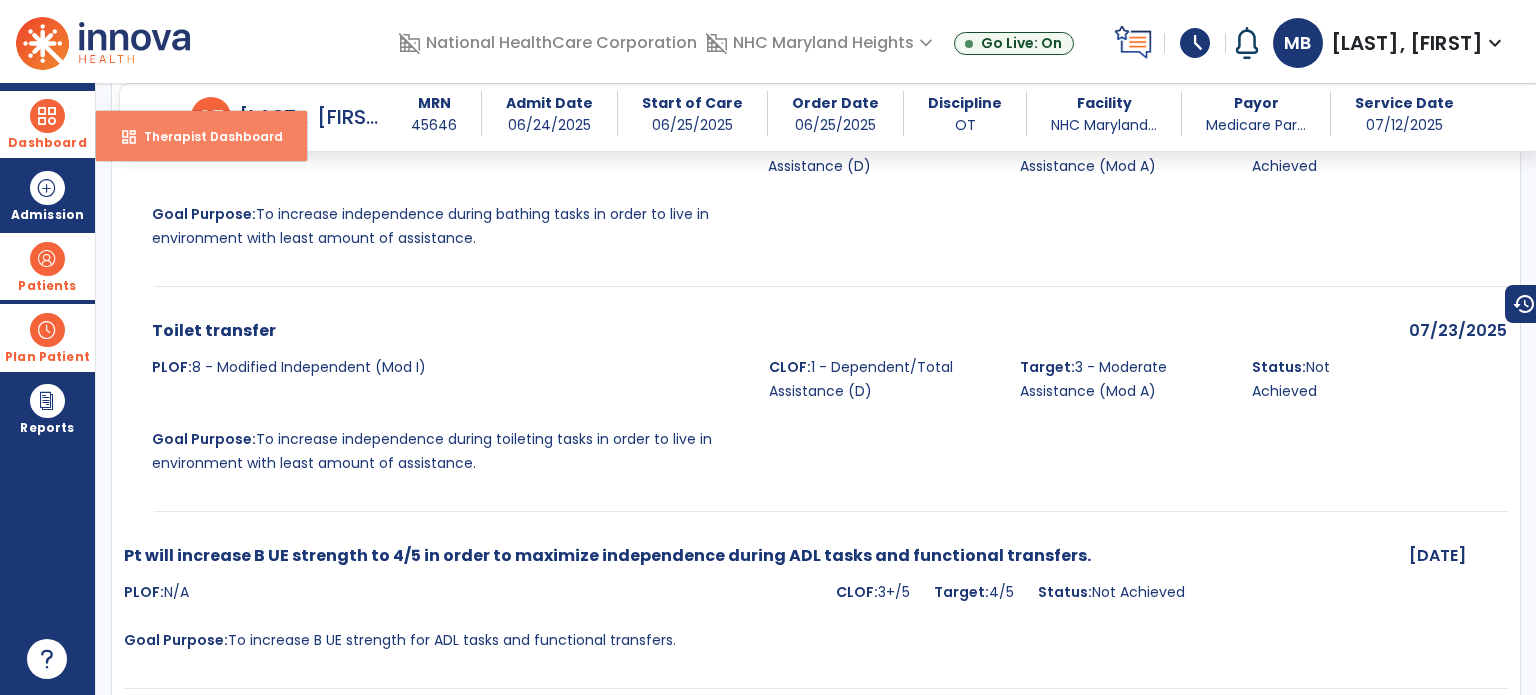 click on "Therapist Dashboard" at bounding box center [205, 136] 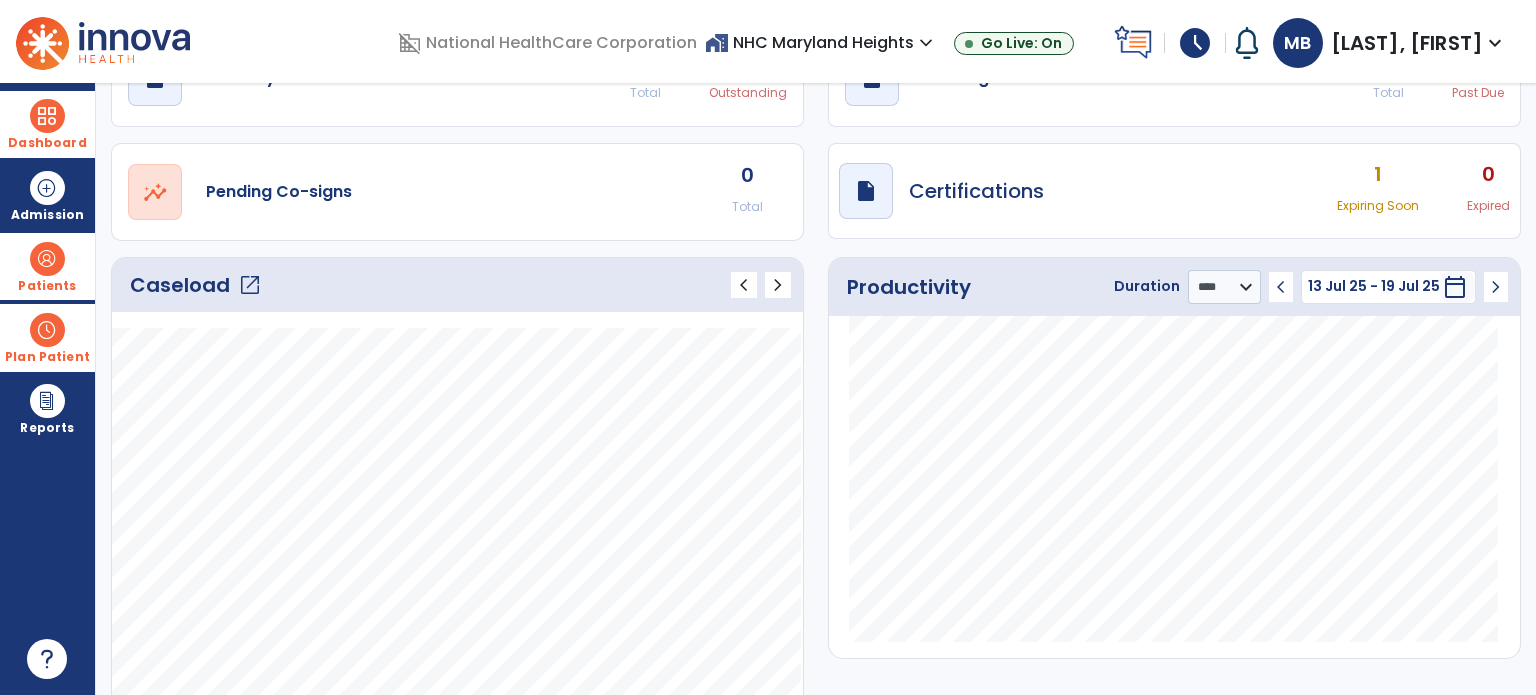 scroll, scrollTop: 0, scrollLeft: 0, axis: both 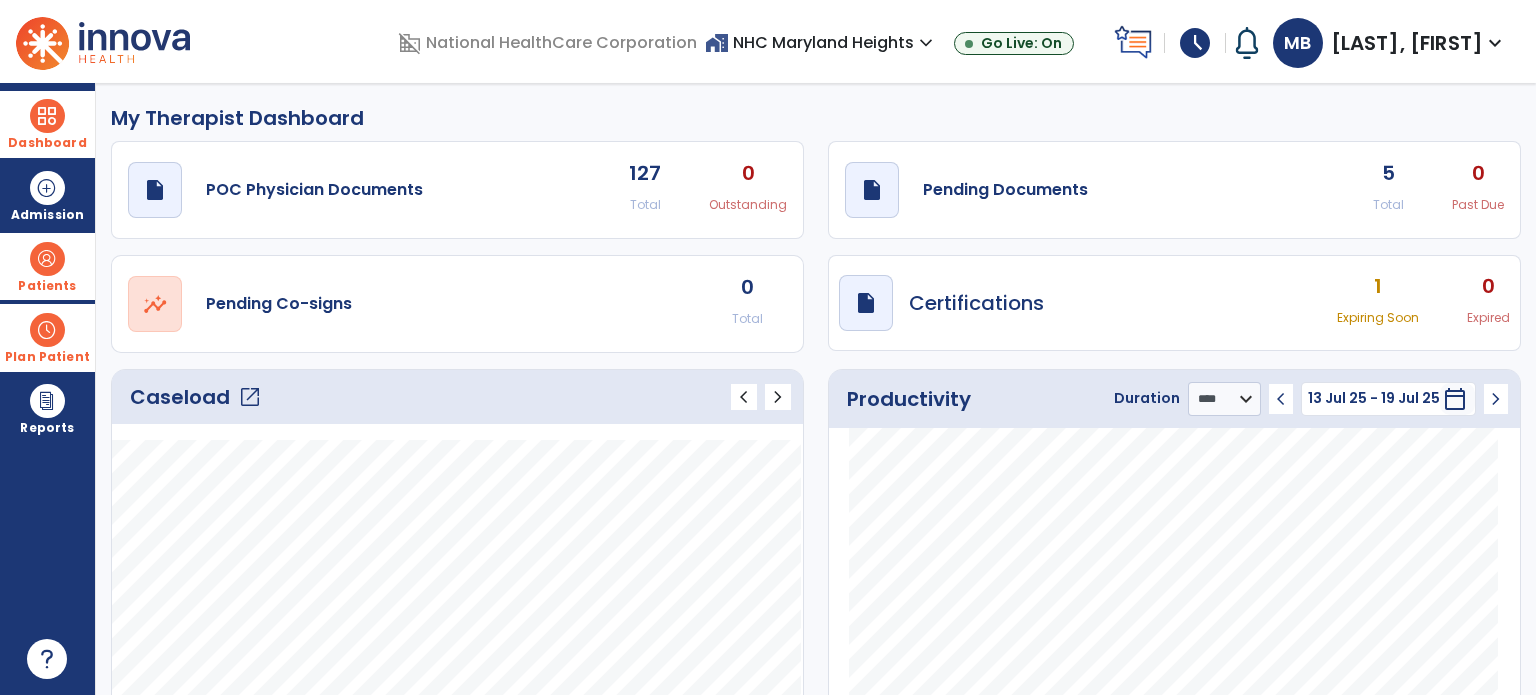 click on "draft   open_in_new  Pending Documents 5 Total 0 Past Due" 